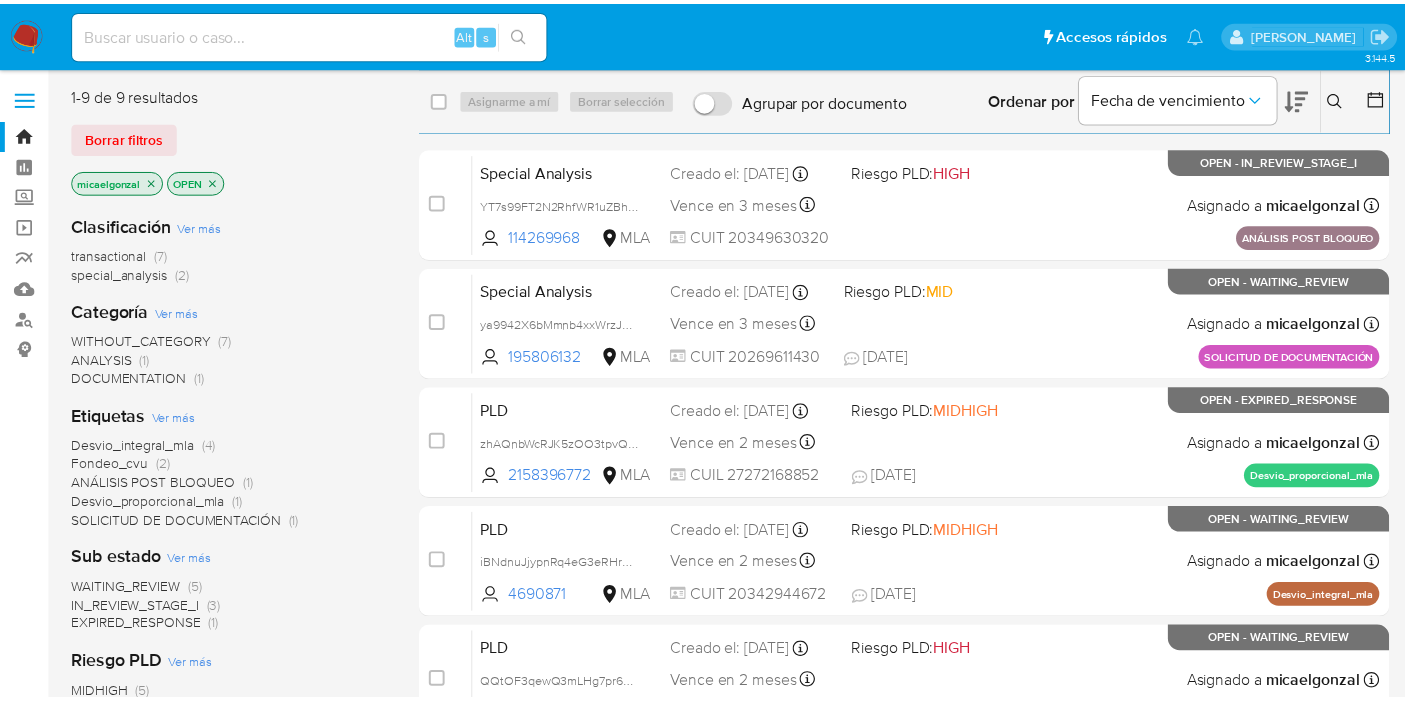 scroll, scrollTop: 0, scrollLeft: 0, axis: both 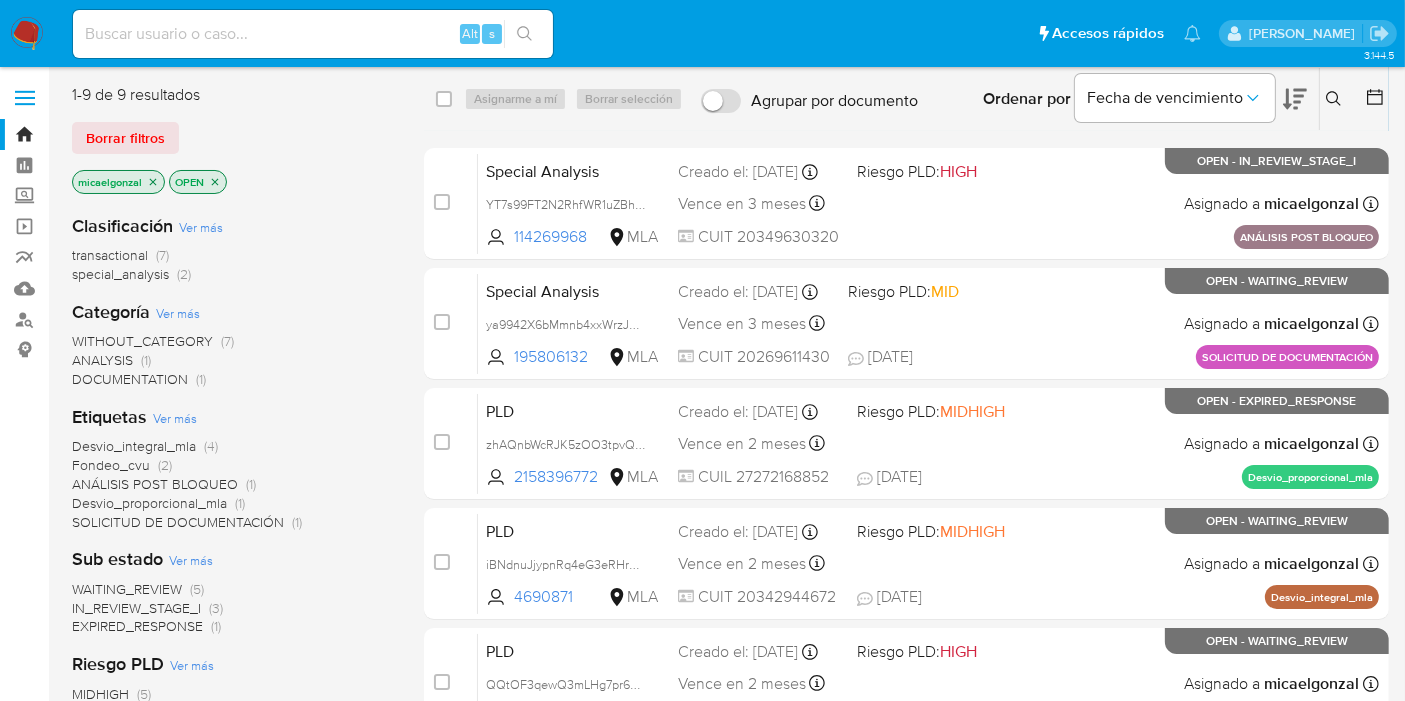 click on "WAITING_REVIEW" at bounding box center [127, 589] 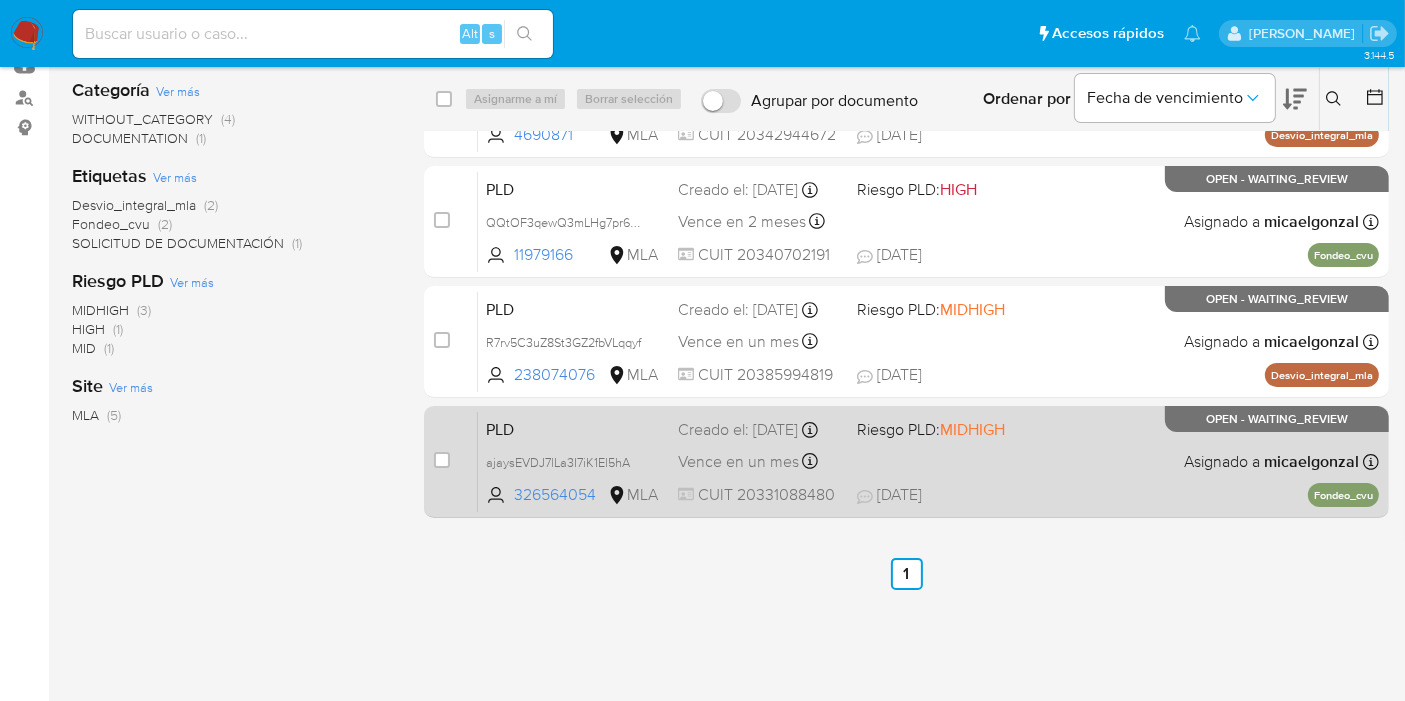 scroll, scrollTop: 0, scrollLeft: 0, axis: both 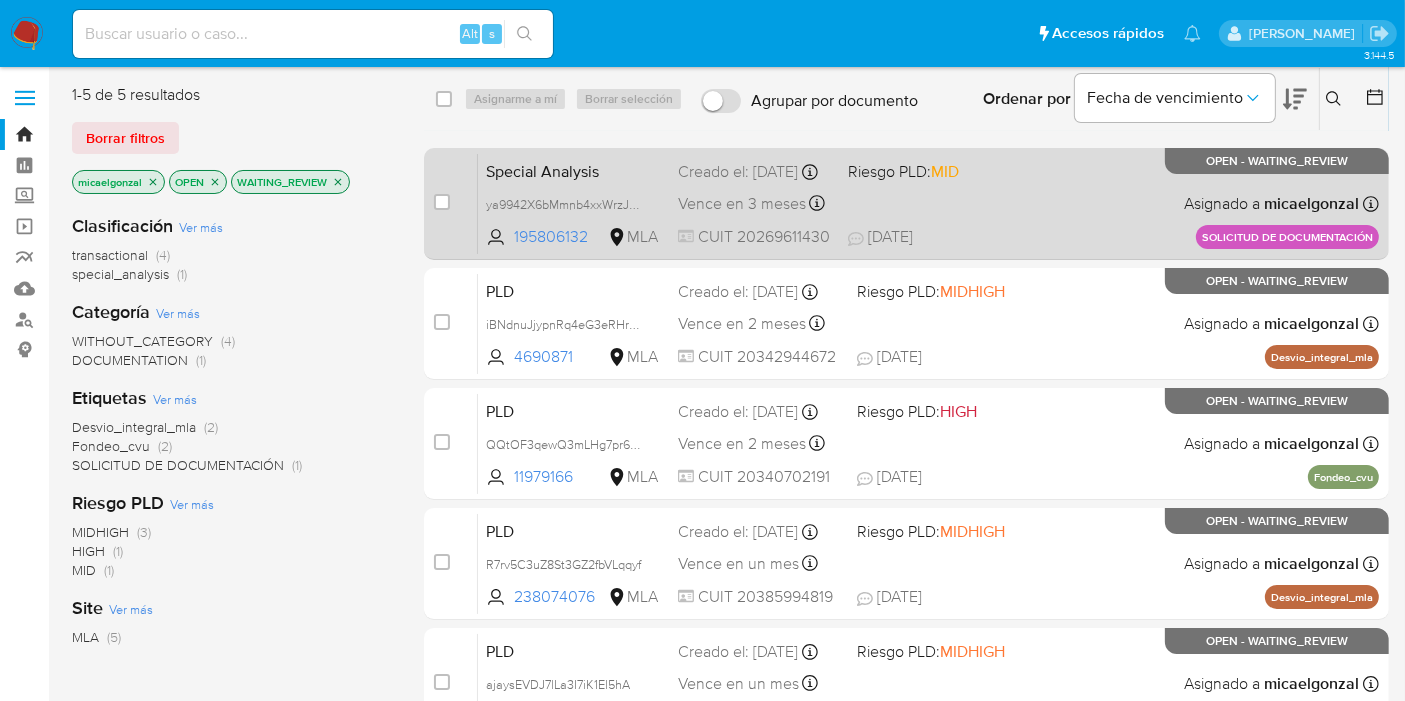 click on "Riesgo PLD:  MID" at bounding box center (903, 171) 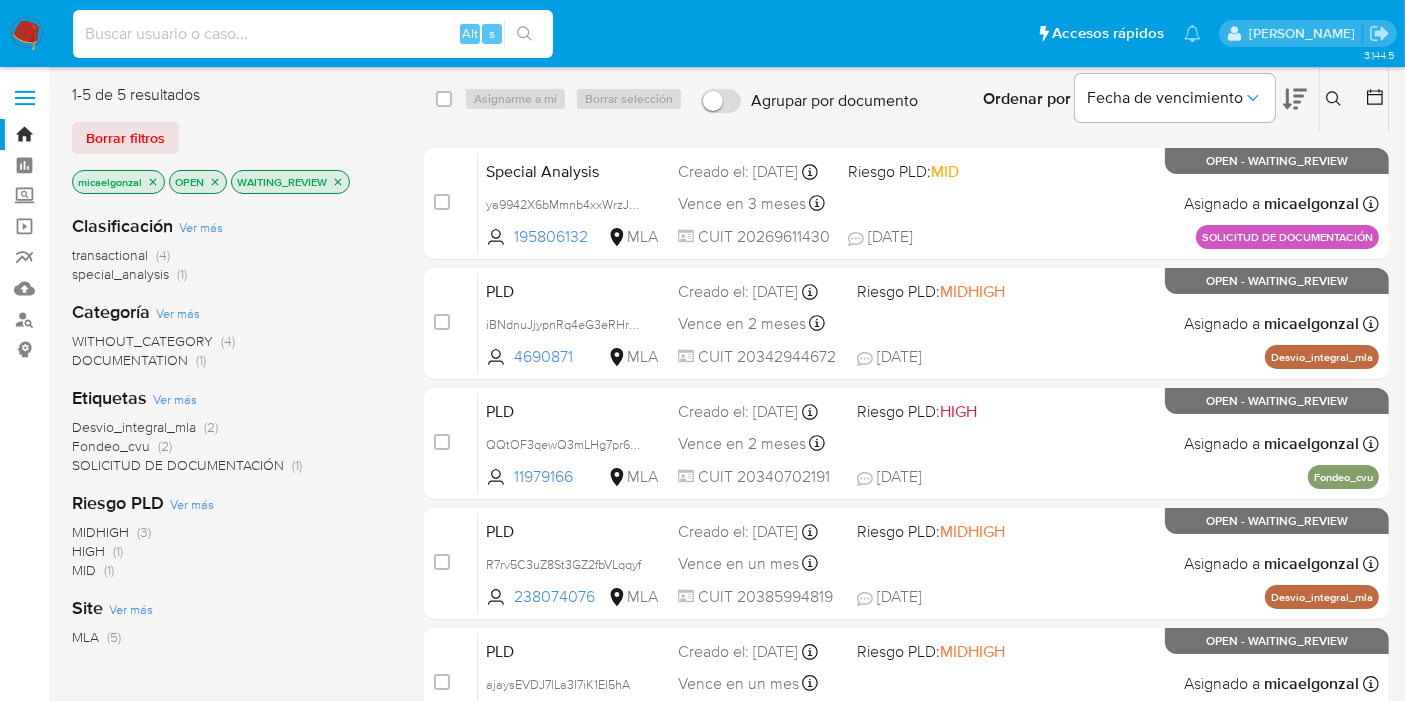 click at bounding box center (313, 34) 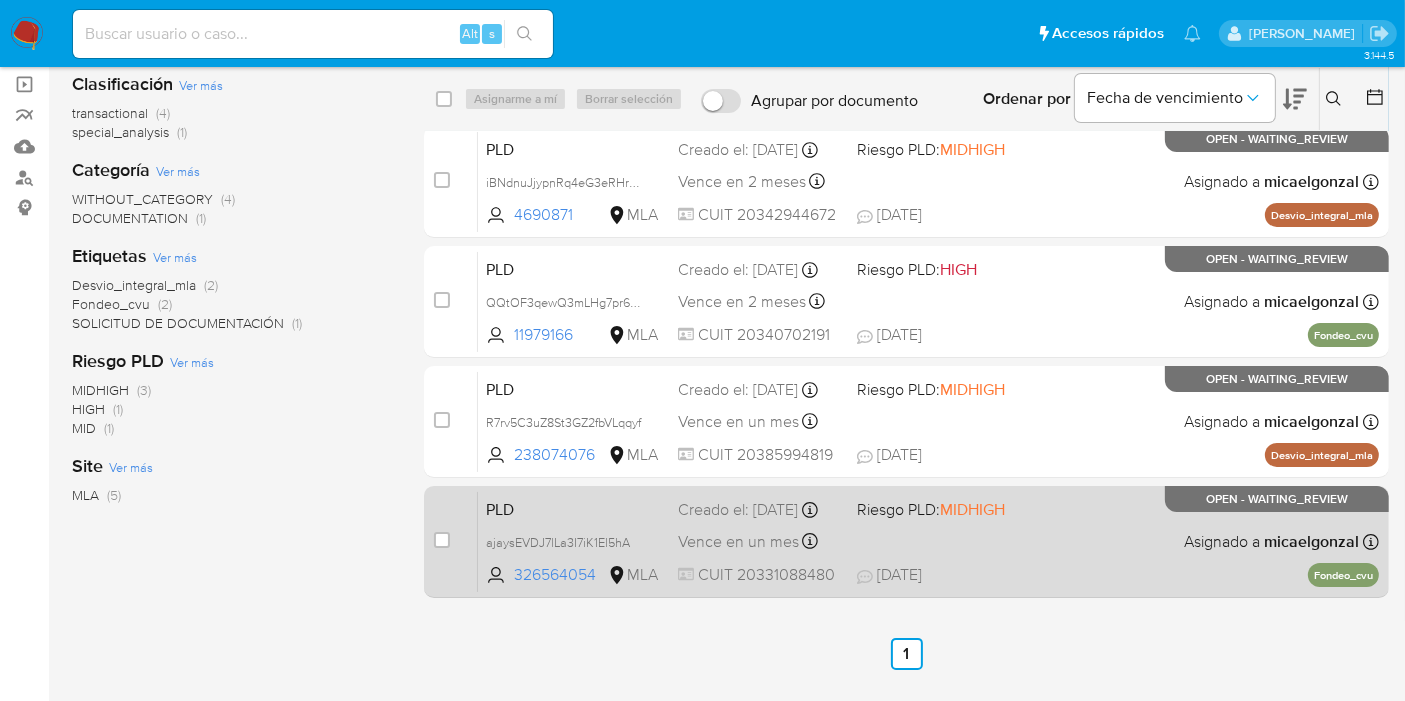 scroll, scrollTop: 222, scrollLeft: 0, axis: vertical 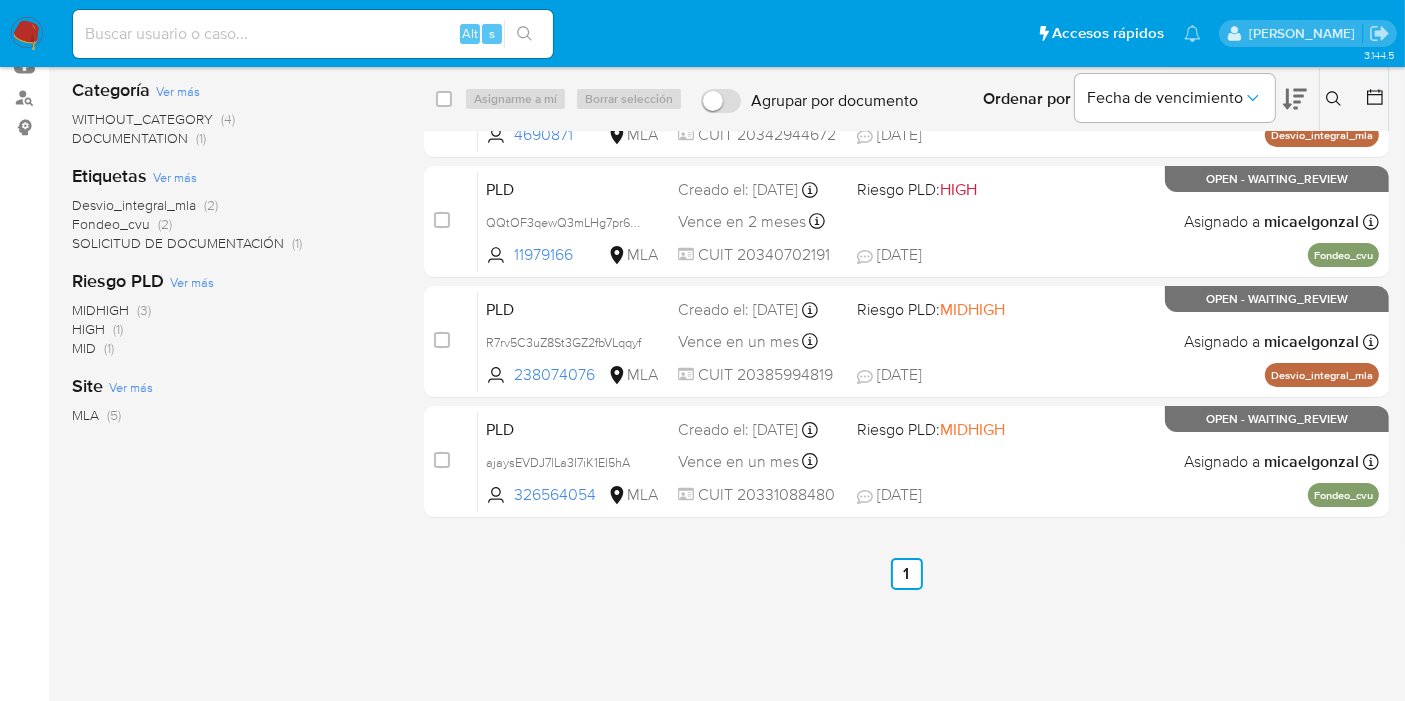 click at bounding box center (27, 34) 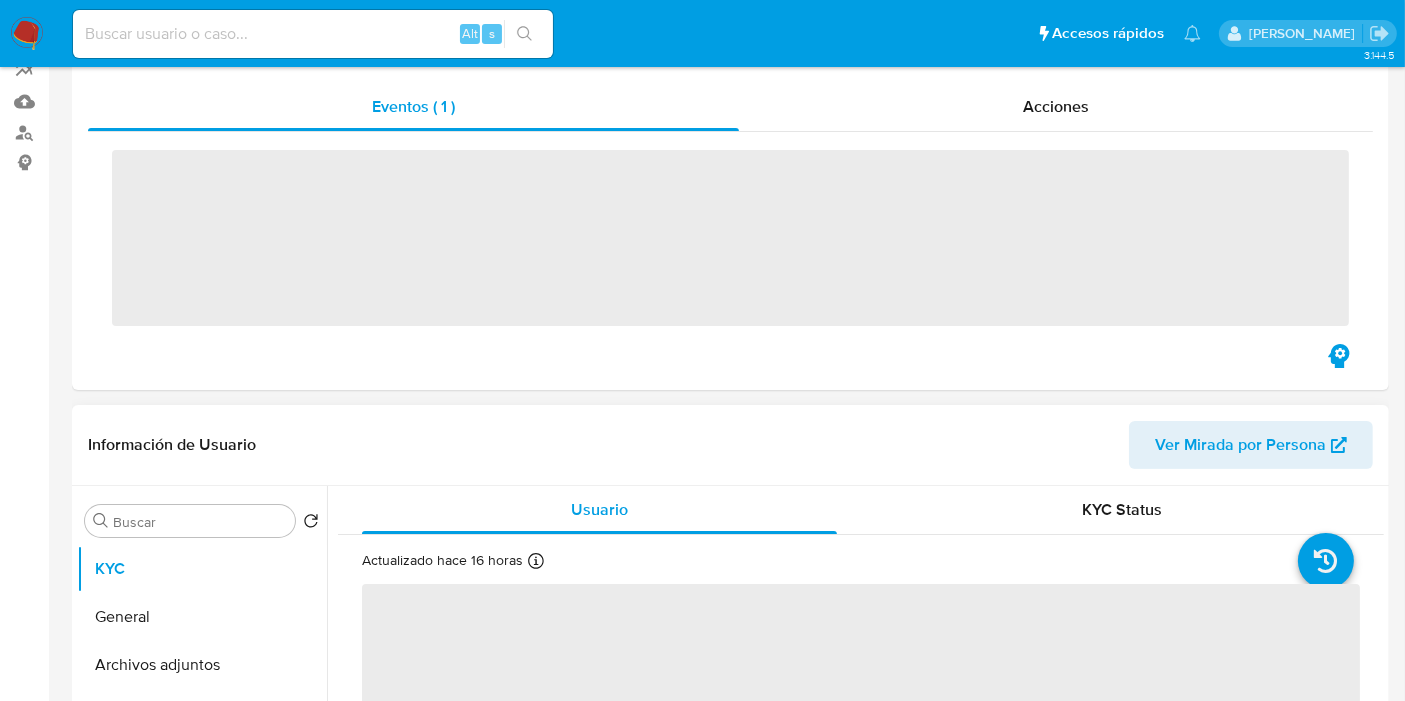 scroll, scrollTop: 333, scrollLeft: 0, axis: vertical 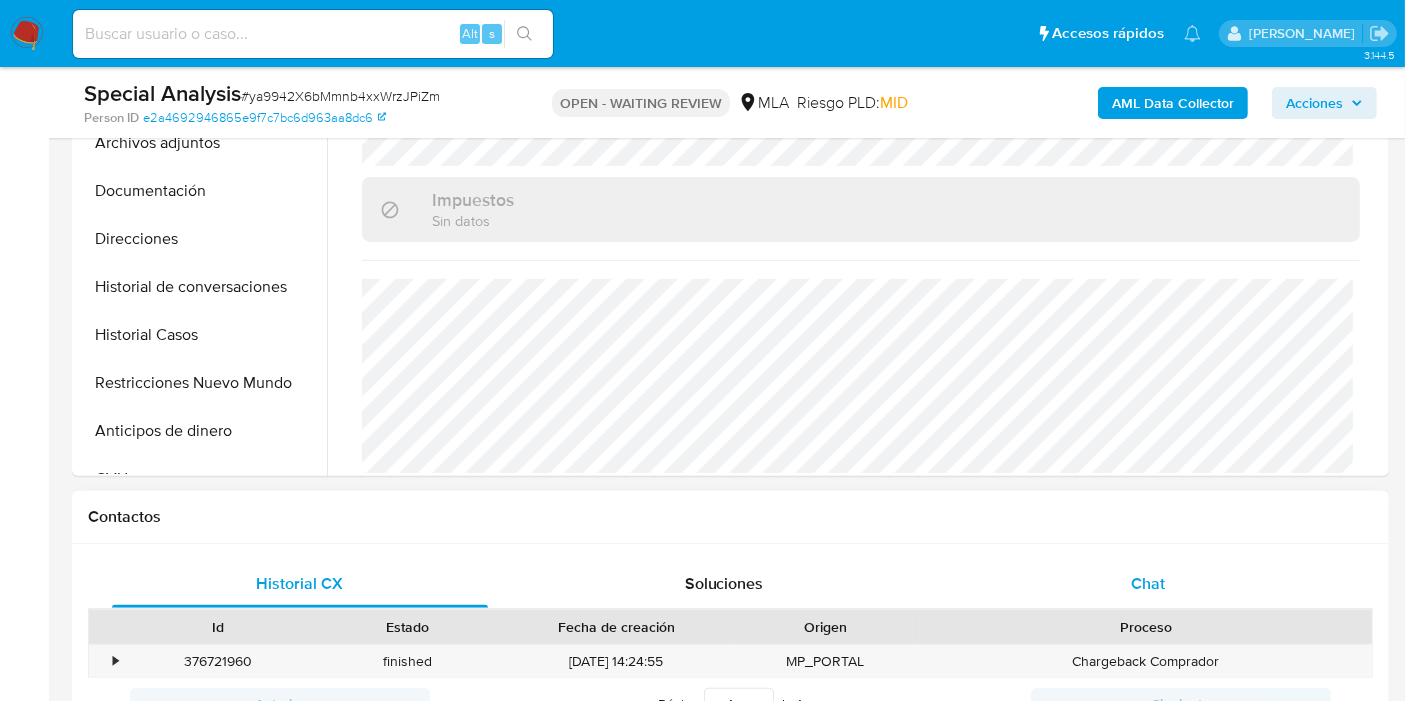 select on "10" 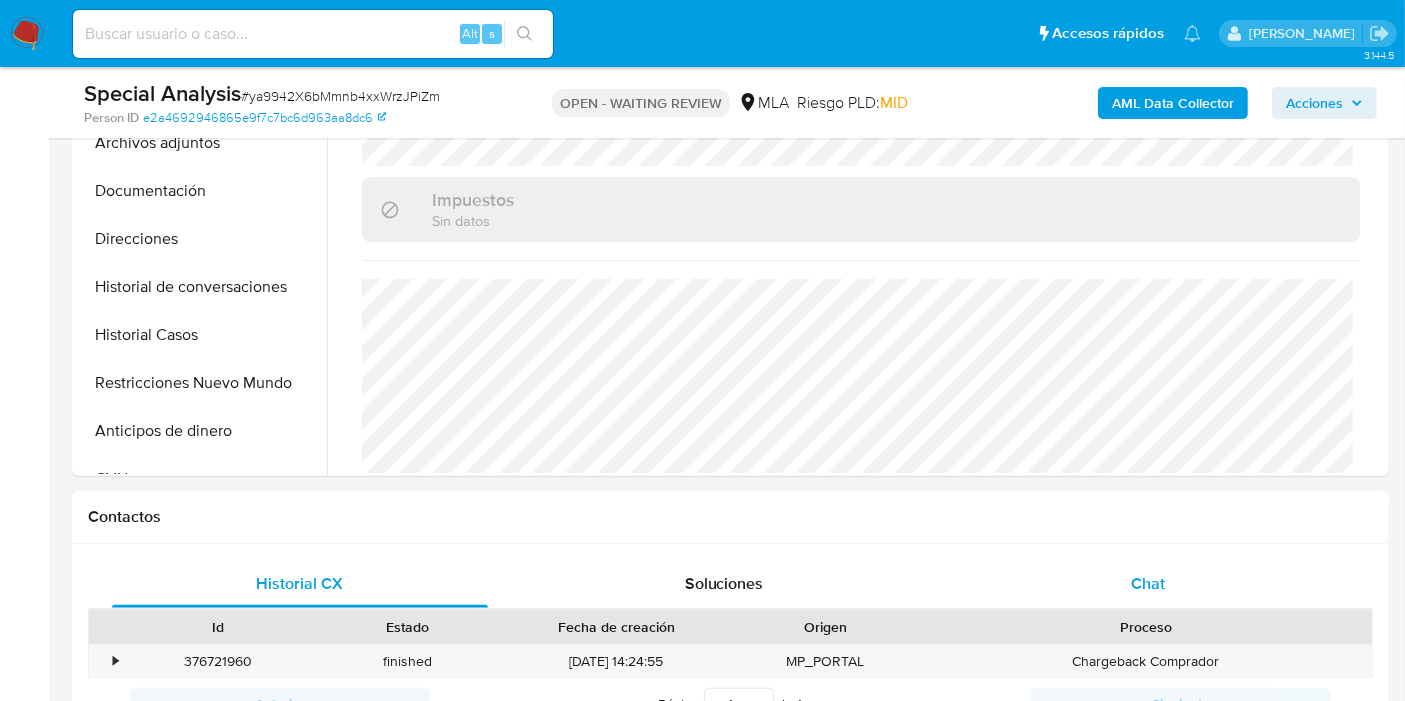 click on "Chat" at bounding box center (1148, 584) 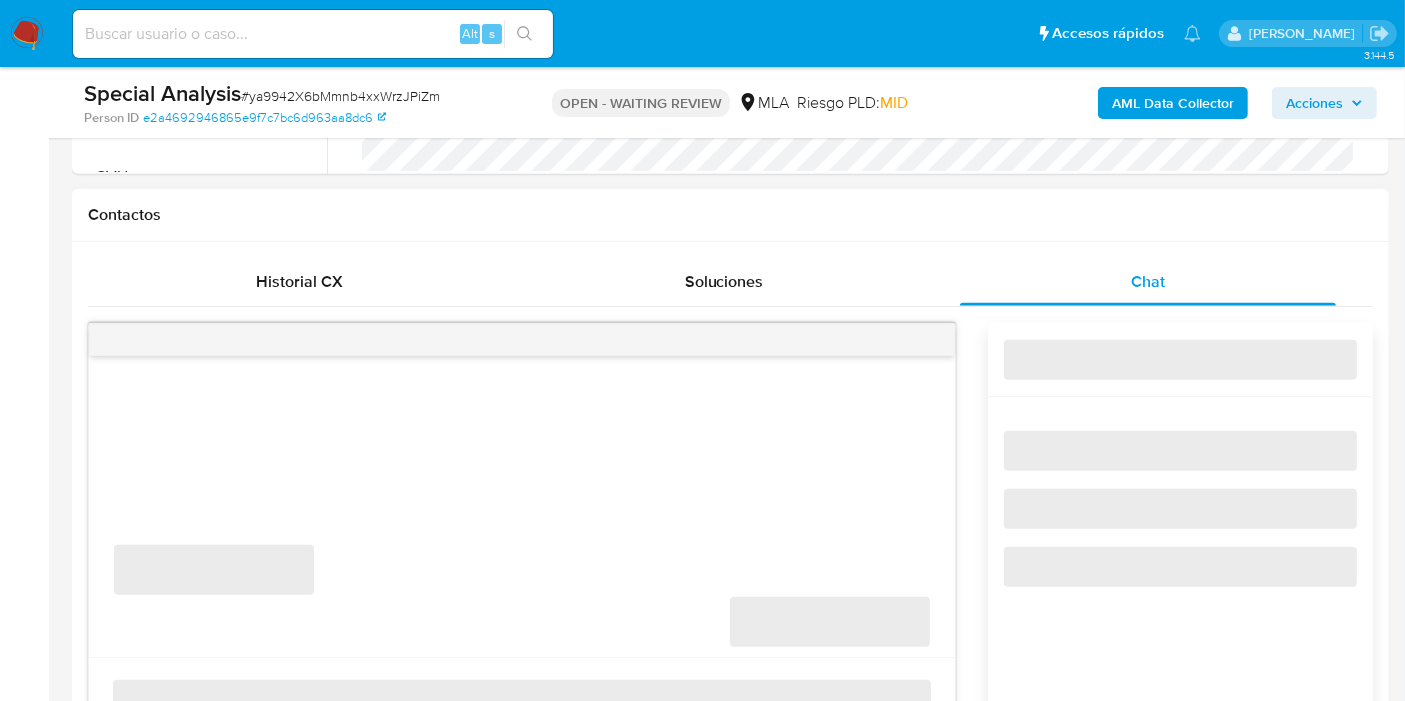 scroll, scrollTop: 1000, scrollLeft: 0, axis: vertical 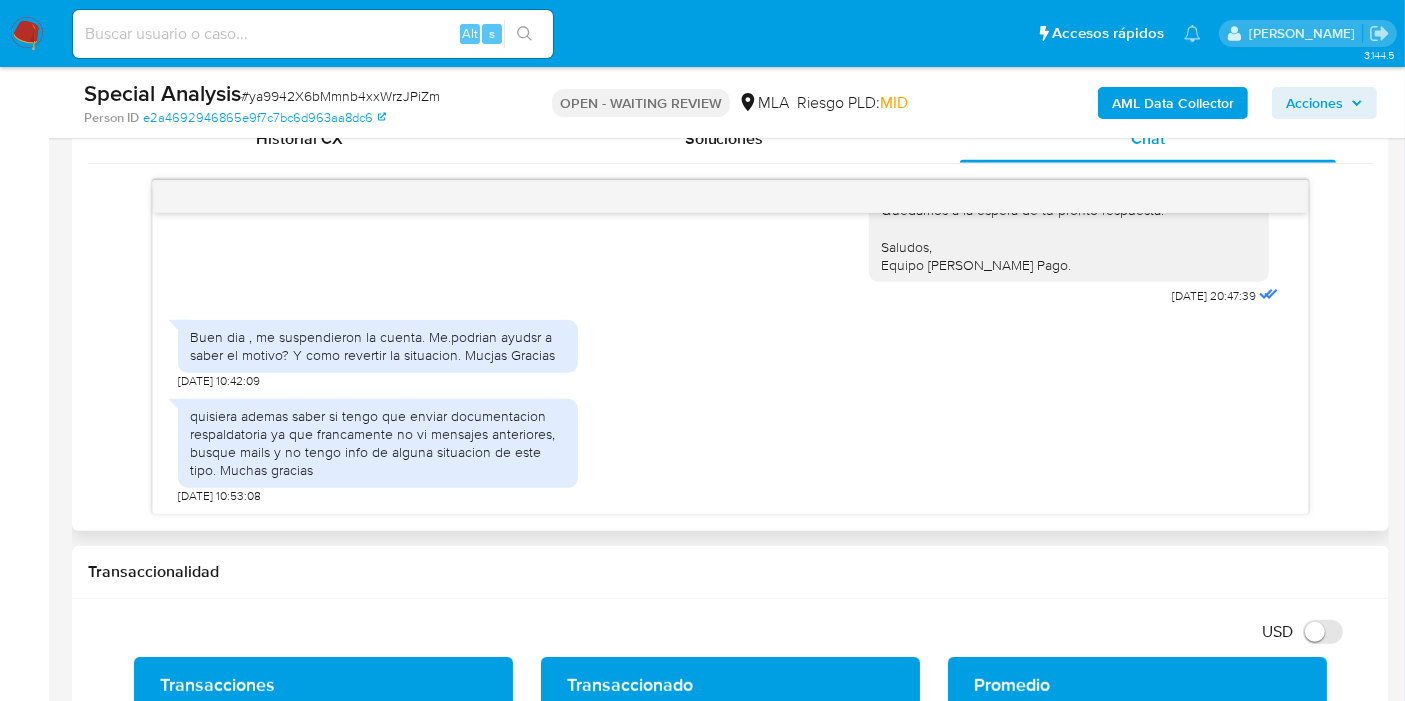 click on "quisiera ademas saber si tengo que enviar documentacion respaldatoria ya que francamente no vi mensajes anteriores, busque mails y no tengo info de alguna situacion de este tipo. Muchas gracias" at bounding box center (378, 443) 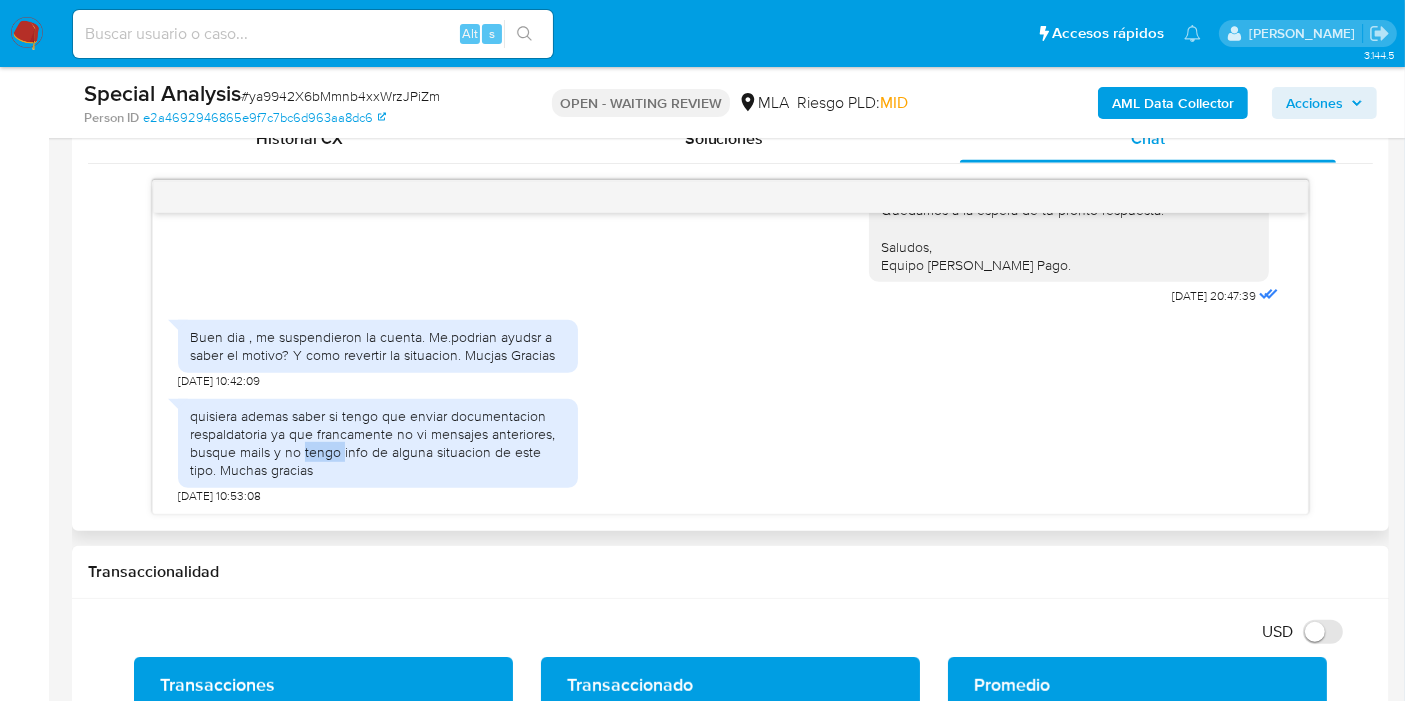click on "quisiera ademas saber si tengo que enviar documentacion respaldatoria ya que francamente no vi mensajes anteriores, busque mails y no tengo info de alguna situacion de este tipo. Muchas gracias" at bounding box center (378, 443) 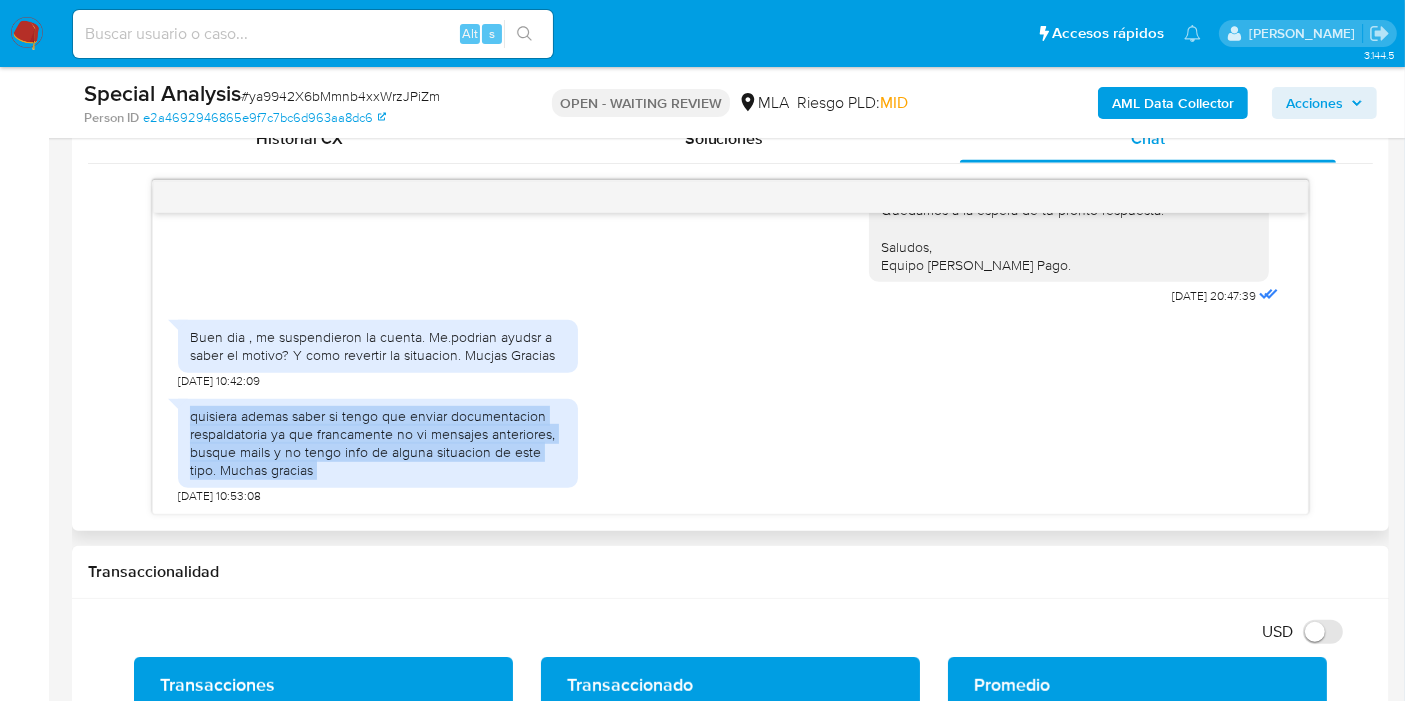 click on "quisiera ademas saber si tengo que enviar documentacion respaldatoria ya que francamente no vi mensajes anteriores, busque mails y no tengo info de alguna situacion de este tipo. Muchas gracias" at bounding box center [378, 443] 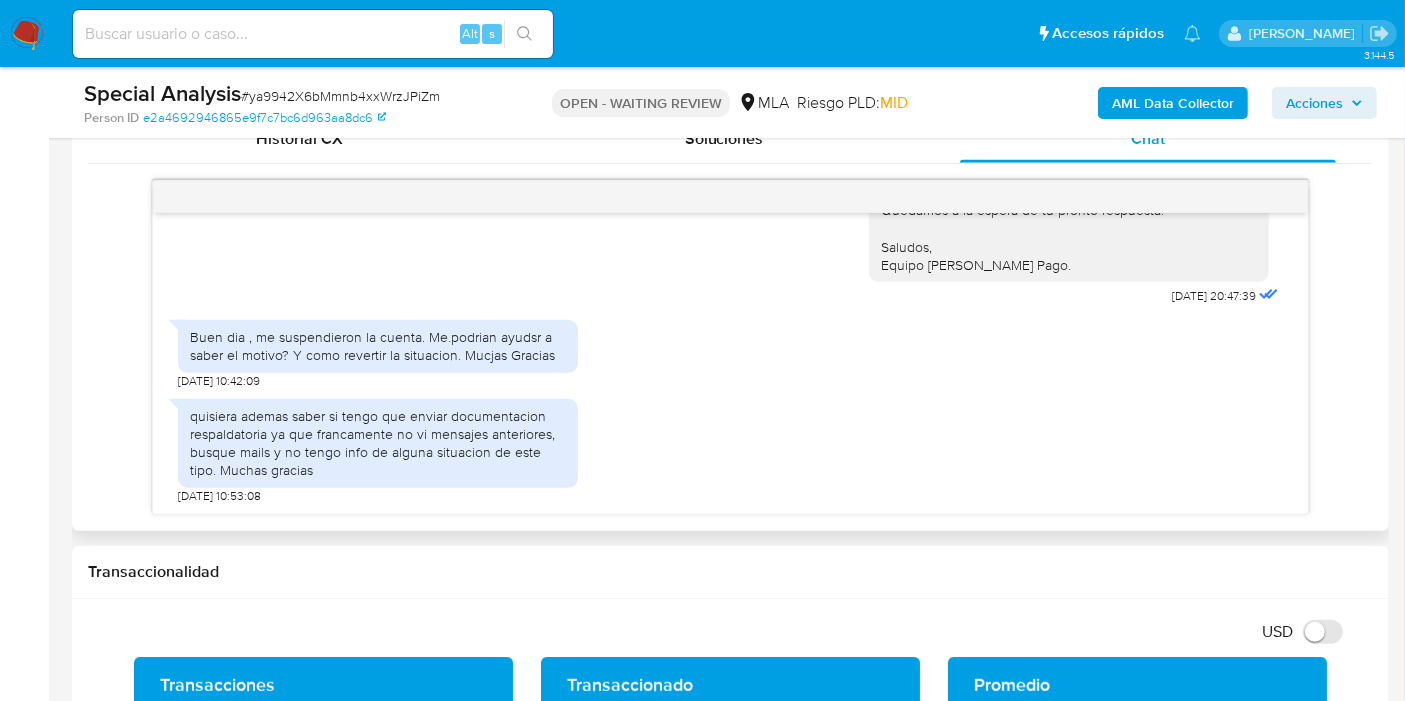click on "quisiera ademas saber si tengo que enviar documentacion respaldatoria ya que francamente no vi mensajes anteriores, busque mails y no tengo info de alguna situacion de este tipo. Muchas gracias" at bounding box center [378, 443] 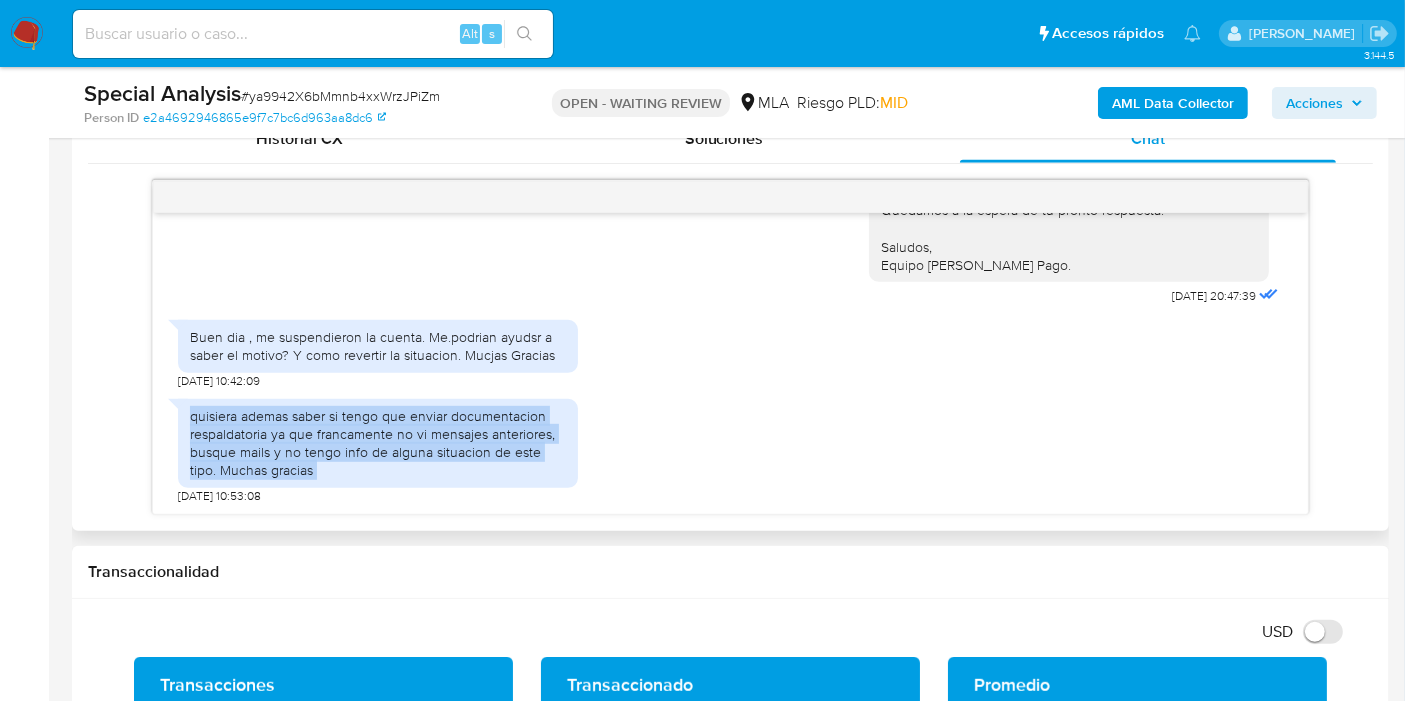 click on "quisiera ademas saber si tengo que enviar documentacion respaldatoria ya que francamente no vi mensajes anteriores, busque mails y no tengo info de alguna situacion de este tipo. Muchas gracias" at bounding box center (378, 443) 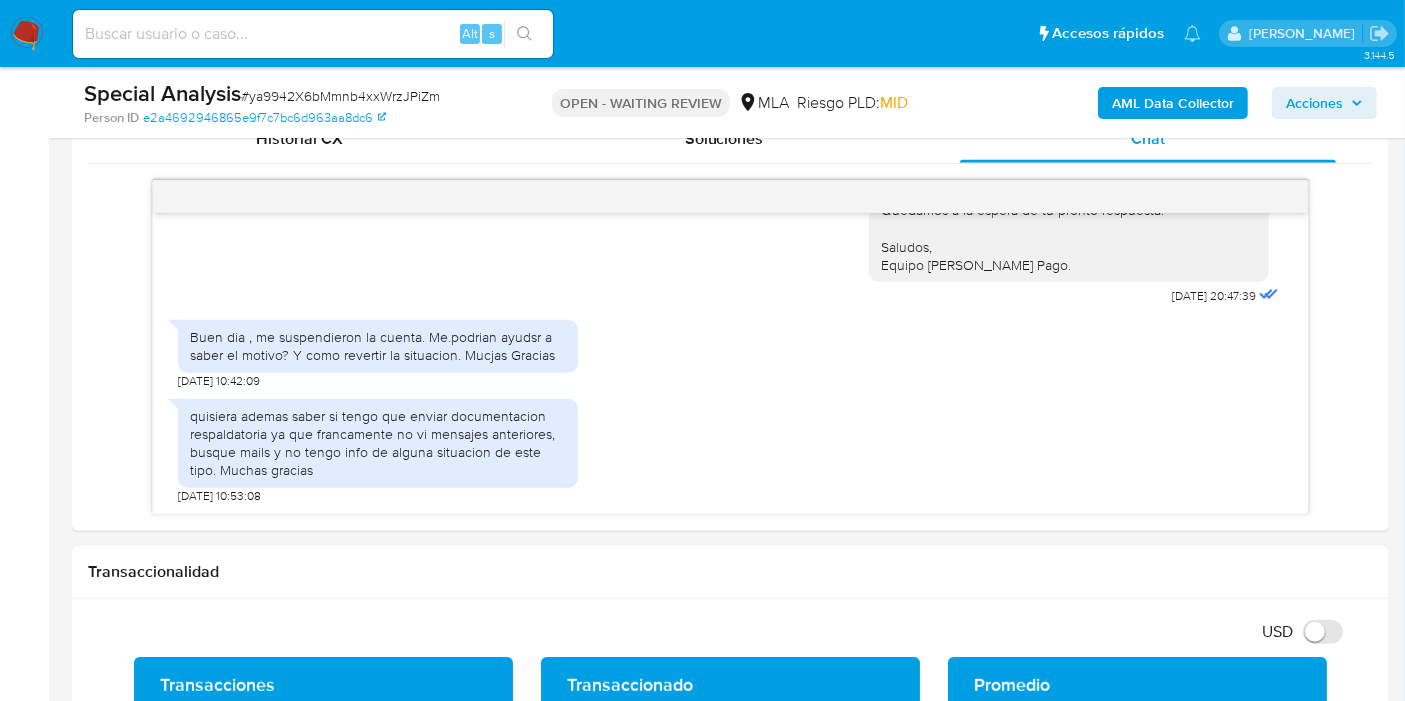 click on "# ya9942X6bMmnb4xxWrzJPiZm" at bounding box center [340, 96] 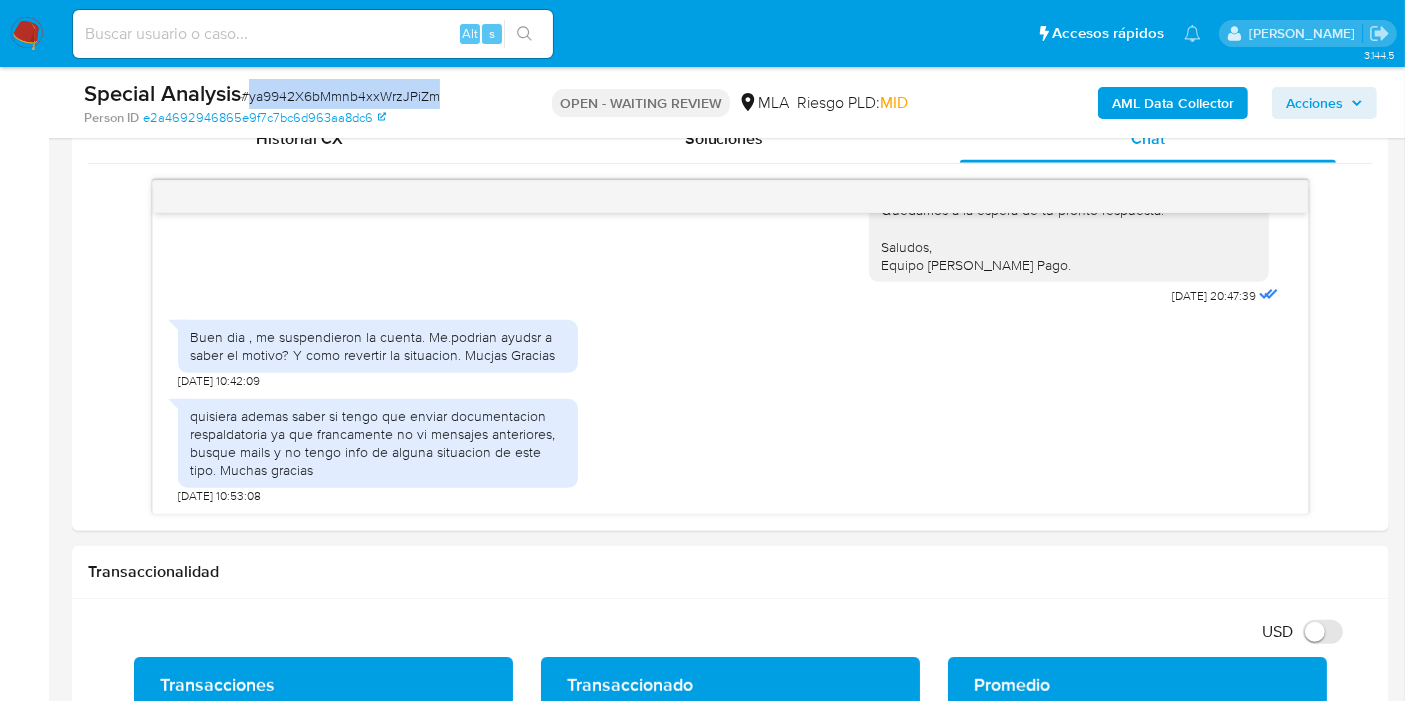 click on "# ya9942X6bMmnb4xxWrzJPiZm" at bounding box center [340, 96] 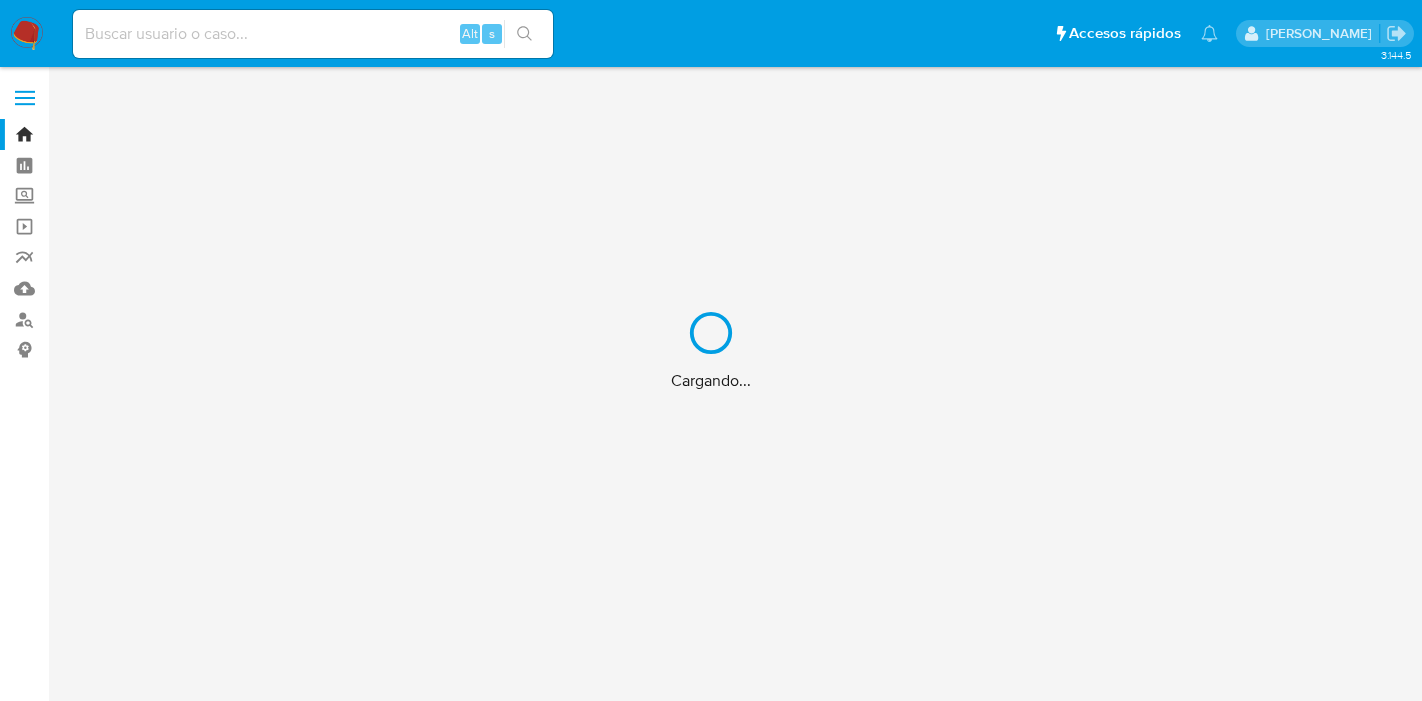 scroll, scrollTop: 0, scrollLeft: 0, axis: both 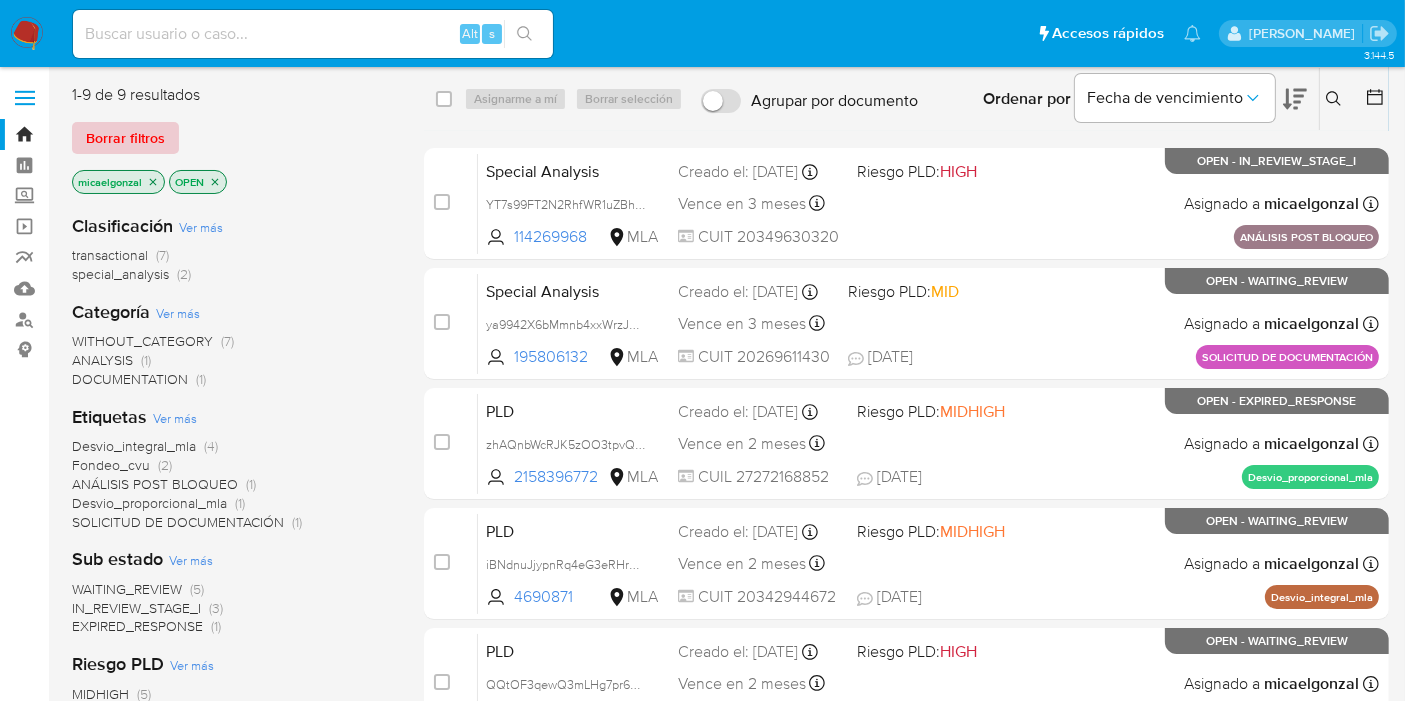 click on "Borrar filtros" at bounding box center [125, 138] 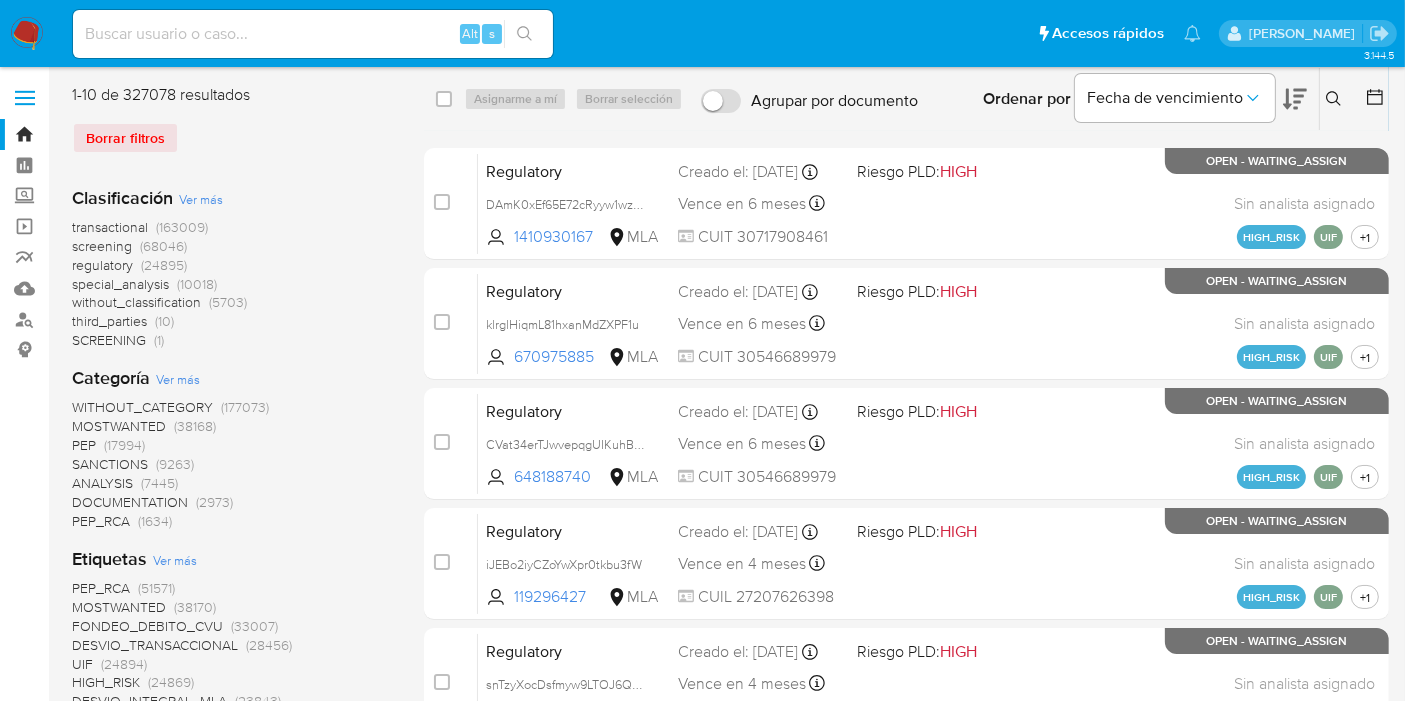 click 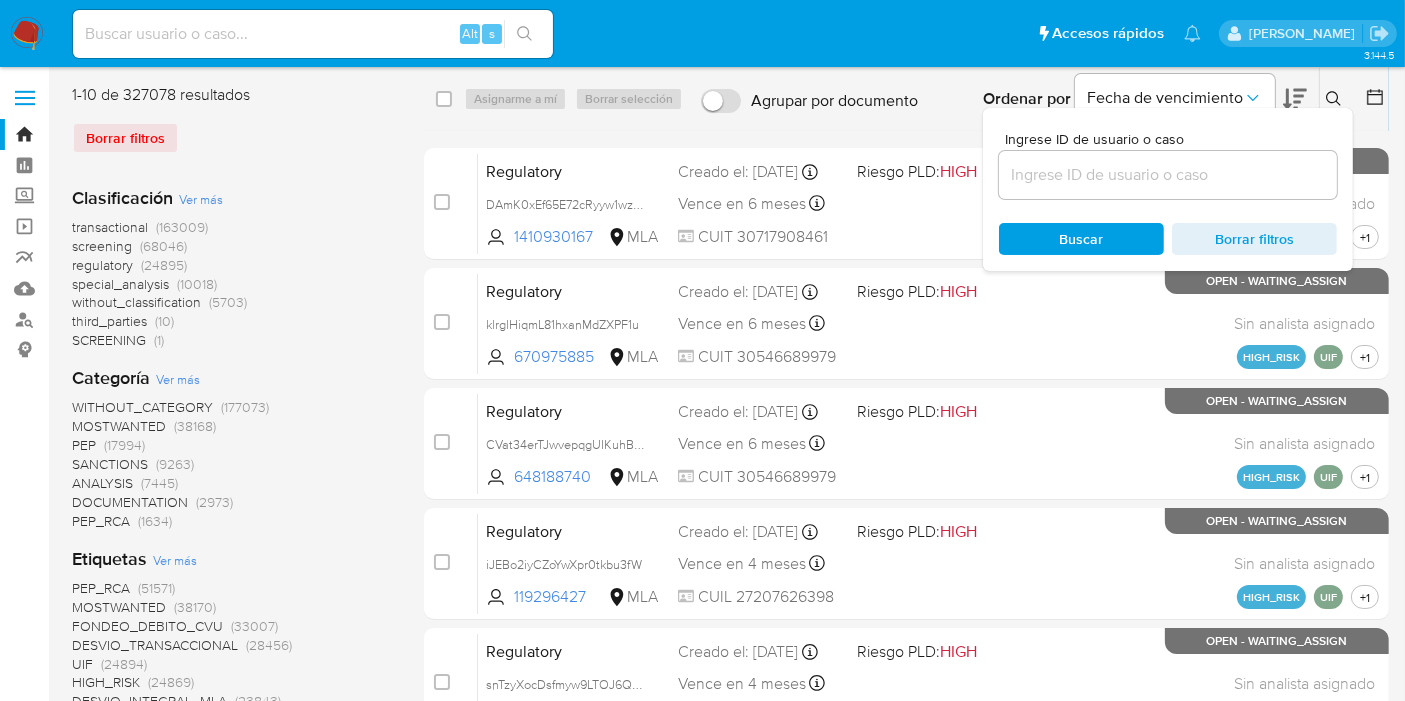 click at bounding box center (1168, 175) 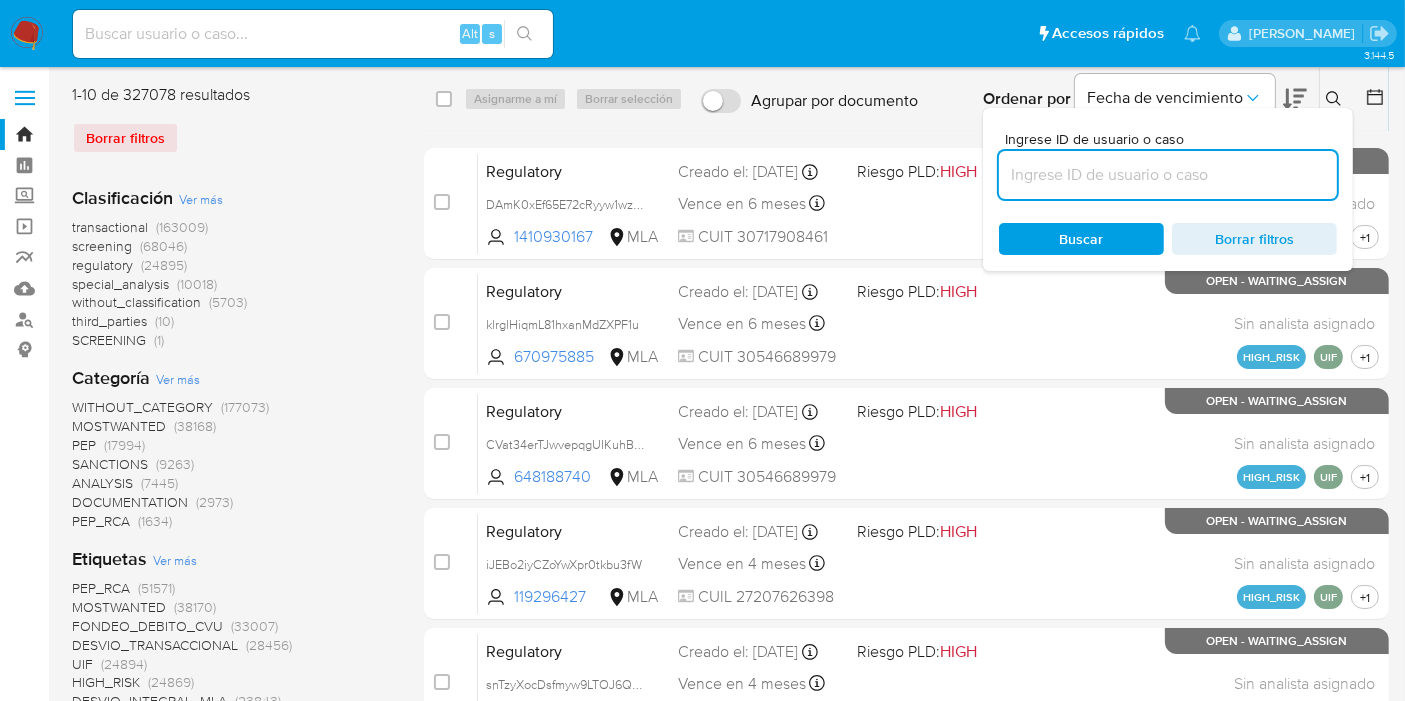 click at bounding box center [1168, 175] 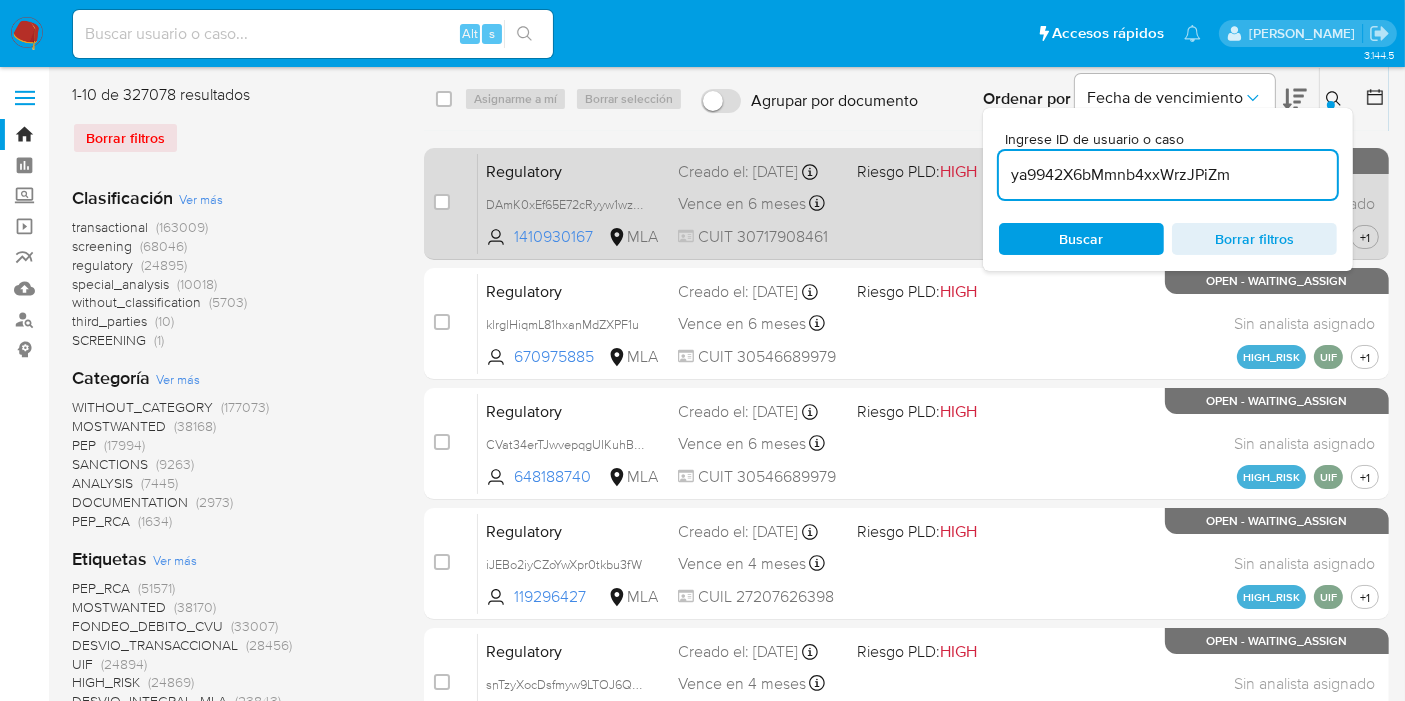 type on "ya9942X6bMmnb4xxWrzJPiZm" 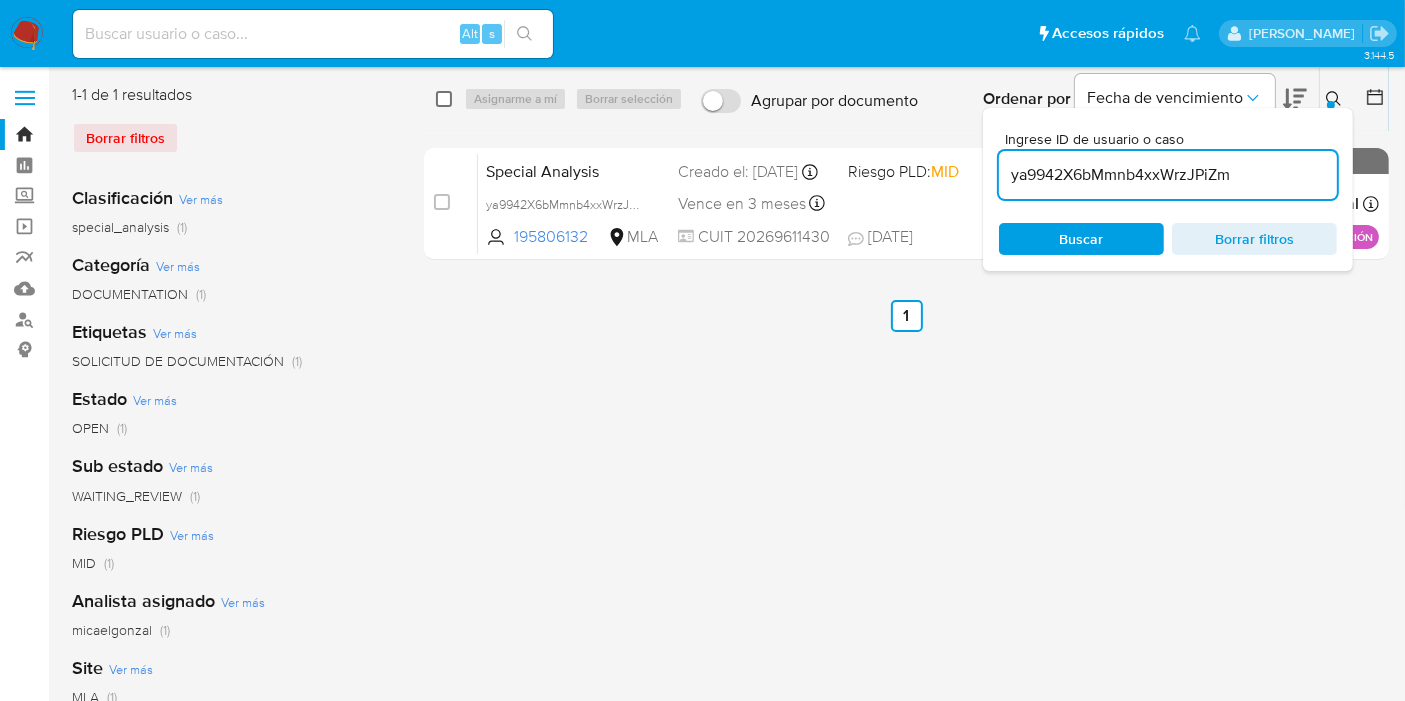 click at bounding box center [444, 99] 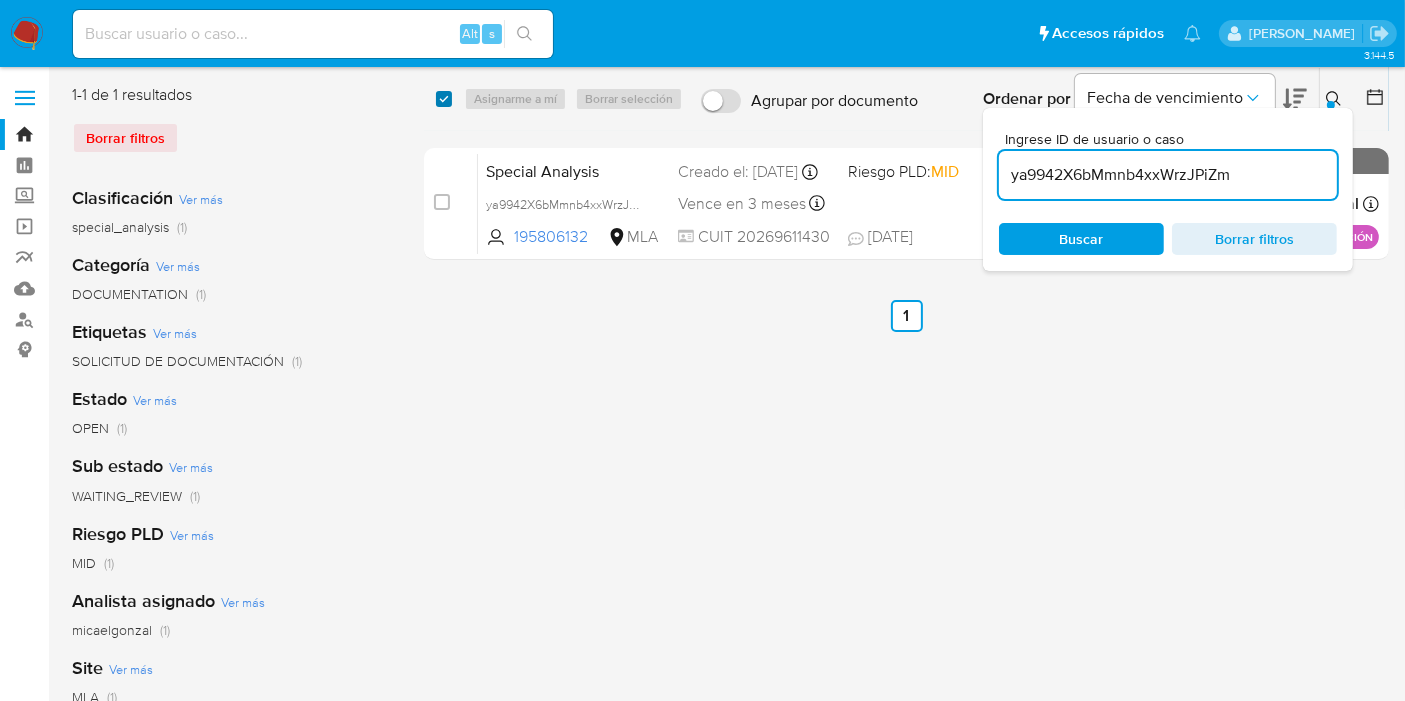 checkbox on "true" 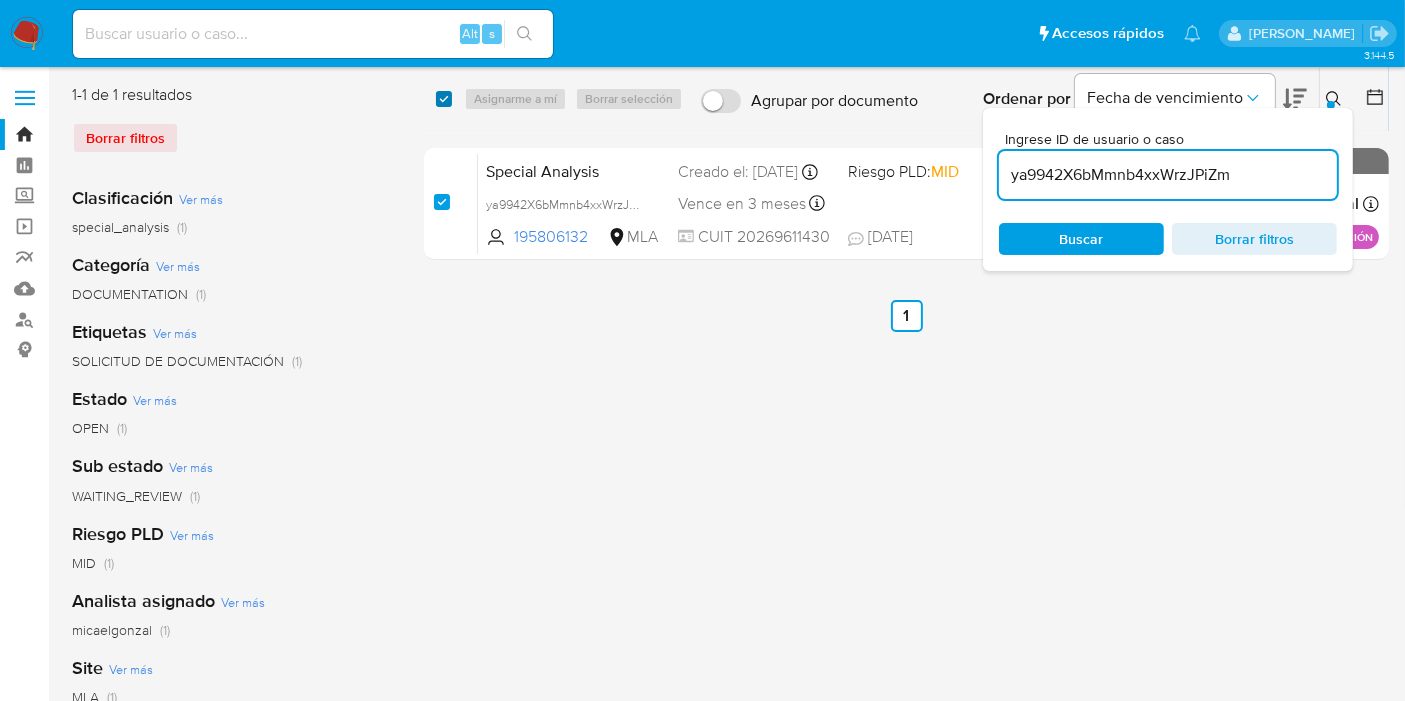 checkbox on "true" 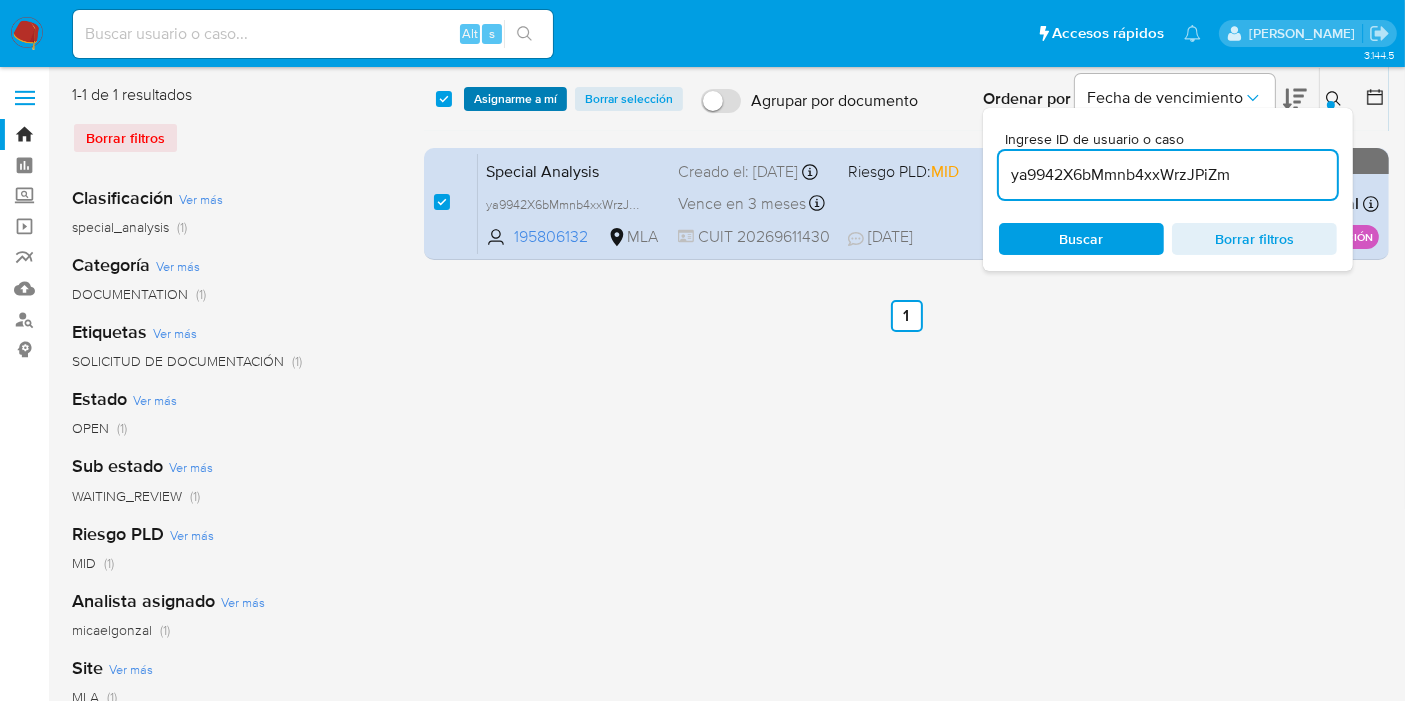 click on "Asignarme a mí" at bounding box center [515, 99] 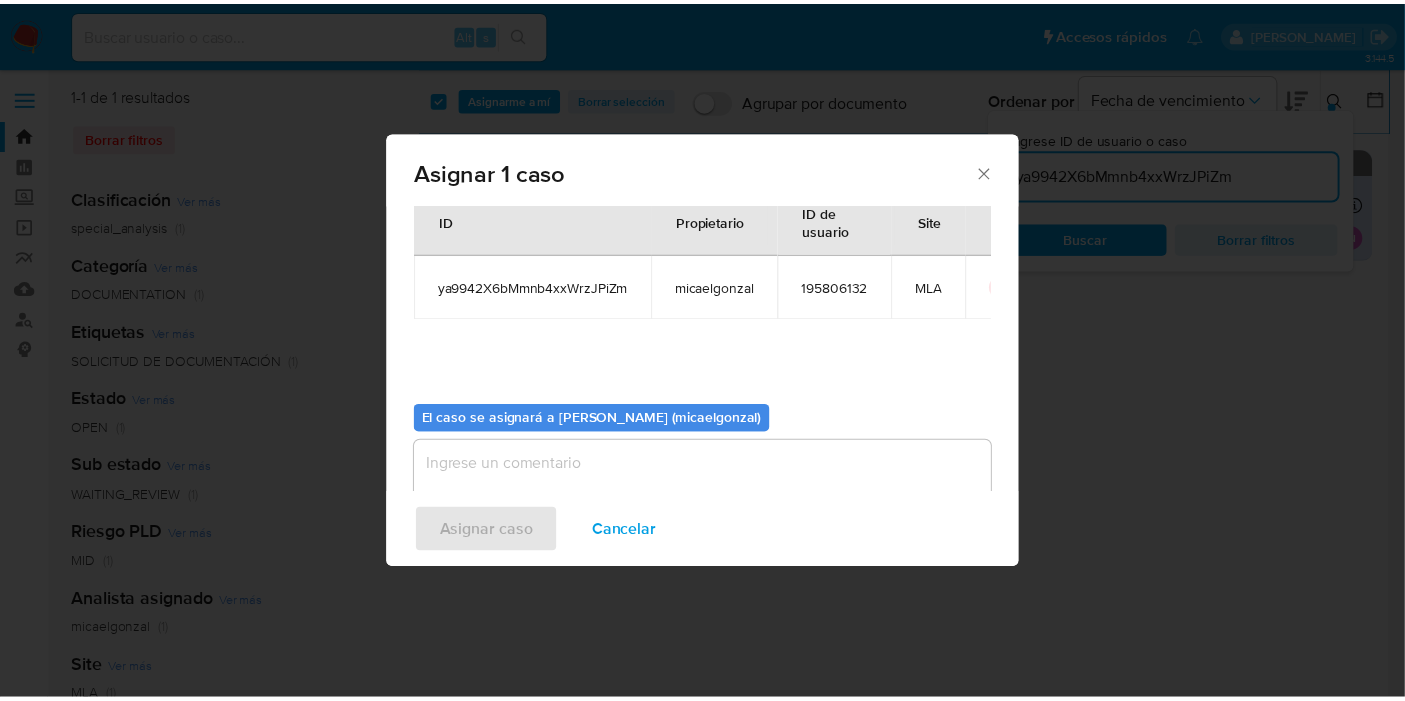 scroll, scrollTop: 102, scrollLeft: 0, axis: vertical 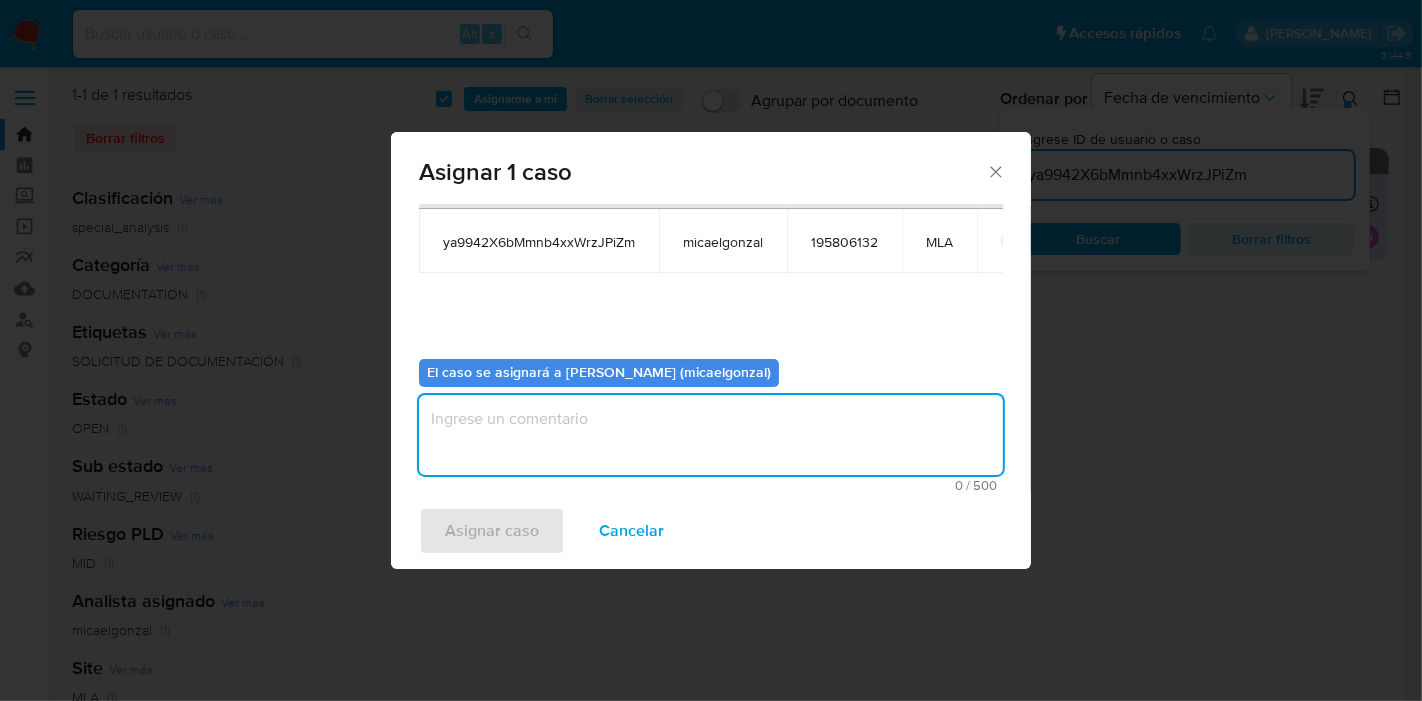 click at bounding box center (711, 435) 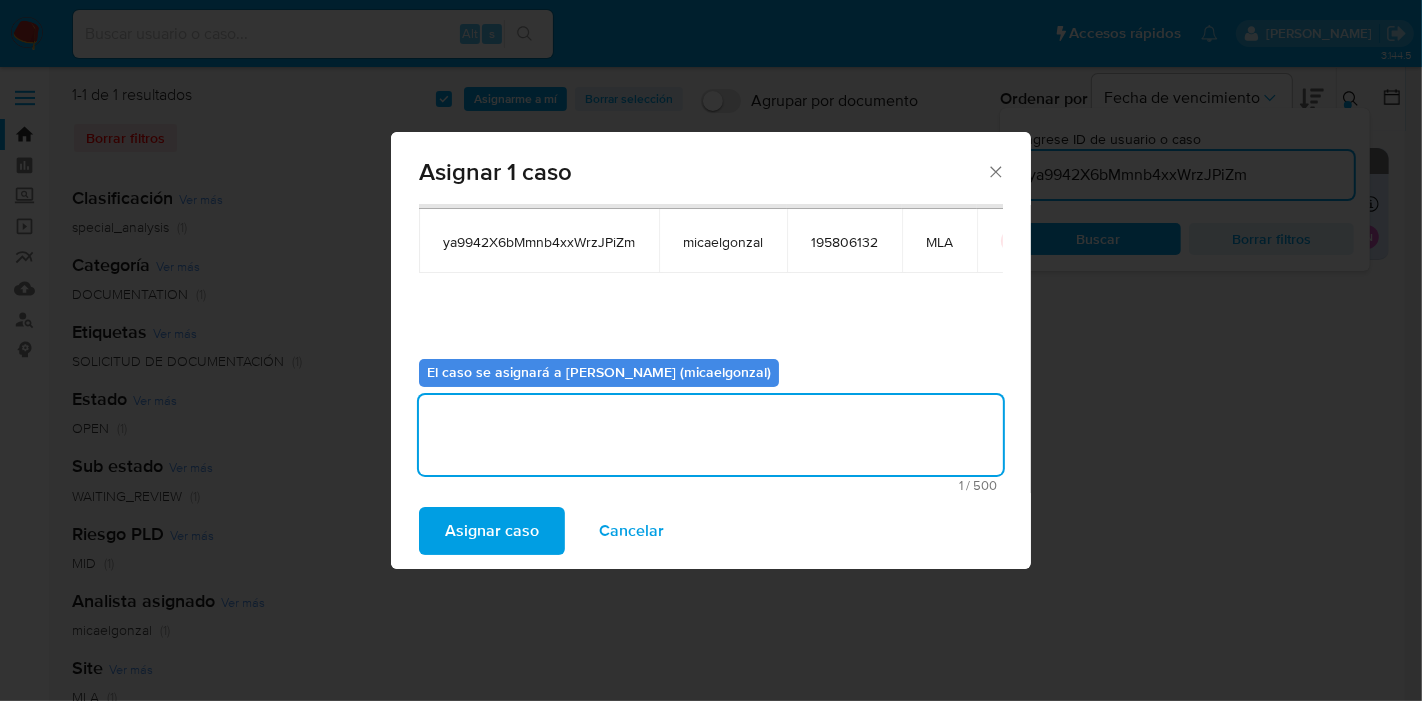 click on "Asignar caso" at bounding box center [492, 531] 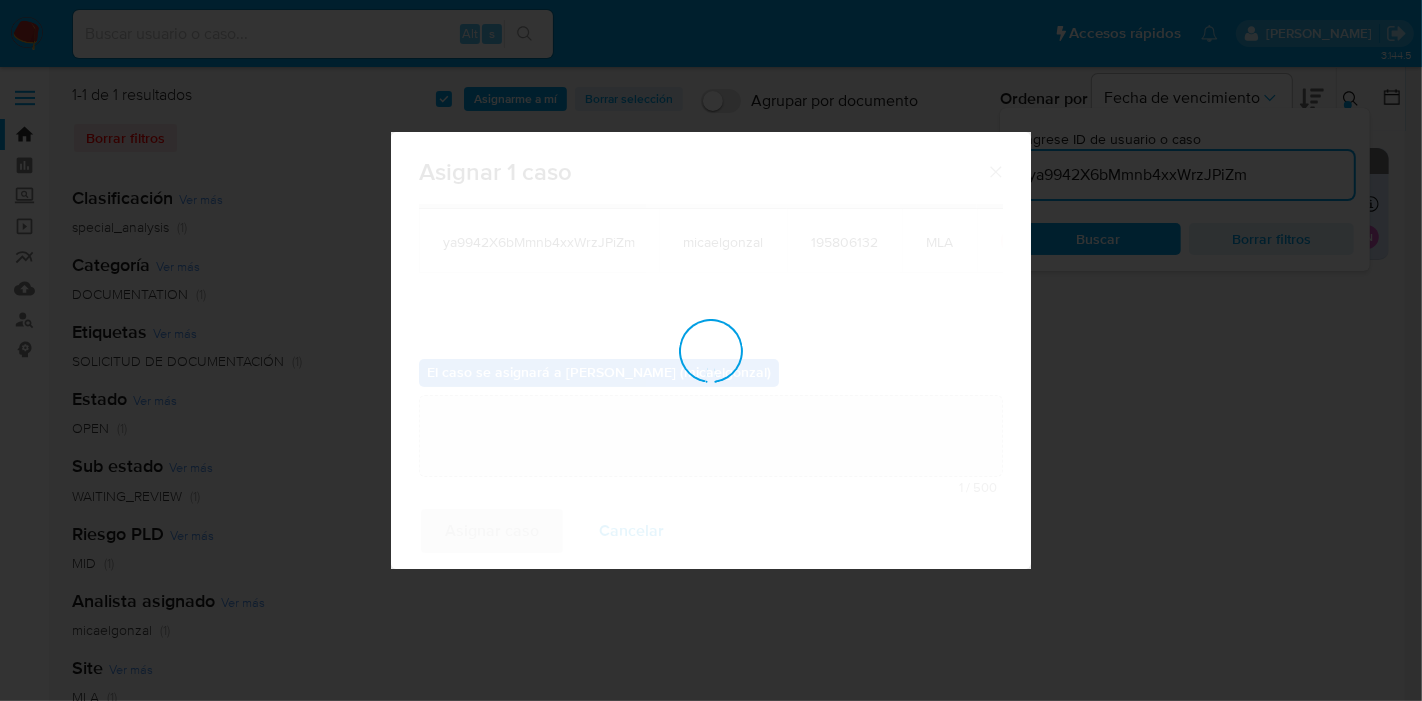 type 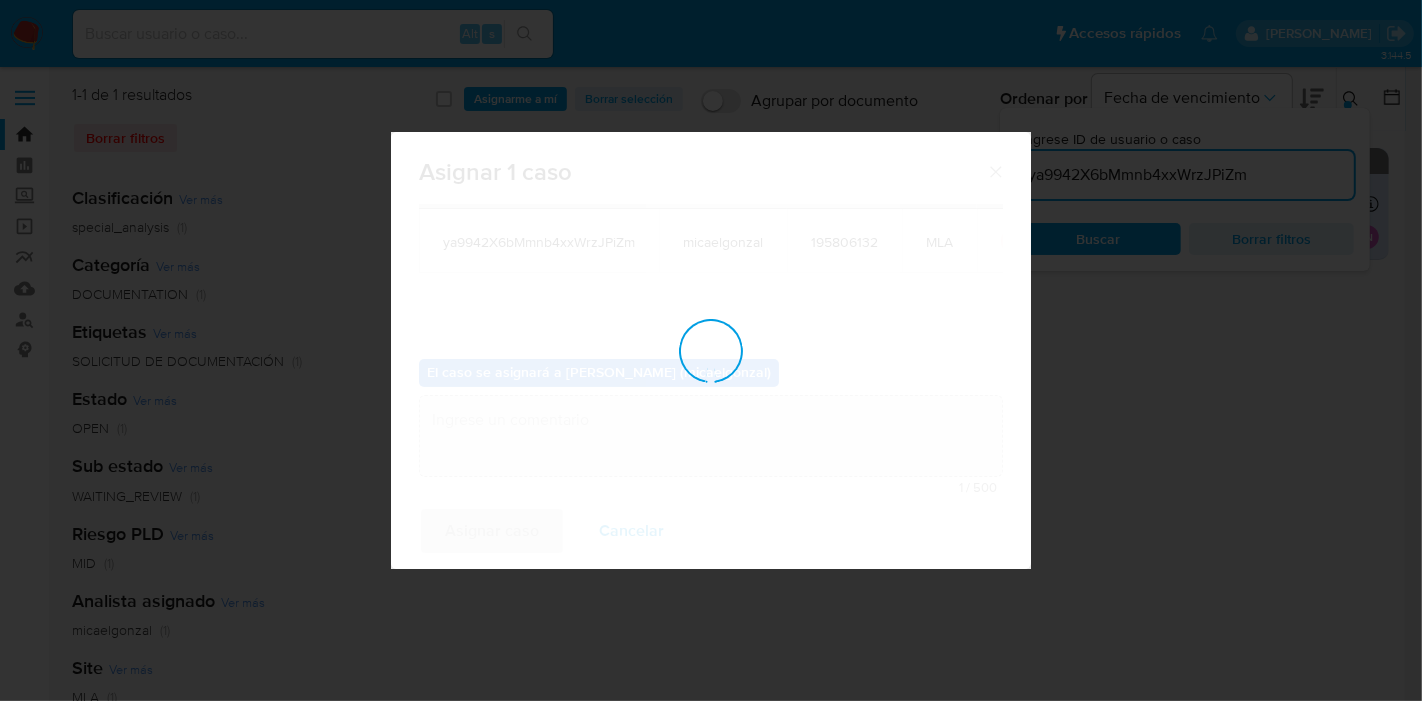 checkbox on "false" 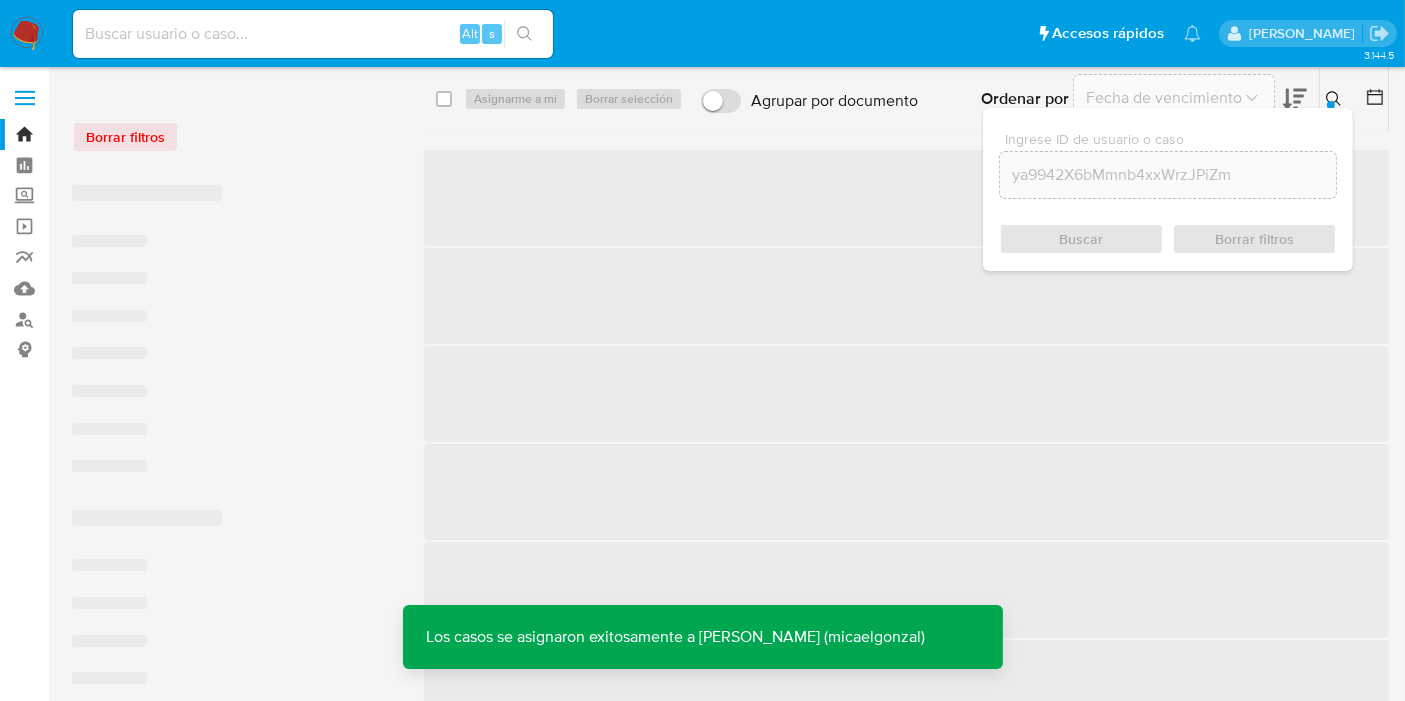 click at bounding box center (313, 34) 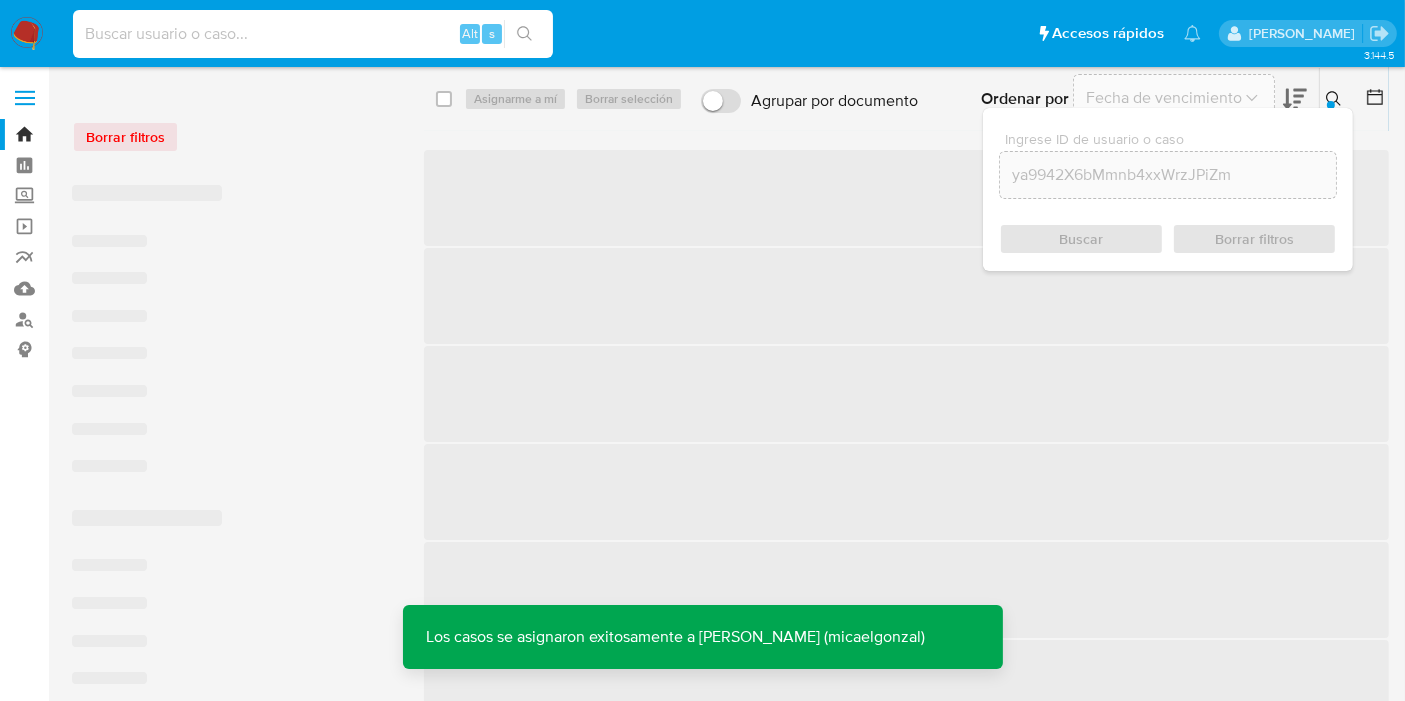 paste on "ya9942X6bMmnb4xxWrzJPiZm" 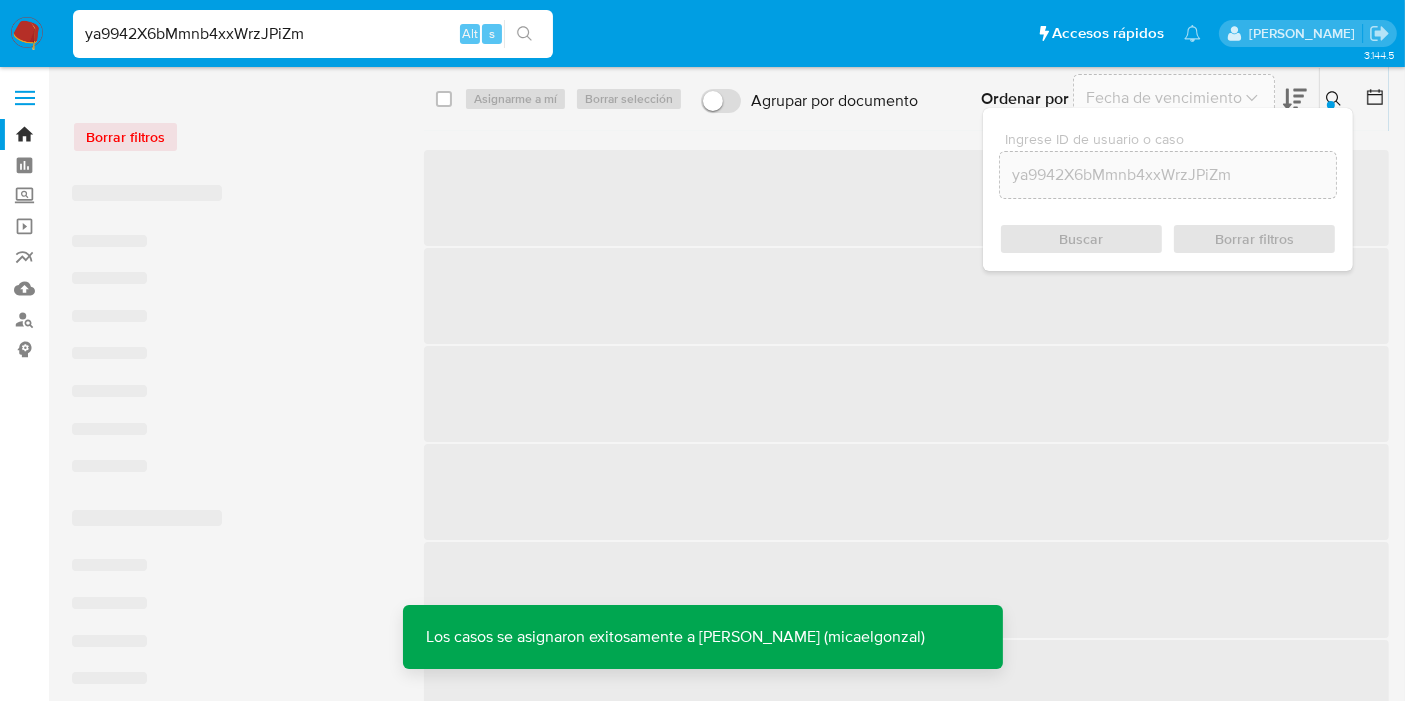 type on "ya9942X6bMmnb4xxWrzJPiZm" 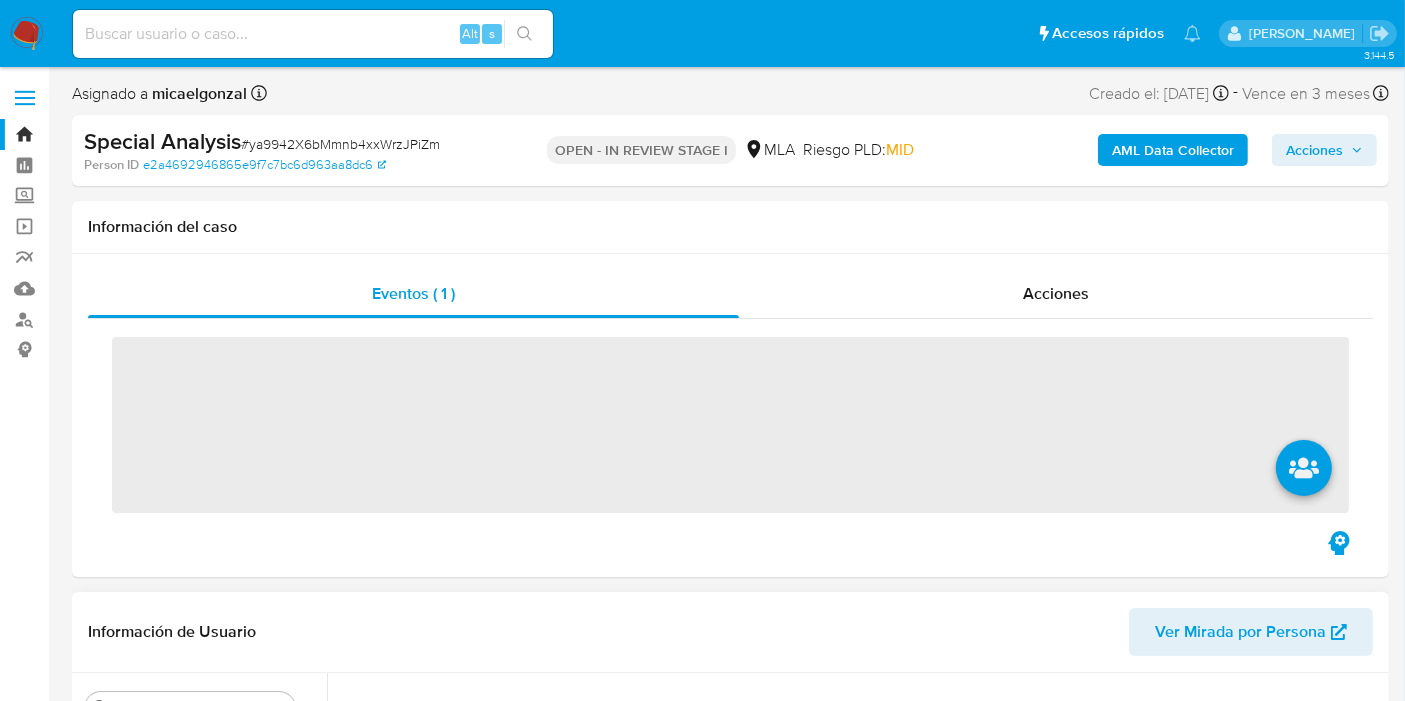 scroll, scrollTop: 444, scrollLeft: 0, axis: vertical 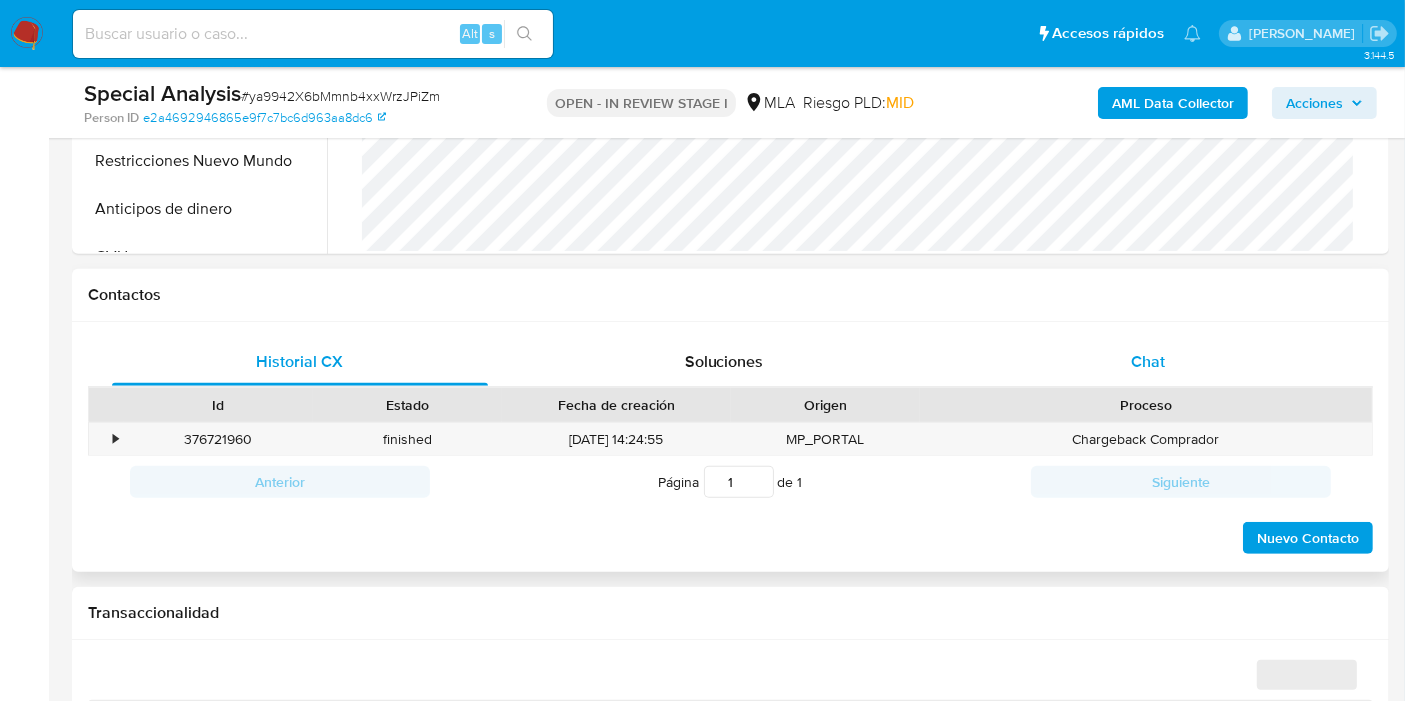 click on "Chat" at bounding box center (1148, 362) 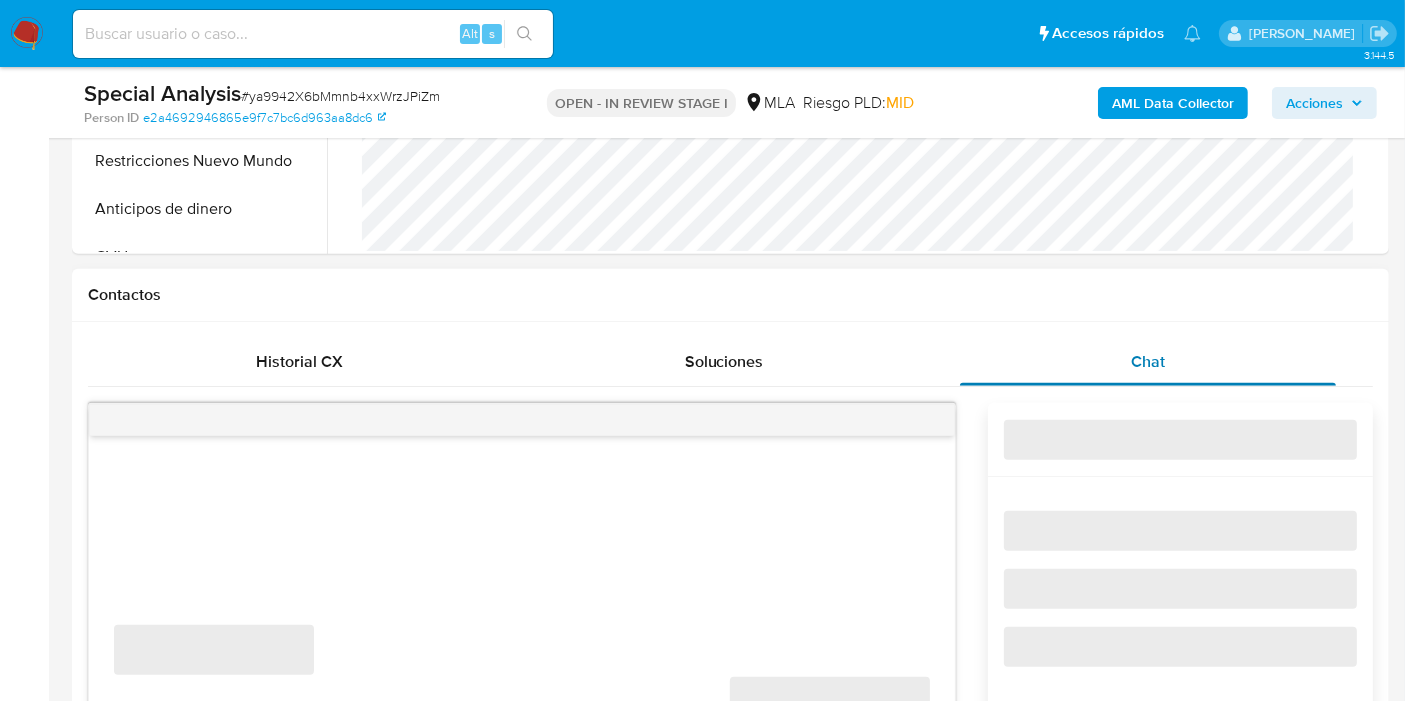 select on "10" 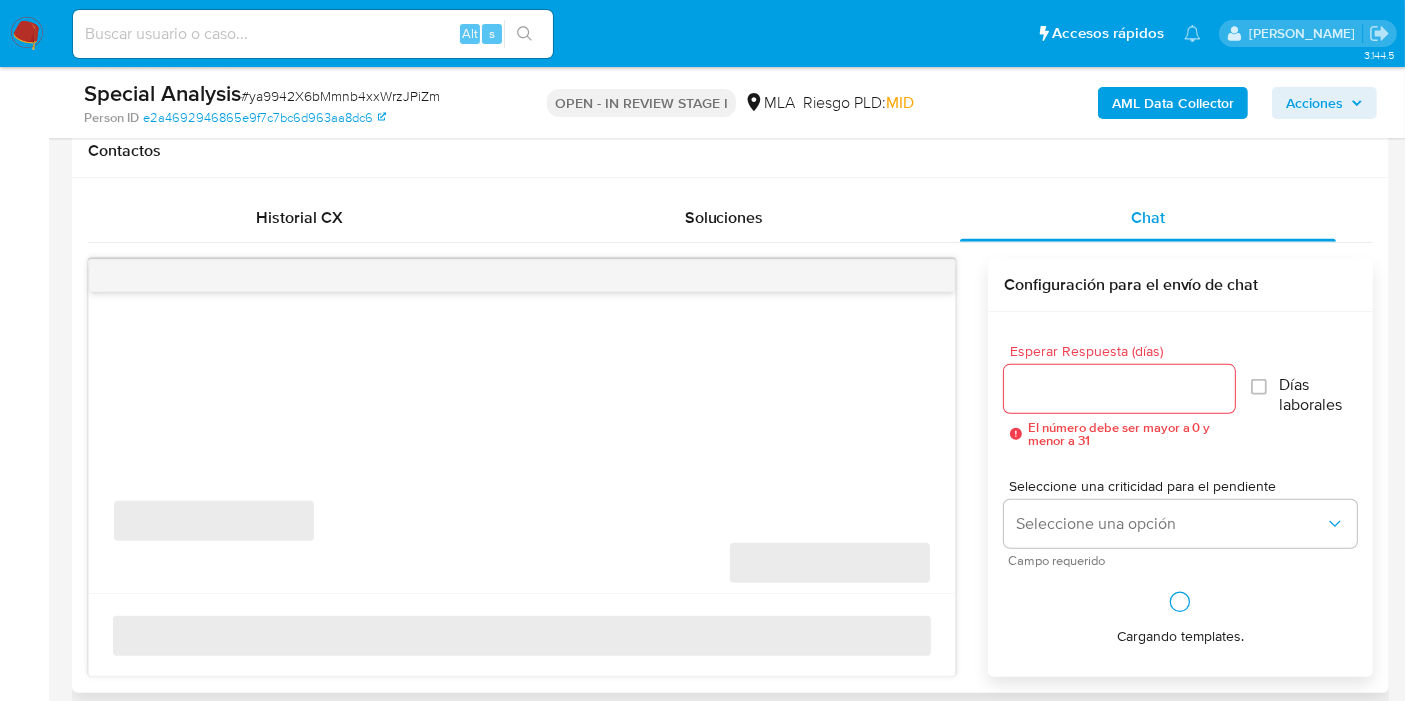 scroll, scrollTop: 1000, scrollLeft: 0, axis: vertical 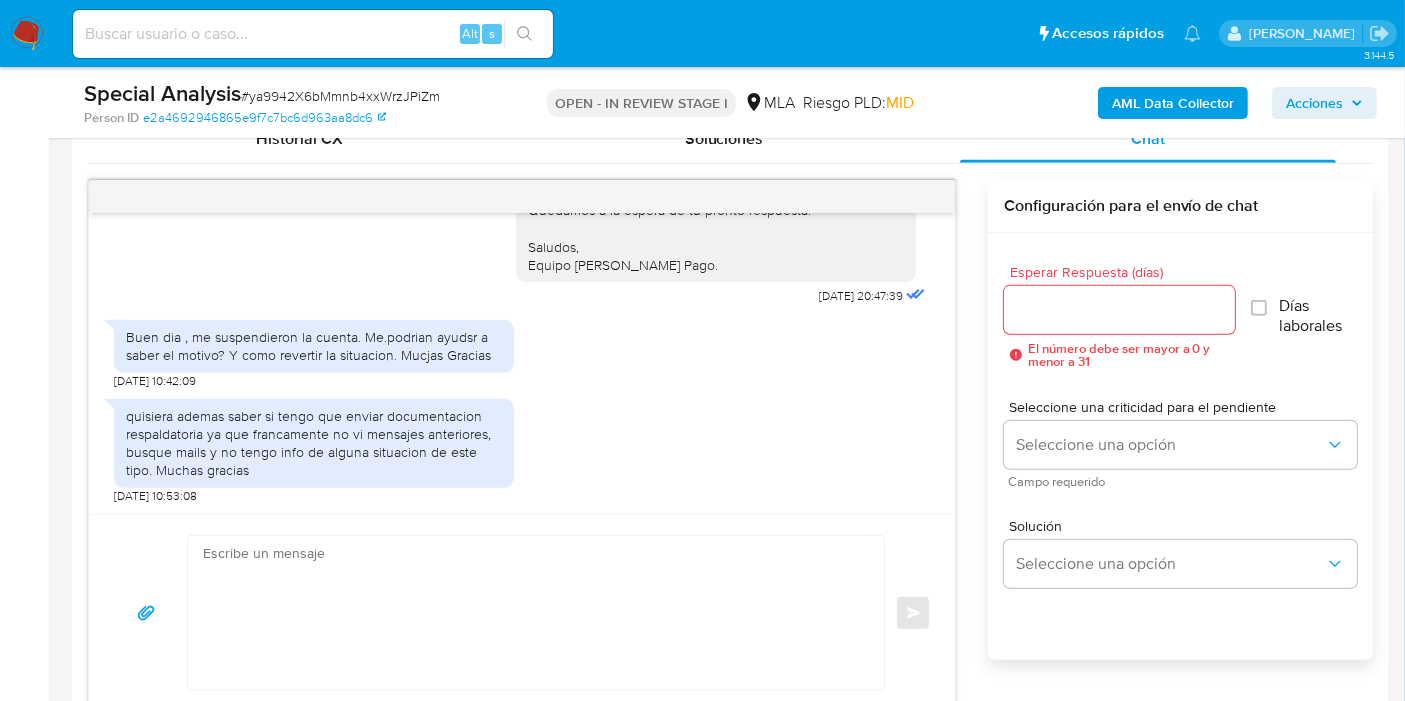 click at bounding box center (531, 613) 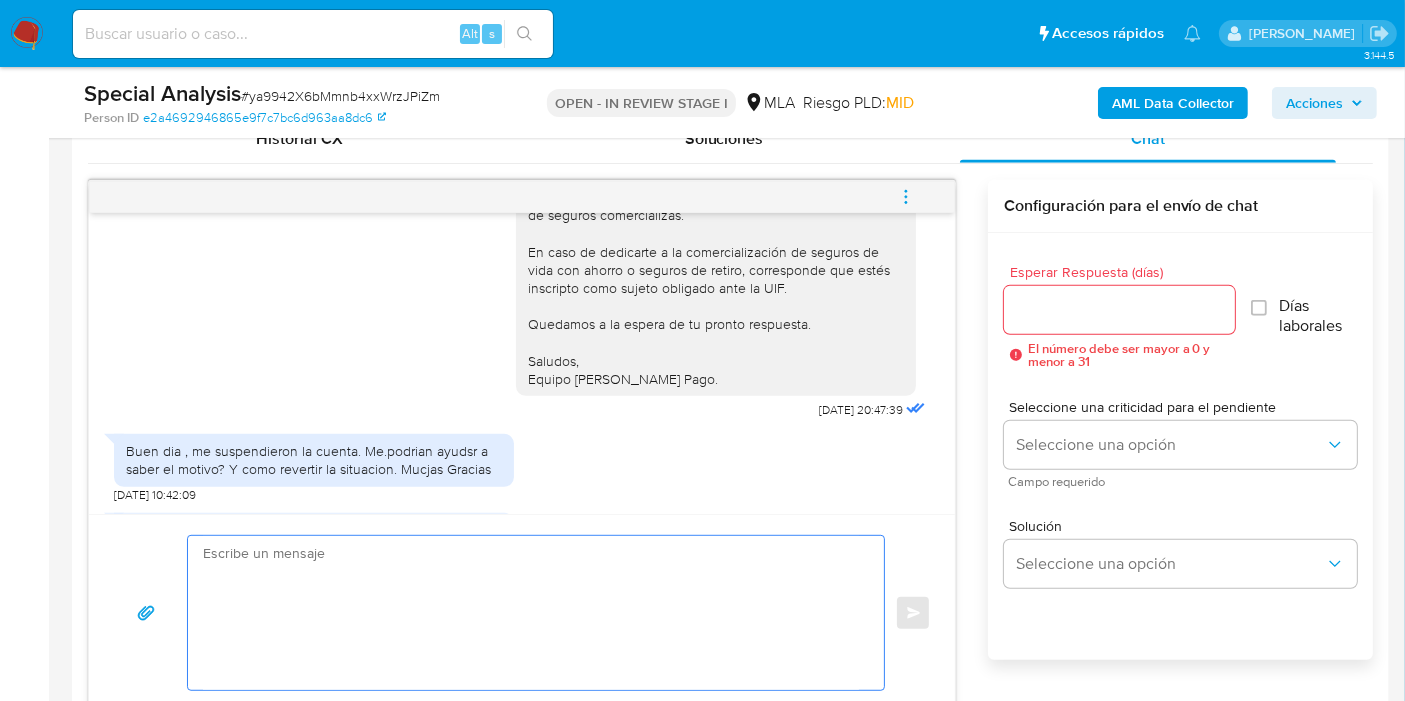 scroll, scrollTop: 0, scrollLeft: 0, axis: both 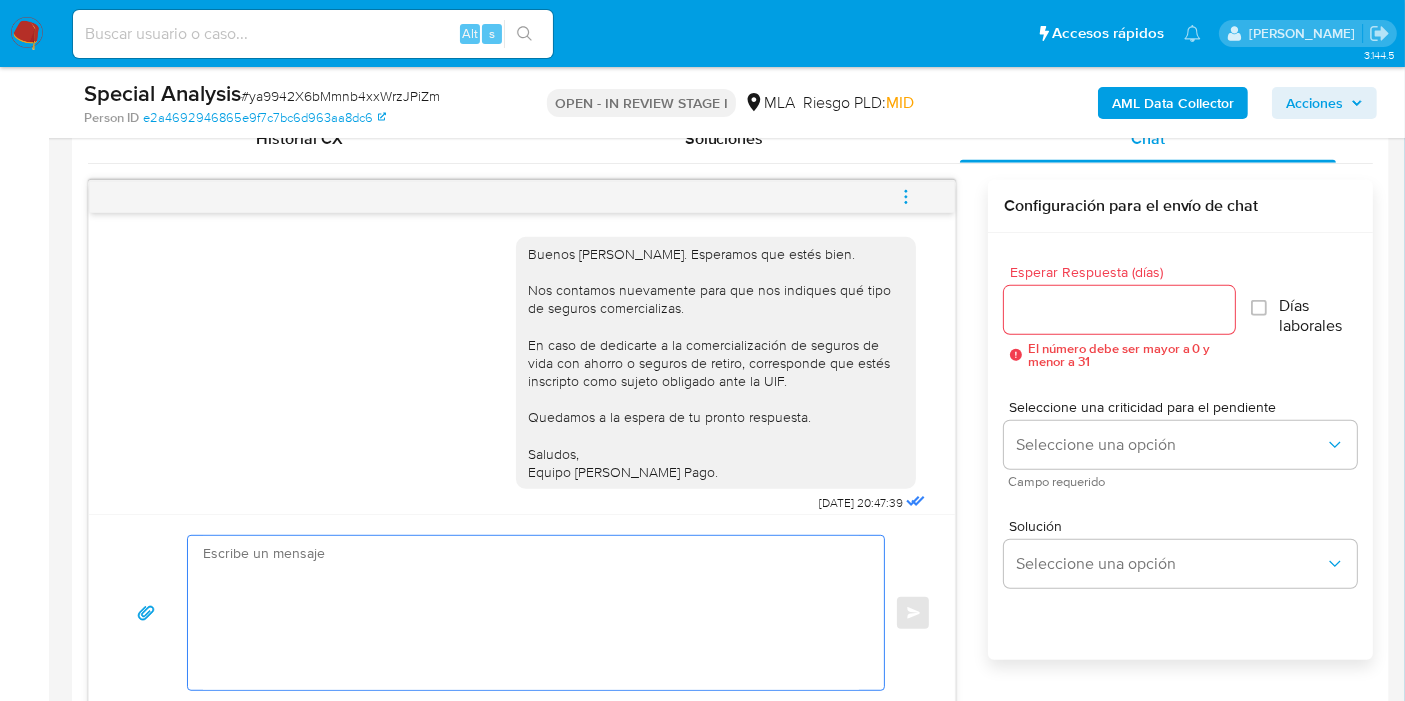 click at bounding box center (531, 613) 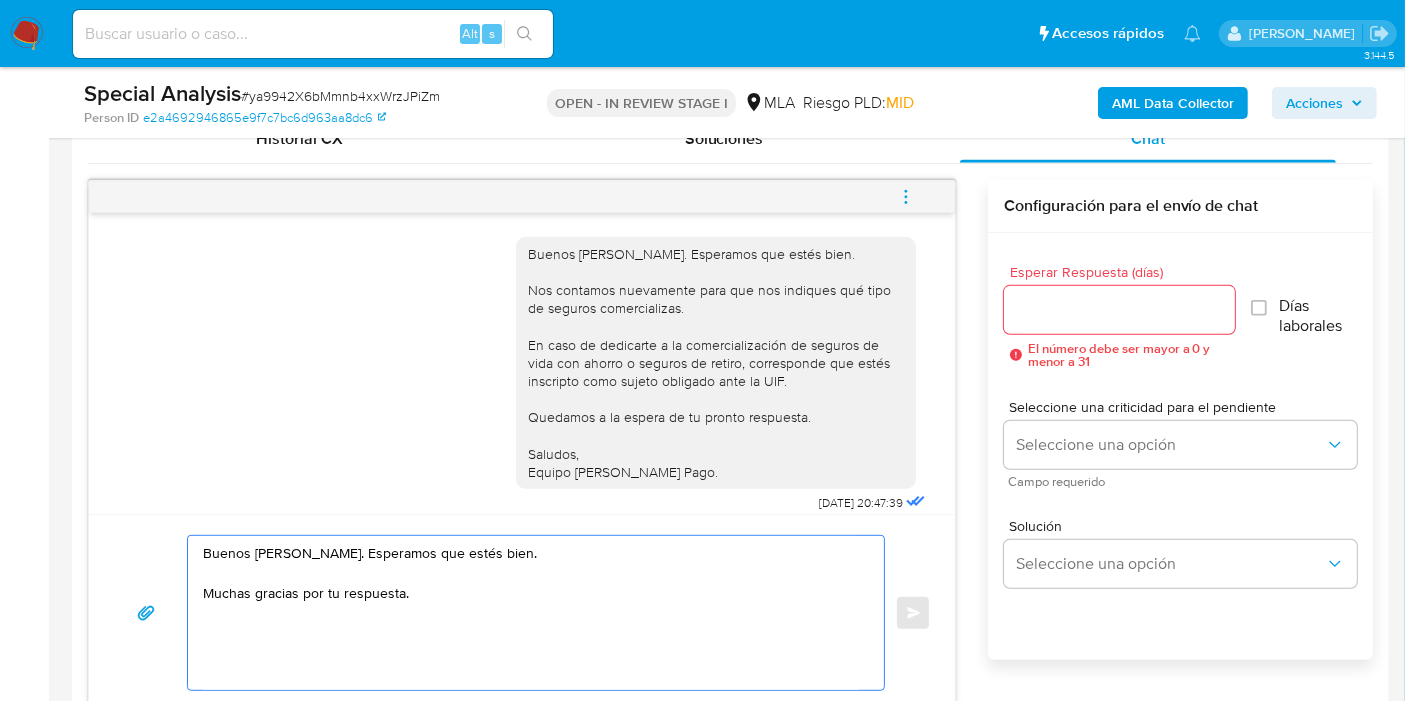 paste on "Nos contactamos nuevamente para que puedas informarnos la actividad de seguros que canalizas. En caso de dedicarte a la comercialización de seguros de vida con ahorro o seguros de retiro corresponde que estés inscripto como sujeto obligado ante la UIF.
Quedamos a la espera de tu respuesta." 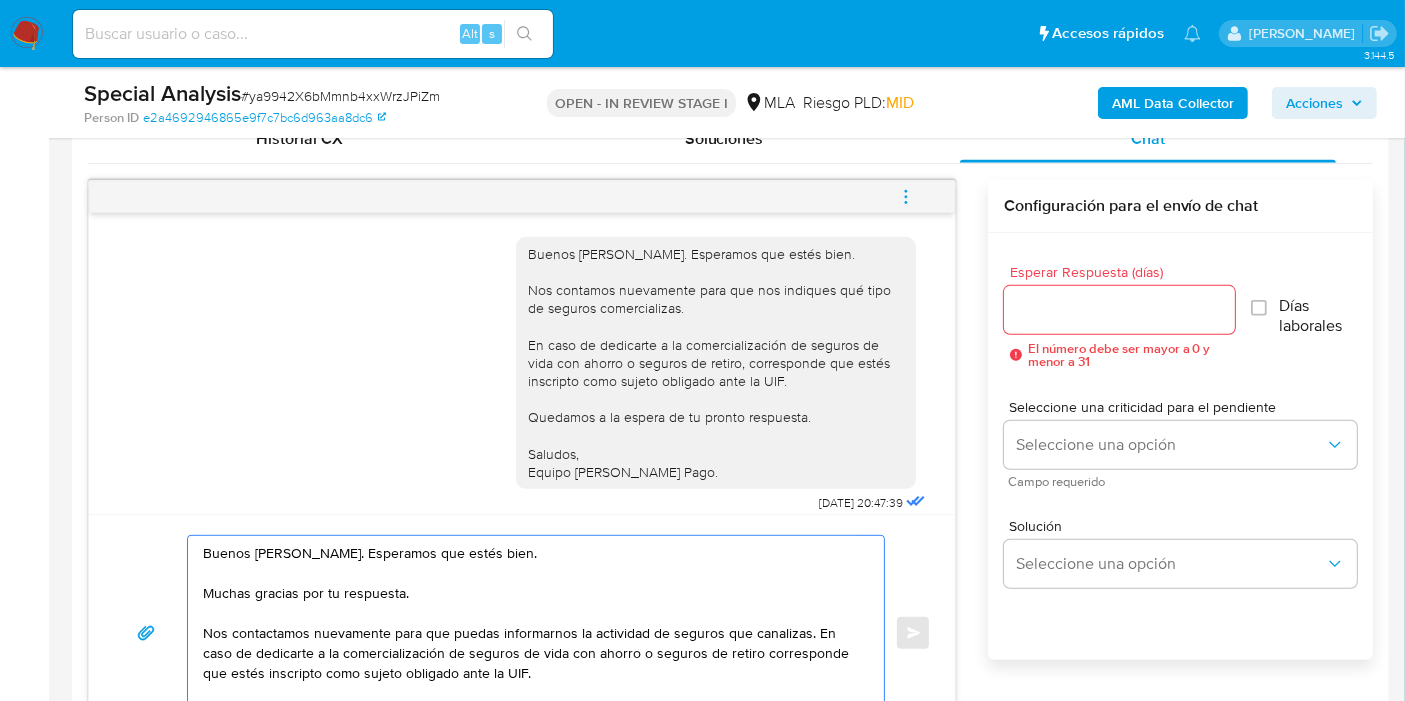 scroll, scrollTop: 1020, scrollLeft: 0, axis: vertical 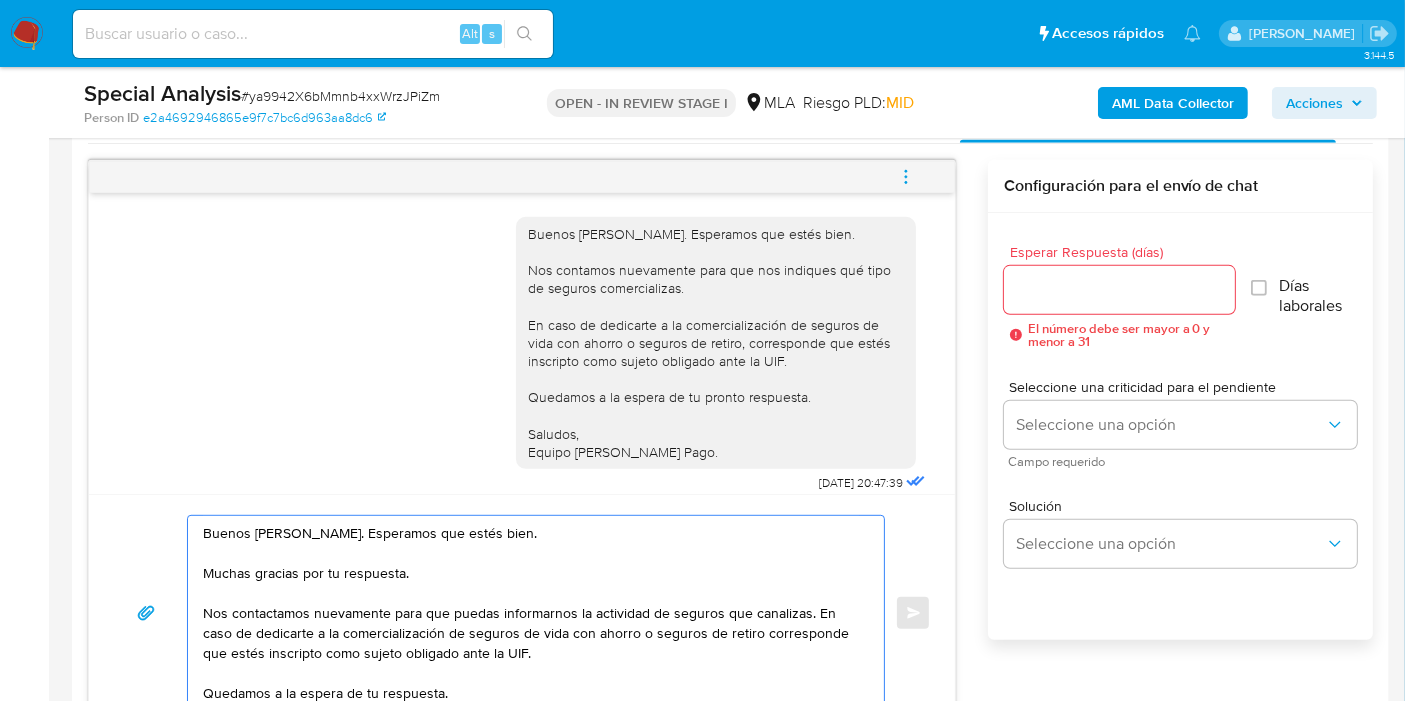 click on "Buenos días, Roger. Esperamos que estés bien.
Muchas gracias por tu respuesta.
Nos contactamos nuevamente para que puedas informarnos la actividad de seguros que canalizas. En caso de dedicarte a la comercialización de seguros de vida con ahorro o seguros de retiro corresponde que estés inscripto como sujeto obligado ante la UIF.
Quedamos a la espera de tu respuesta." at bounding box center [531, 613] 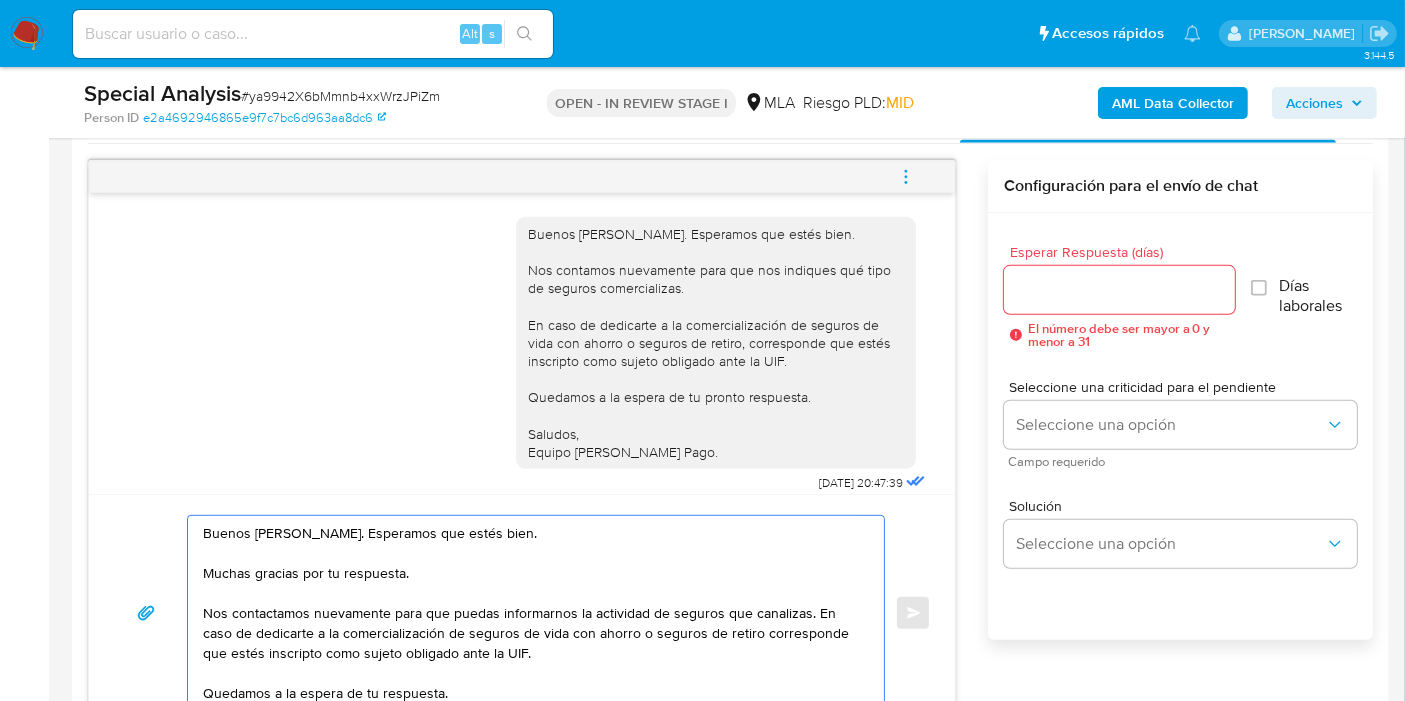 drag, startPoint x: 692, startPoint y: 616, endPoint x: 770, endPoint y: 600, distance: 79.624115 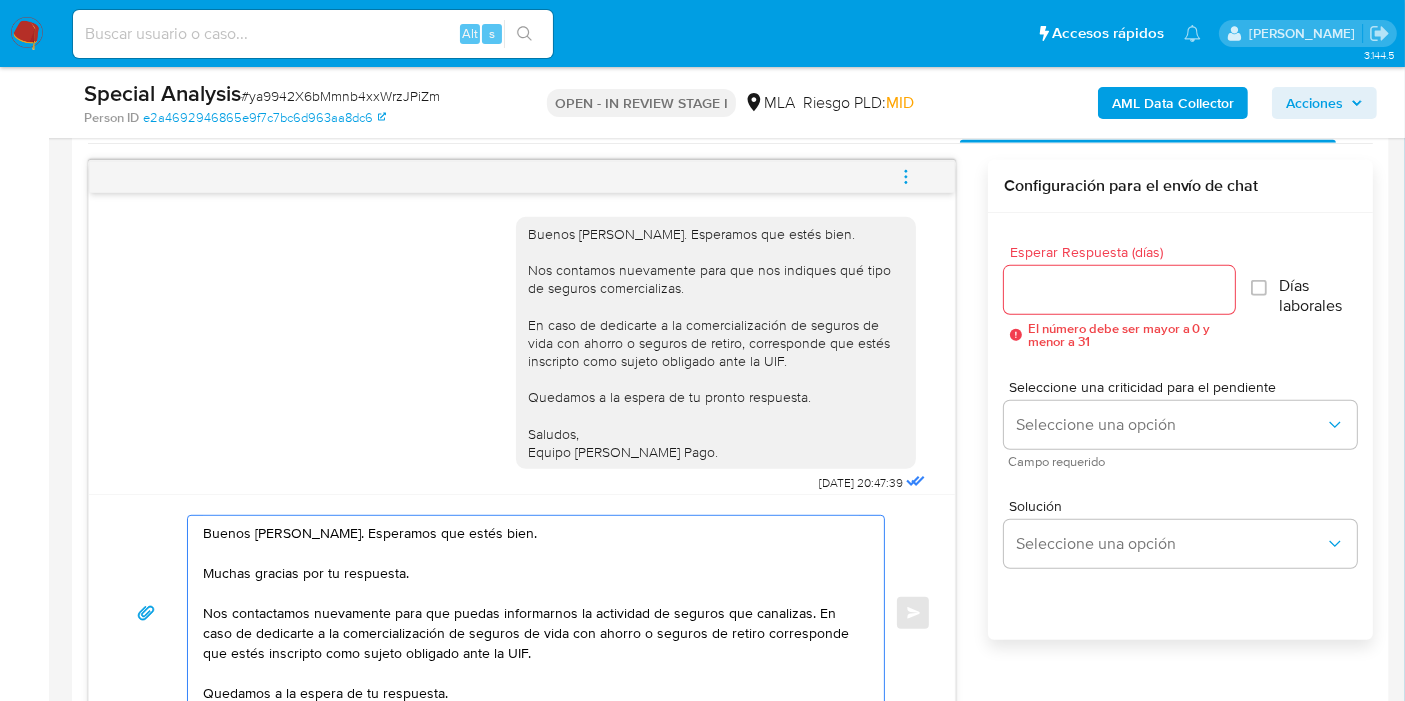 drag, startPoint x: 800, startPoint y: 612, endPoint x: 694, endPoint y: 605, distance: 106.23088 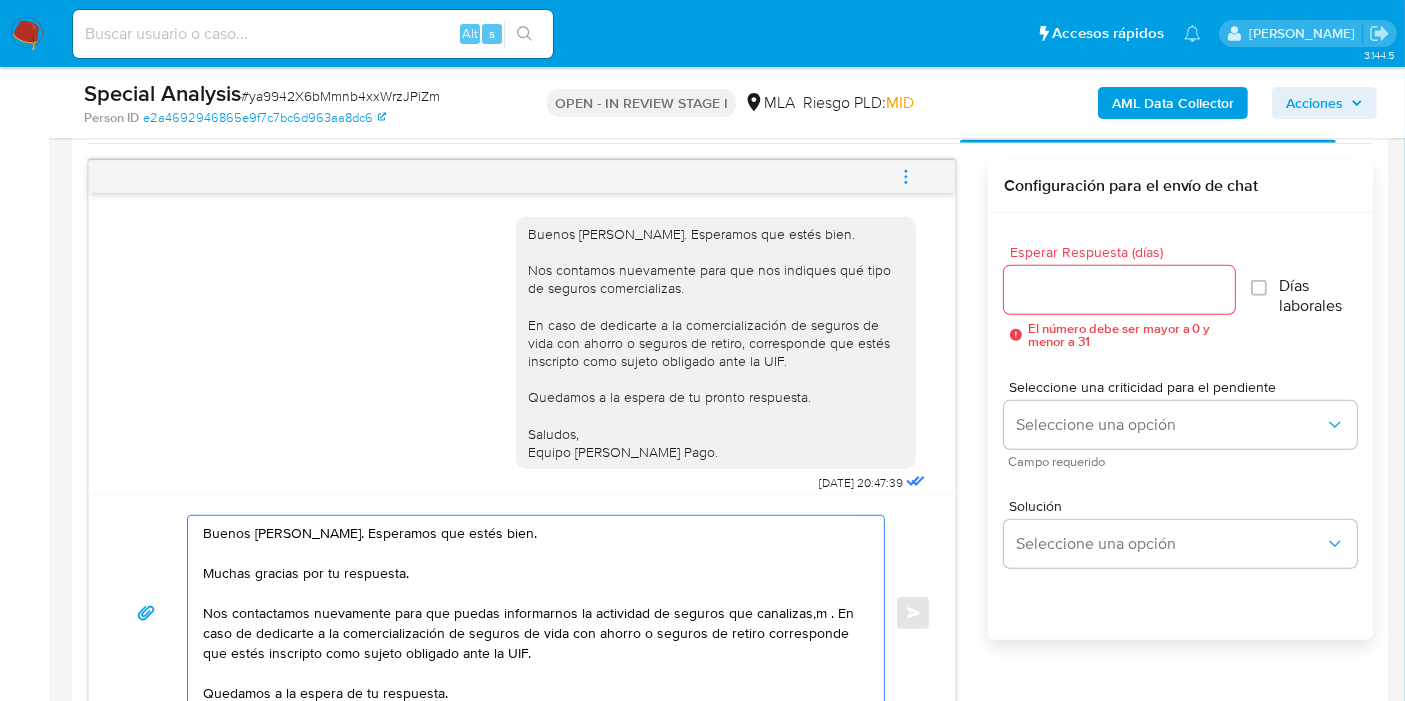 paste on "te pedimos que nos indiques qué tipo de seguros comercializas para, de esta manera, dejarlo asentado en nuestro registro." 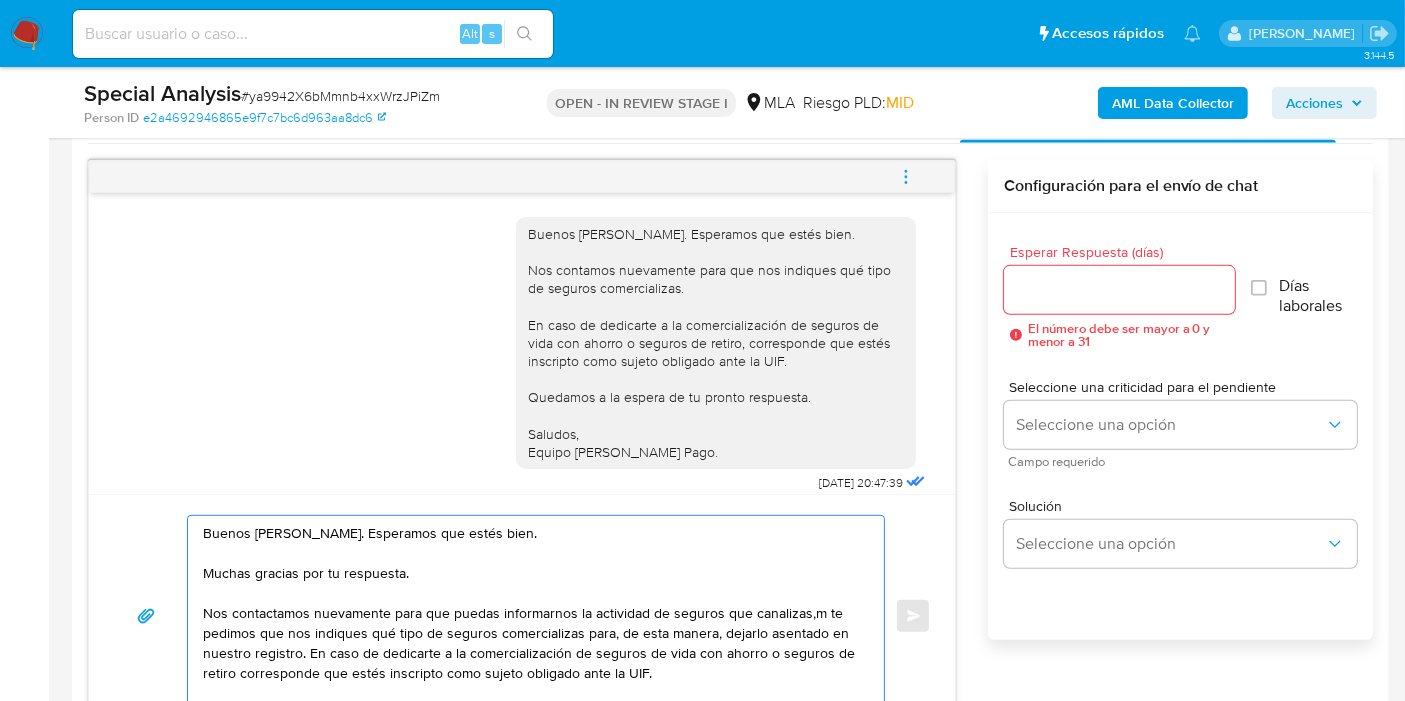 drag, startPoint x: 497, startPoint y: 611, endPoint x: 362, endPoint y: 625, distance: 135.72398 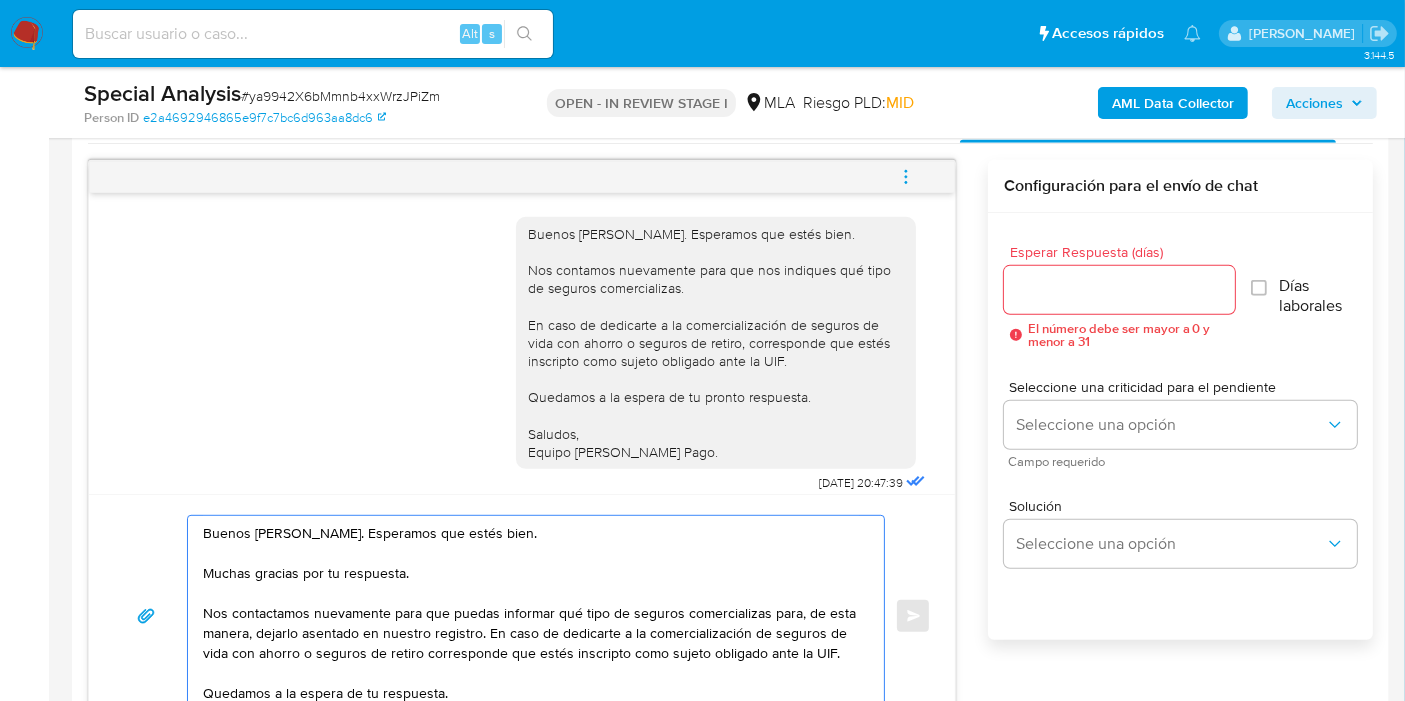 click on "Buenos días, Roger. Esperamos que estés bien.
Muchas gracias por tu respuesta.
Nos contactamos nuevamente para que puedas informar qué tipo de seguros comercializas para, de esta manera, dejarlo asentado en nuestro registro. En caso de dedicarte a la comercialización de seguros de vida con ahorro o seguros de retiro corresponde que estés inscripto como sujeto obligado ante la UIF.
Quedamos a la espera de tu respuesta." at bounding box center [531, 616] 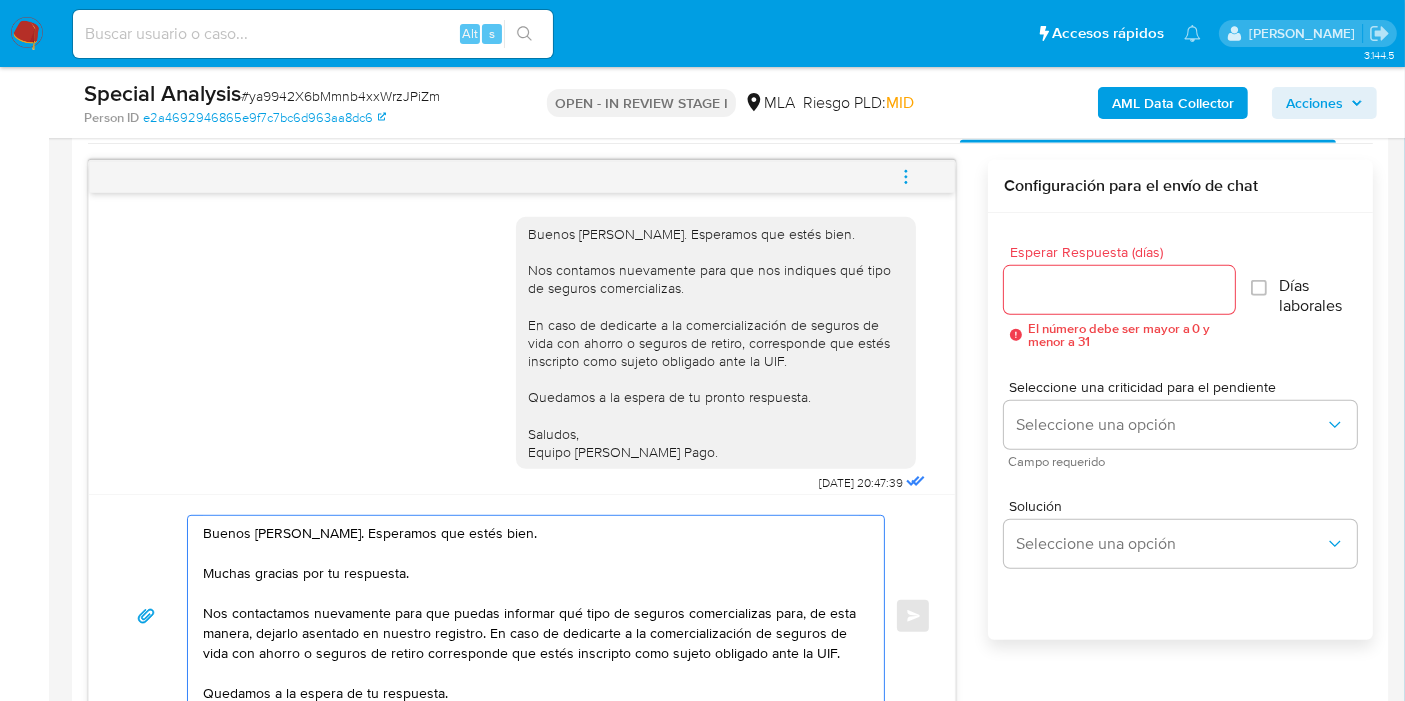 click on "retiro ," 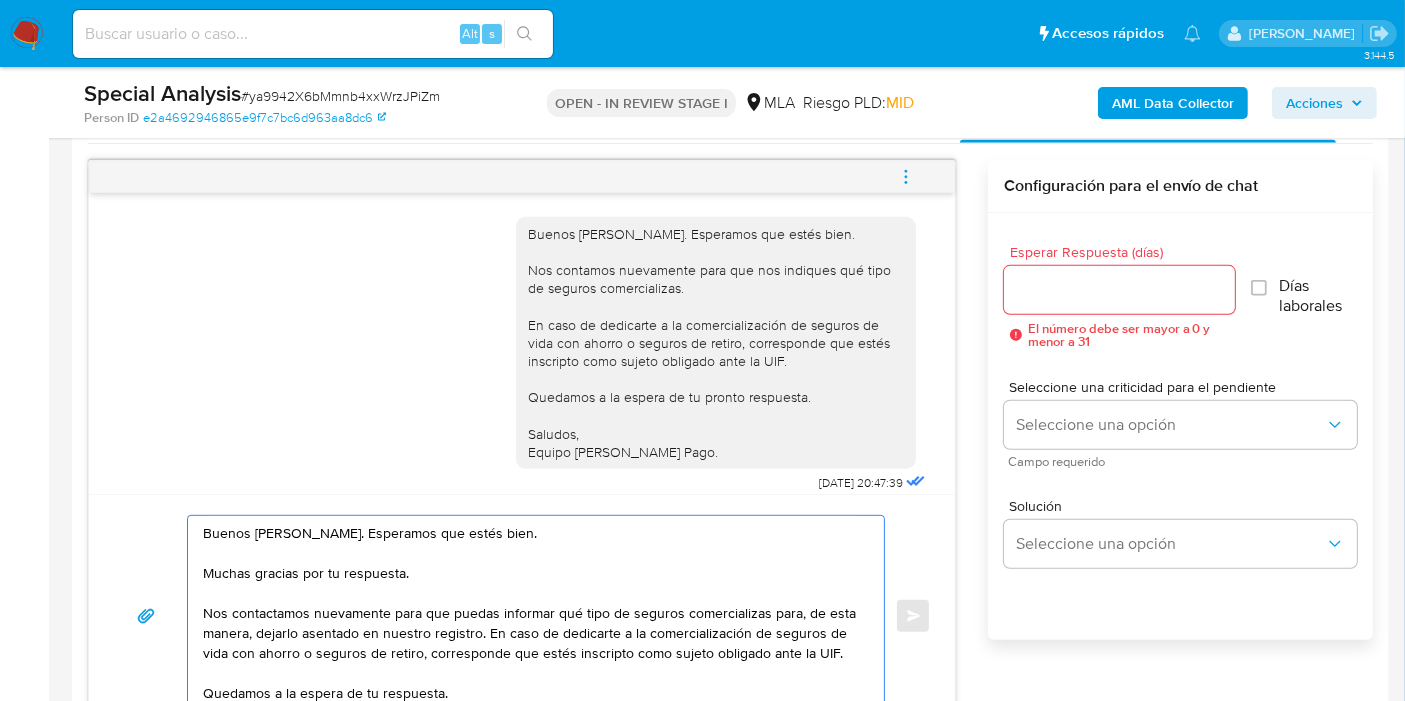 scroll, scrollTop: 14, scrollLeft: 0, axis: vertical 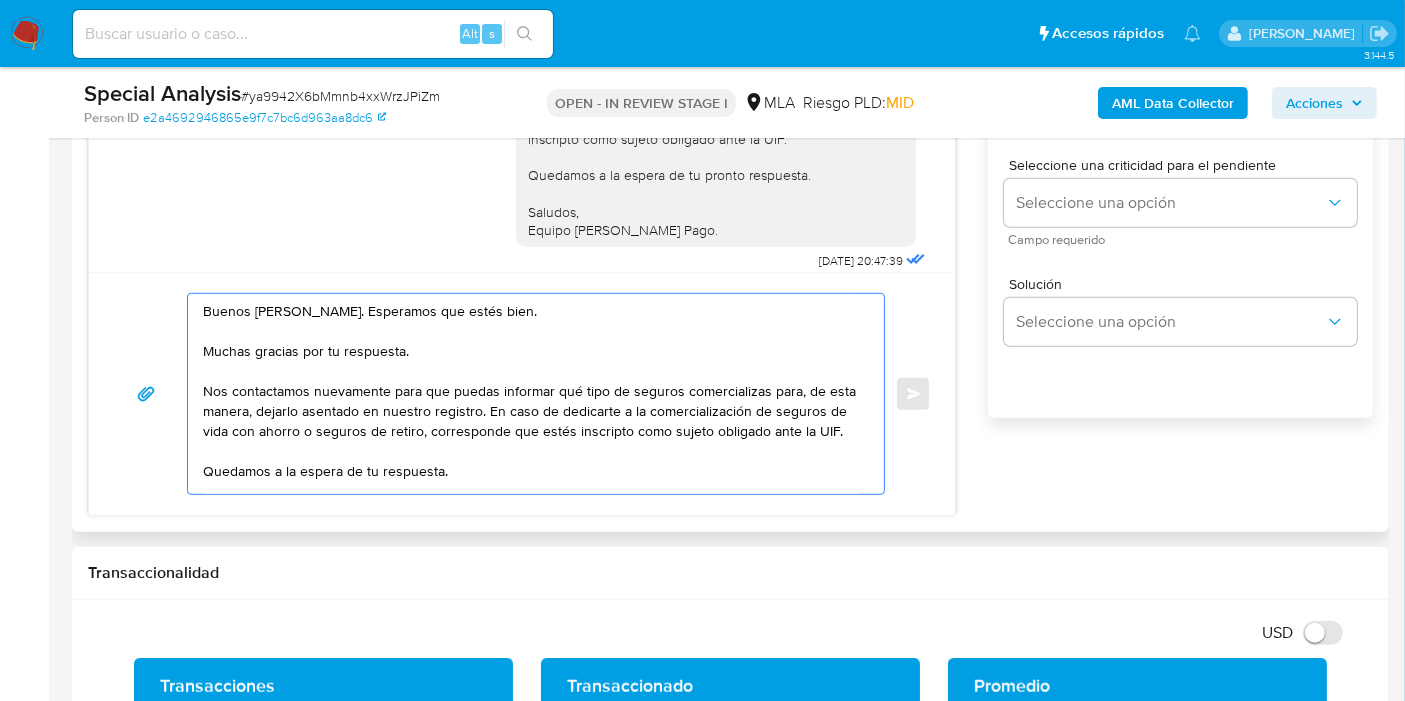 click on "Buenos días, Roger. Esperamos que estés bien.
Muchas gracias por tu respuesta.
Nos contactamos nuevamente para que puedas informar qué tipo de seguros comercializas para, de esta manera, dejarlo asentado en nuestro registro. En caso de dedicarte a la comercialización de seguros de vida con ahorro o seguros de retiro, corresponde que estés inscripto como sujeto obligado ante la UIF.
Quedamos a la espera de tu respuesta." at bounding box center (531, 394) 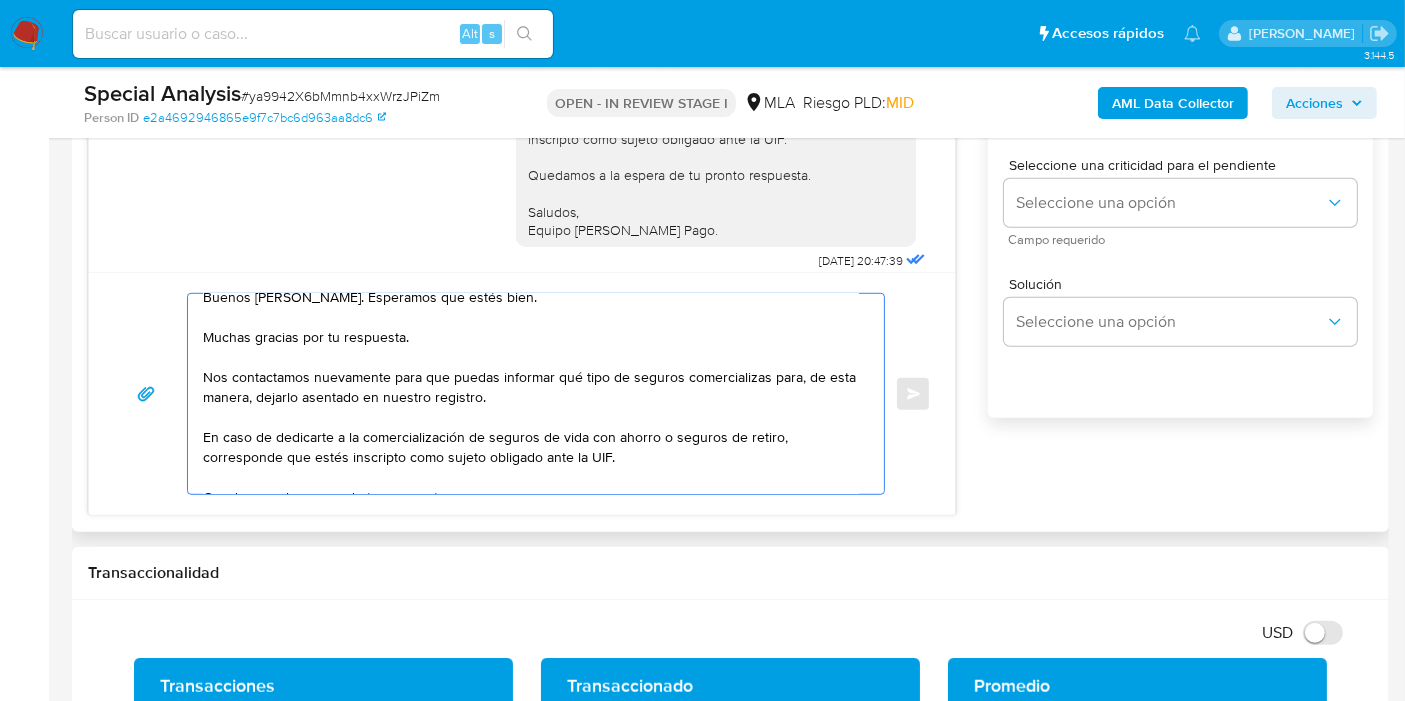 scroll, scrollTop: 34, scrollLeft: 0, axis: vertical 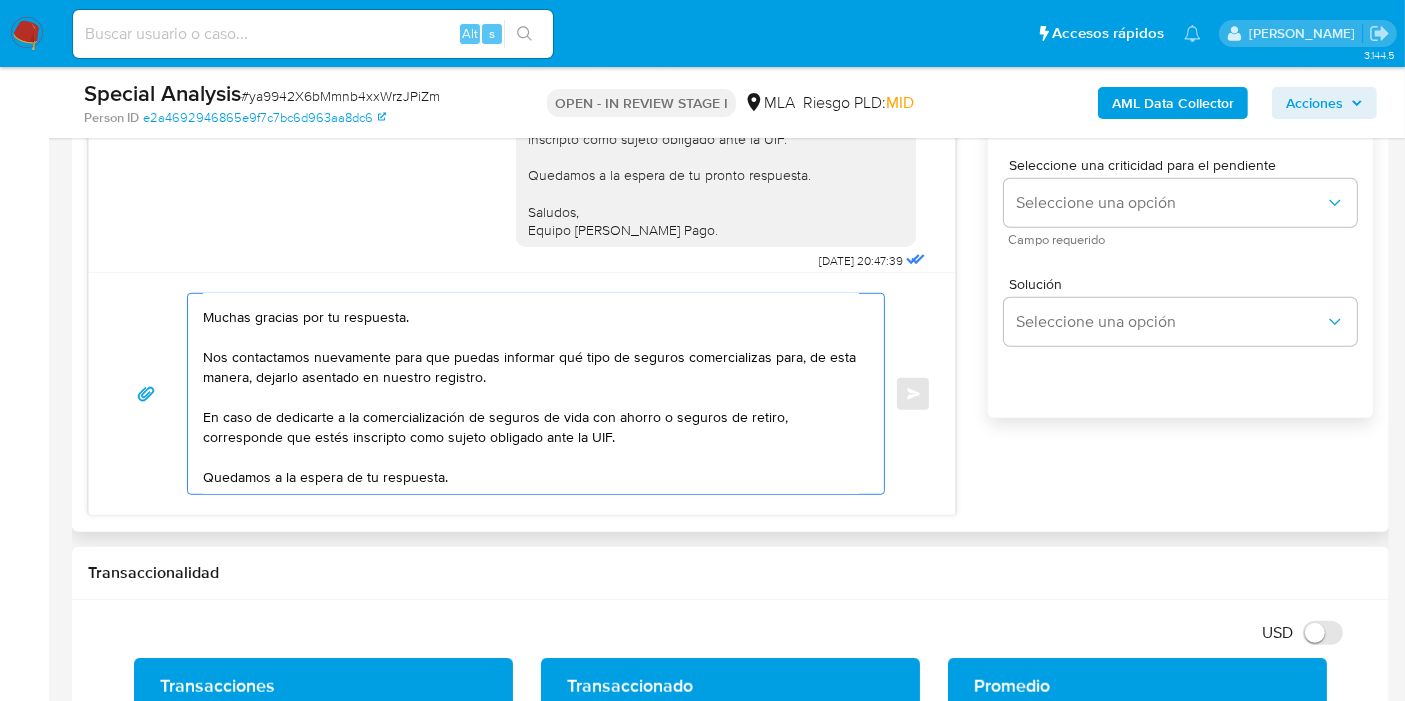 click on "Buenos días, Roger. Esperamos que estés bien.
Muchas gracias por tu respuesta.
Nos contactamos nuevamente para que puedas informar qué tipo de seguros comercializas para, de esta manera, dejarlo asentado en nuestro registro.
En caso de dedicarte a la comercialización de seguros de vida con ahorro o seguros de retiro, corresponde que estés inscripto como sujeto obligado ante la UIF.
Quedamos a la espera de tu respuesta." at bounding box center [531, 394] 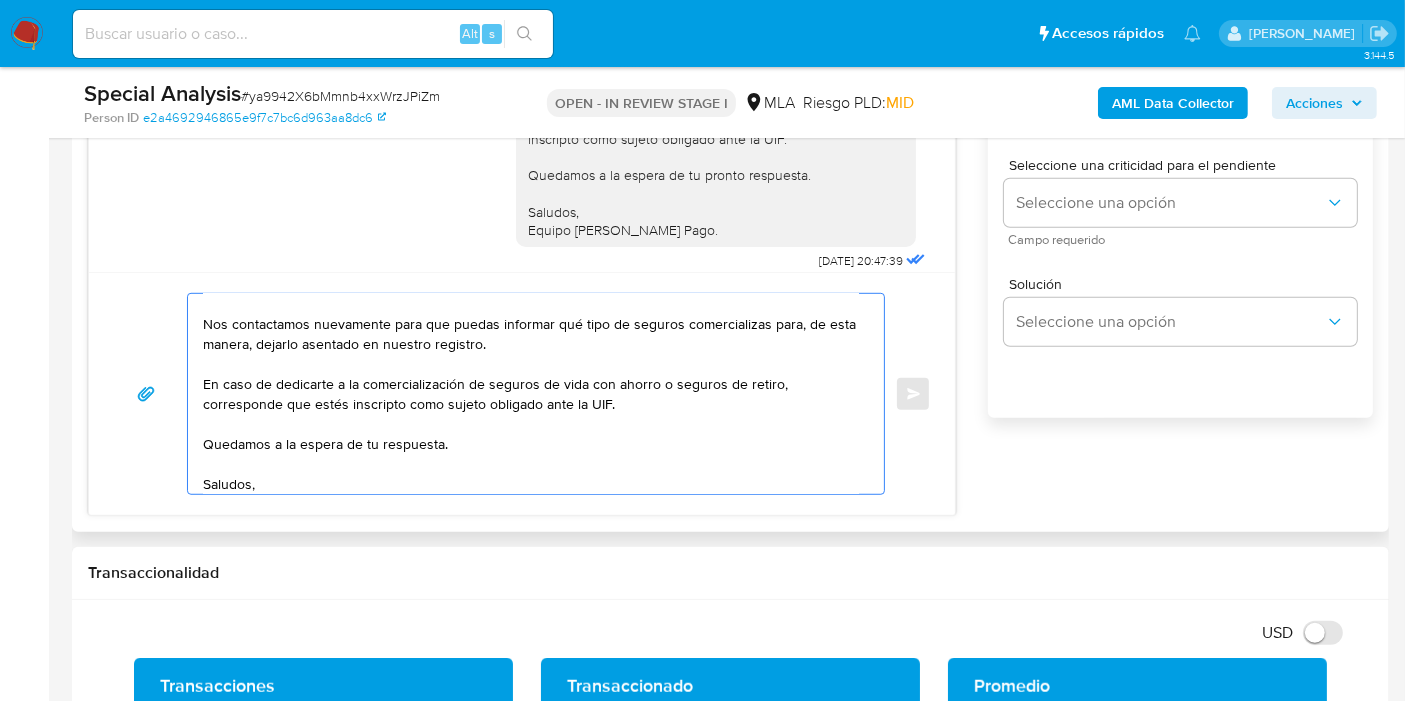 scroll, scrollTop: 87, scrollLeft: 0, axis: vertical 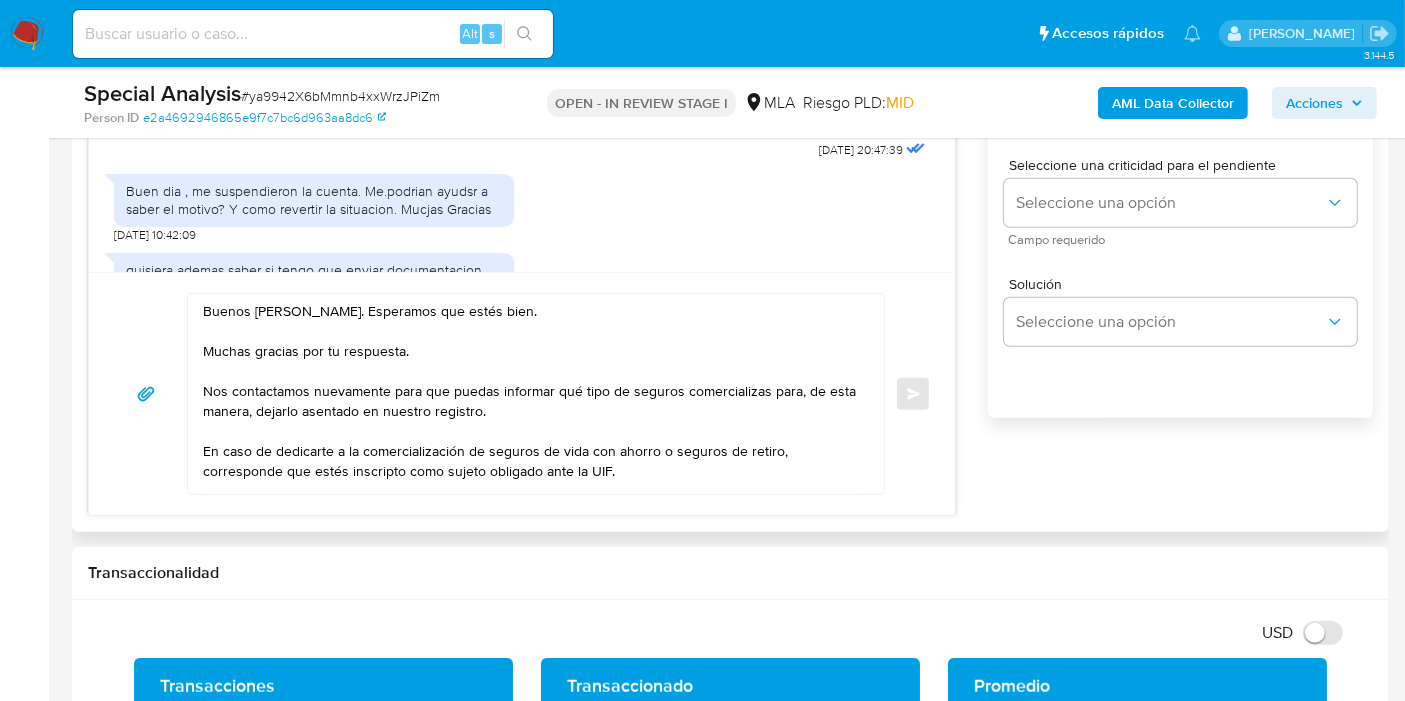 click on "Buenos días, Roger. Esperamos que estés bien.
Muchas gracias por tu respuesta.
Nos contactamos nuevamente para que puedas informar qué tipo de seguros comercializas para, de esta manera, dejarlo asentado en nuestro registro.
En caso de dedicarte a la comercialización de seguros de vida con ahorro o seguros de retiro, corresponde que estés inscripto como sujeto obligado ante la UIF.
Quedamos a la espera de tu respuesta.
Saludos,
Equipo de Mercado Pago." at bounding box center [531, 394] 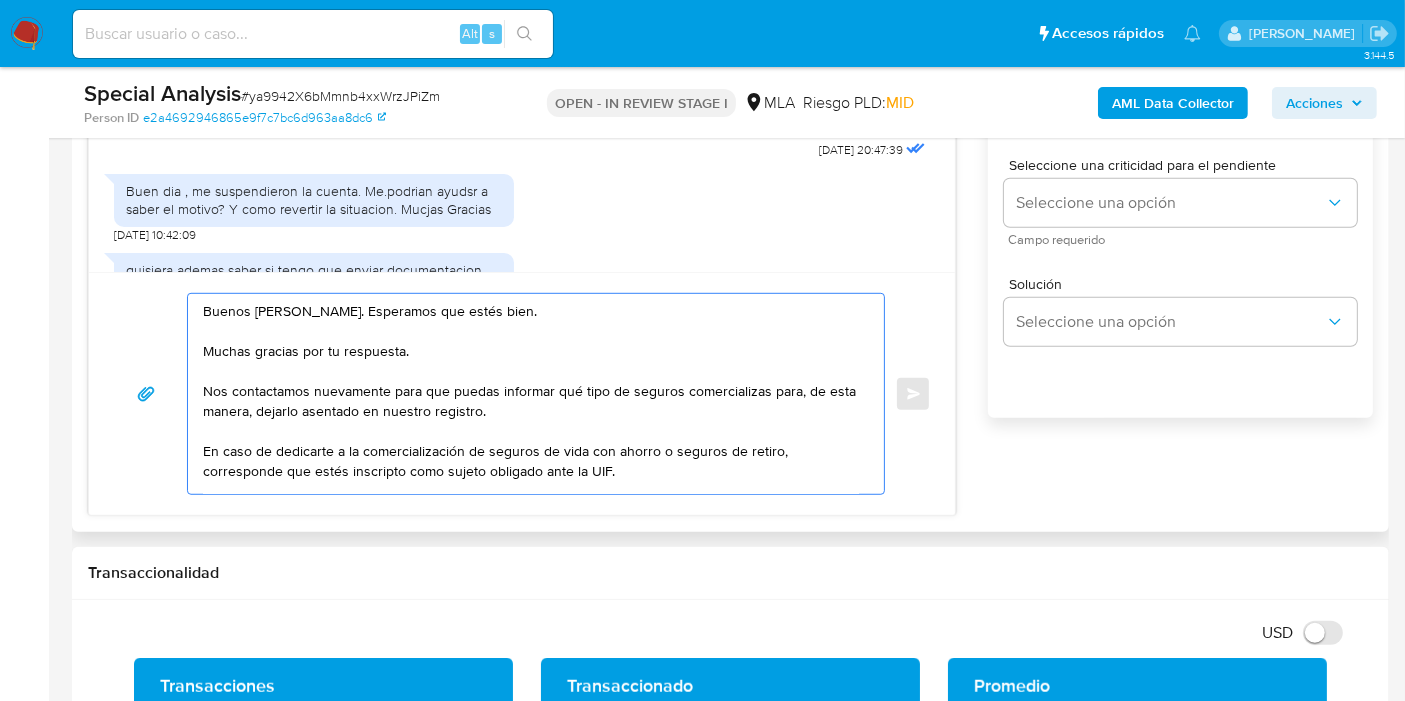 click on "Buenos días, Roger. Esperamos que estés bien.
Muchas gracias por tu respuesta.
Nos contactamos nuevamente para que puedas informar qué tipo de seguros comercializas para, de esta manera, dejarlo asentado en nuestro registro.
En caso de dedicarte a la comercialización de seguros de vida con ahorro o seguros de retiro, corresponde que estés inscripto como sujeto obligado ante la UIF.
Quedamos a la espera de tu respuesta.
Saludos,
Equipo de Mercado Pago." at bounding box center (531, 394) 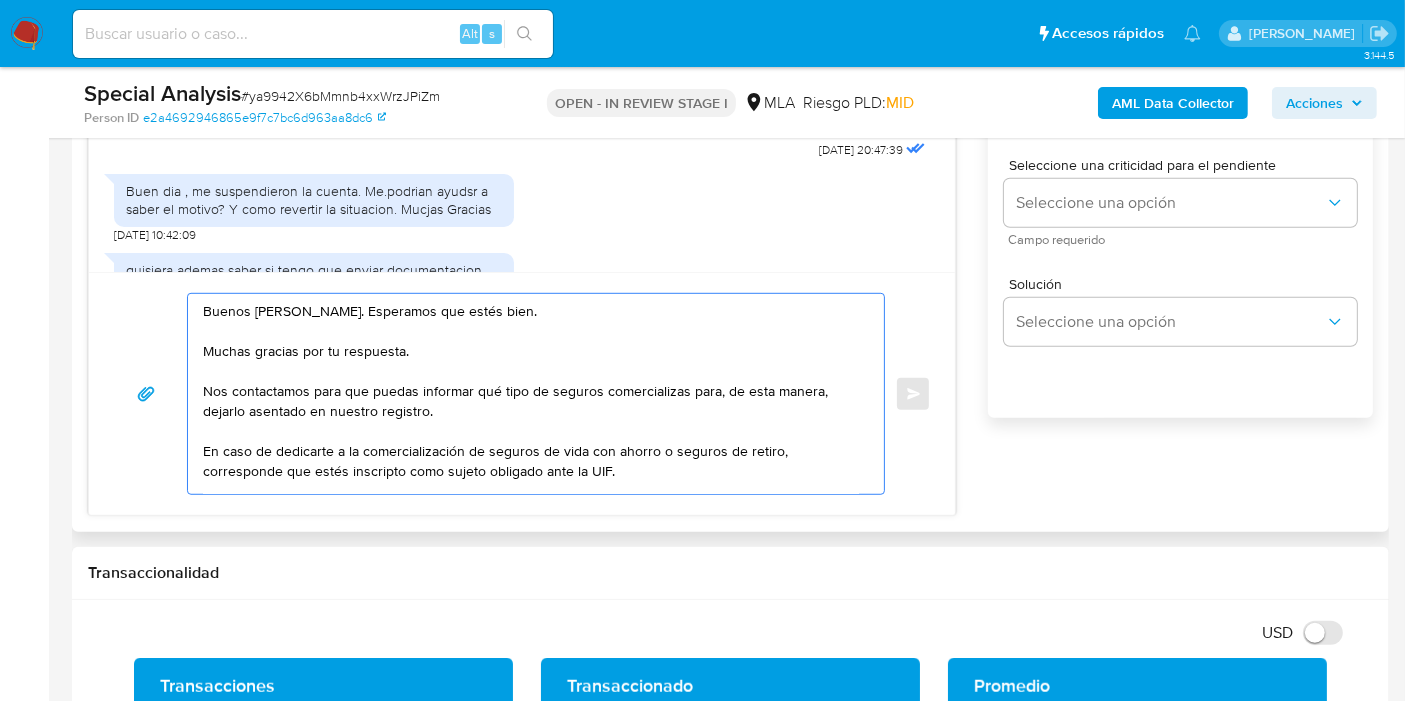 click on "Buenos días, Roger. Esperamos que estés bien.
Muchas gracias por tu respuesta.
Nos contactamos para que puedas informar qué tipo de seguros comercializas para, de esta manera, dejarlo asentado en nuestro registro.
En caso de dedicarte a la comercialización de seguros de vida con ahorro o seguros de retiro, corresponde que estés inscripto como sujeto obligado ante la UIF.
Quedamos a la espera de tu respuesta.
Saludos,
Equipo de Mercado Pago." at bounding box center (531, 394) 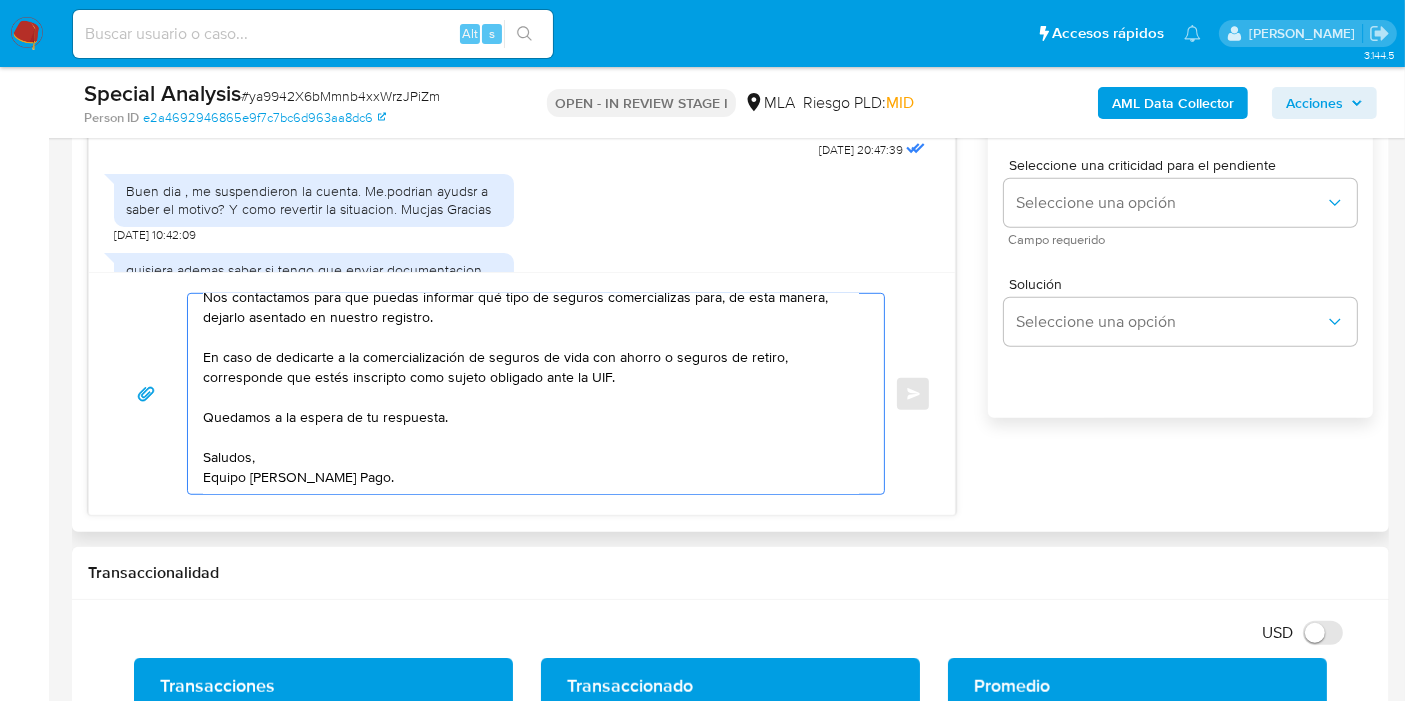 scroll, scrollTop: 0, scrollLeft: 0, axis: both 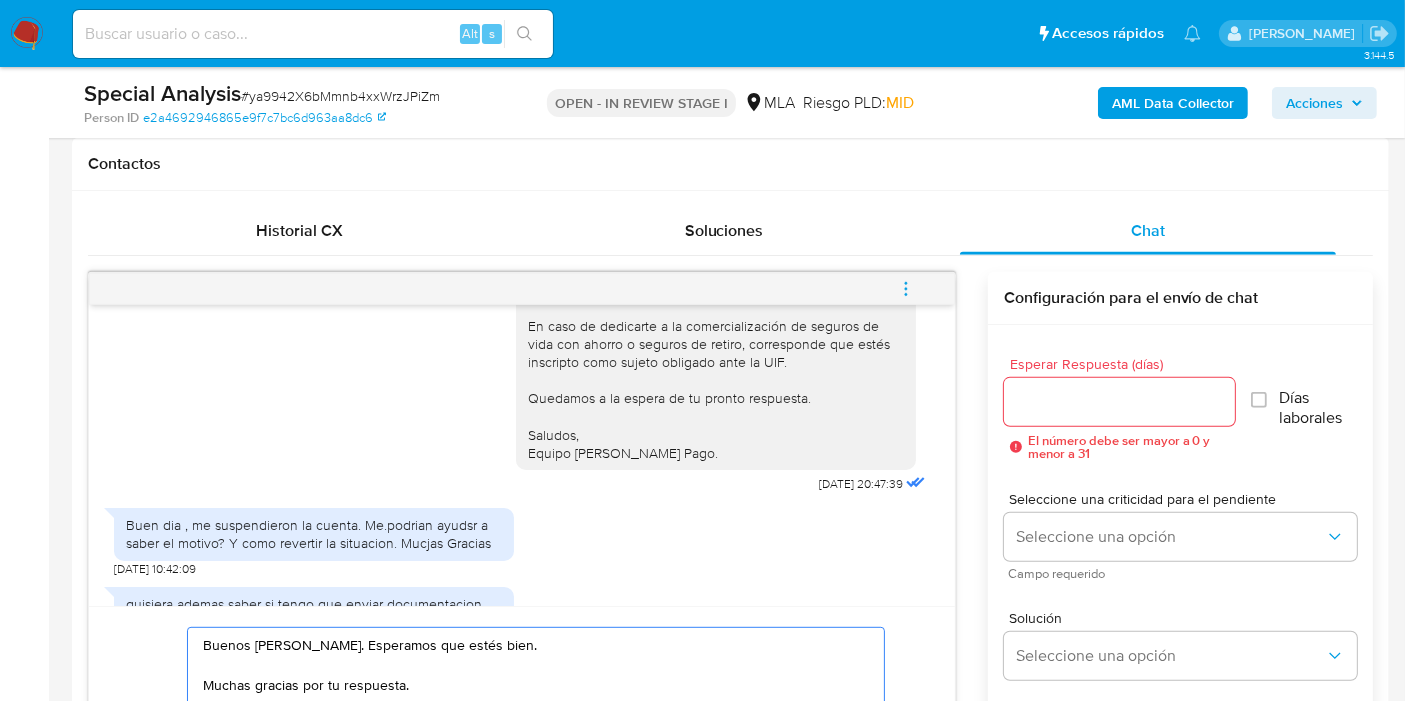type on "Buenos días, Roger. Esperamos que estés bien.
Muchas gracias por tu respuesta.
Nos contactamos para que puedas informar qué tipo de seguros comercializas para, de esta manera, dejarlo asentado en nuestro registro.
En caso de dedicarte a la comercialización de seguros de vida con ahorro o seguros de retiro, corresponde que estés inscripto como sujeto obligado ante la UIF.
Quedamos a la espera de tu respuesta.
Saludos,
Equipo de Mercado Pago." 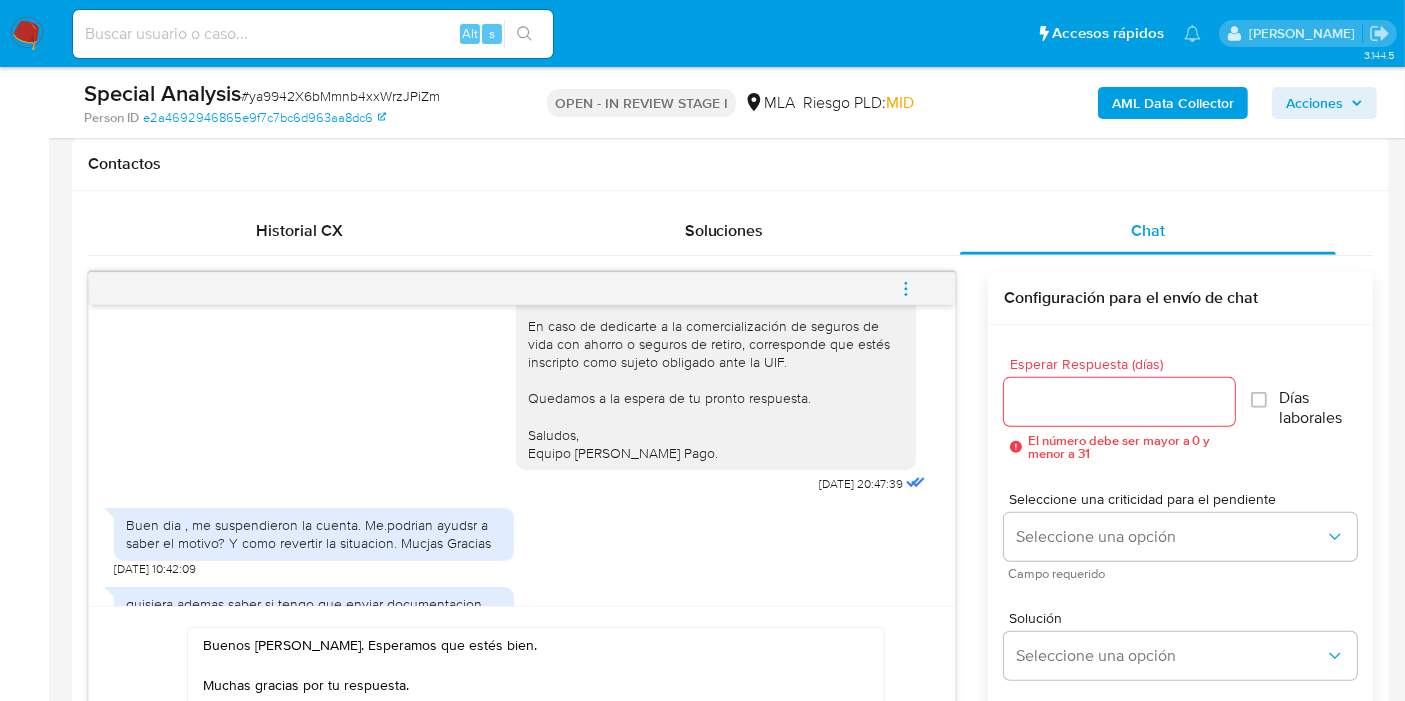click at bounding box center [1119, 402] 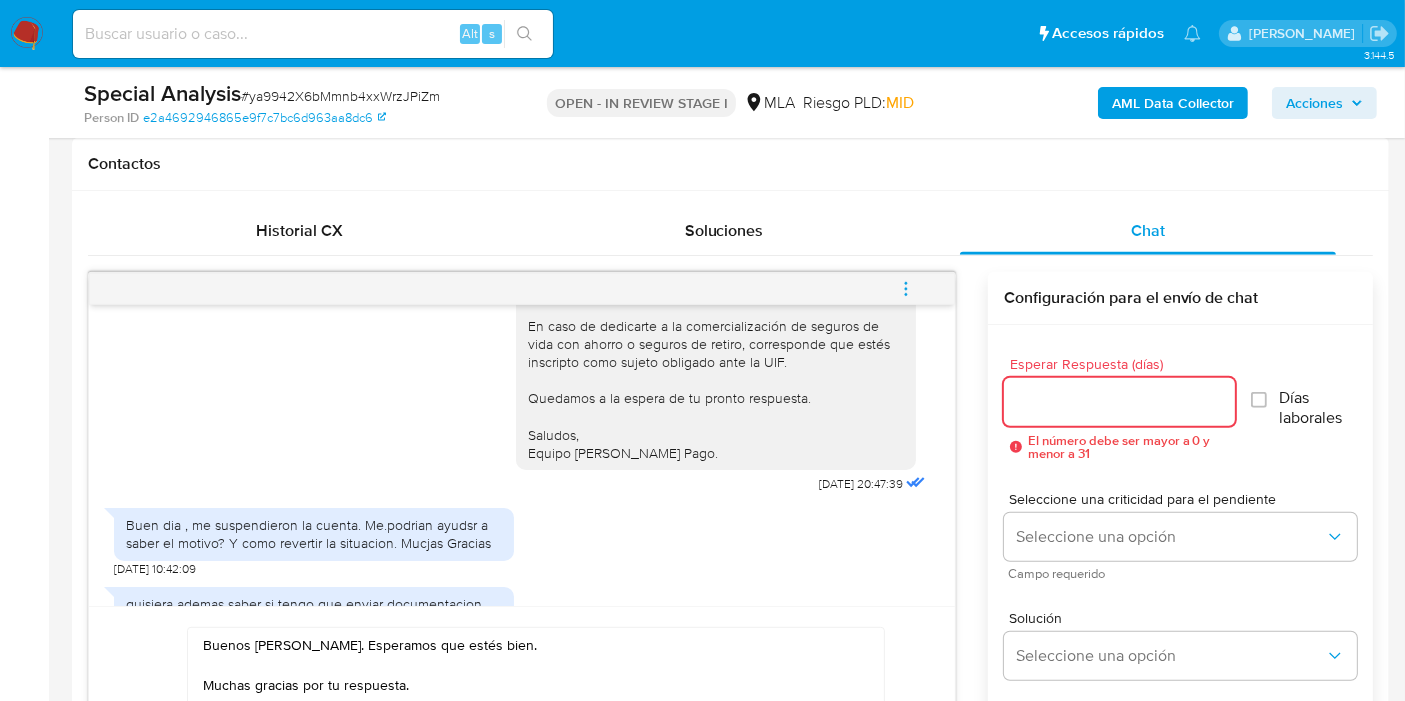click on "Esperar Respuesta (días)" at bounding box center (1119, 402) 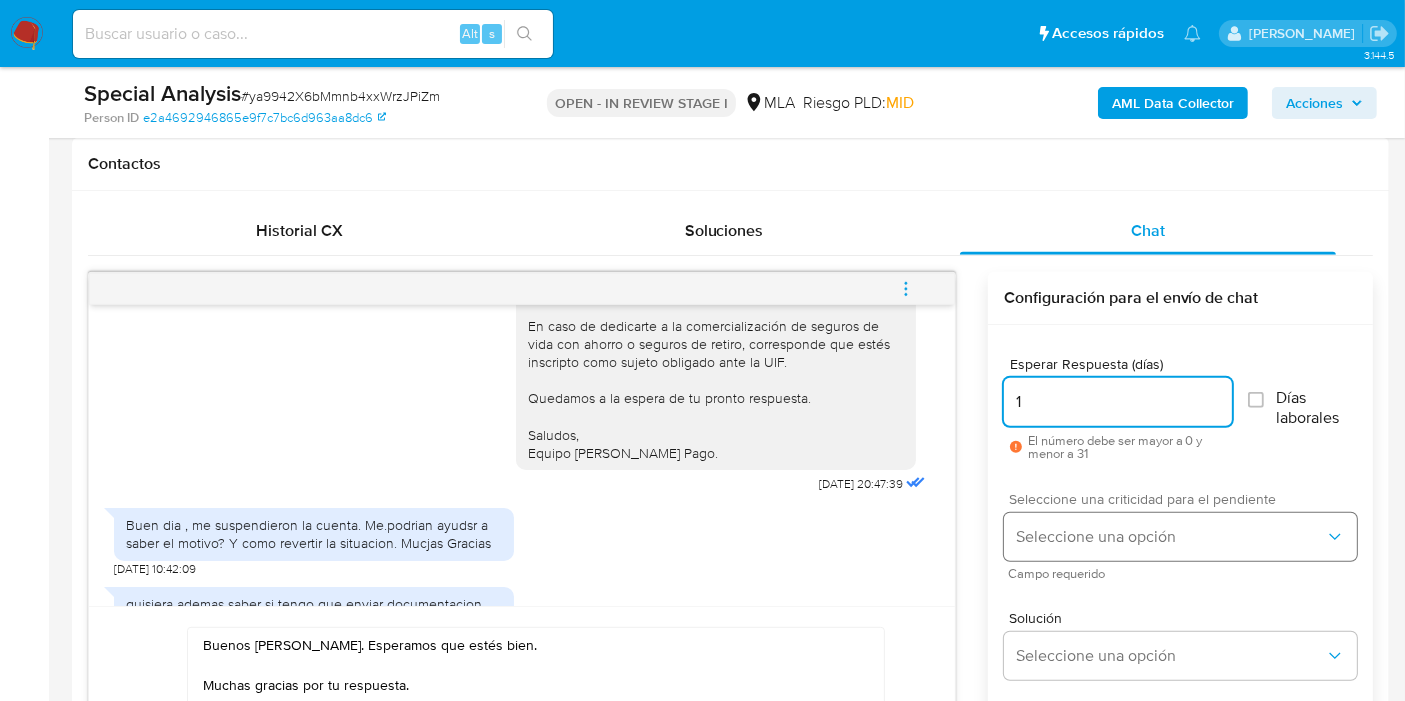 type on "1" 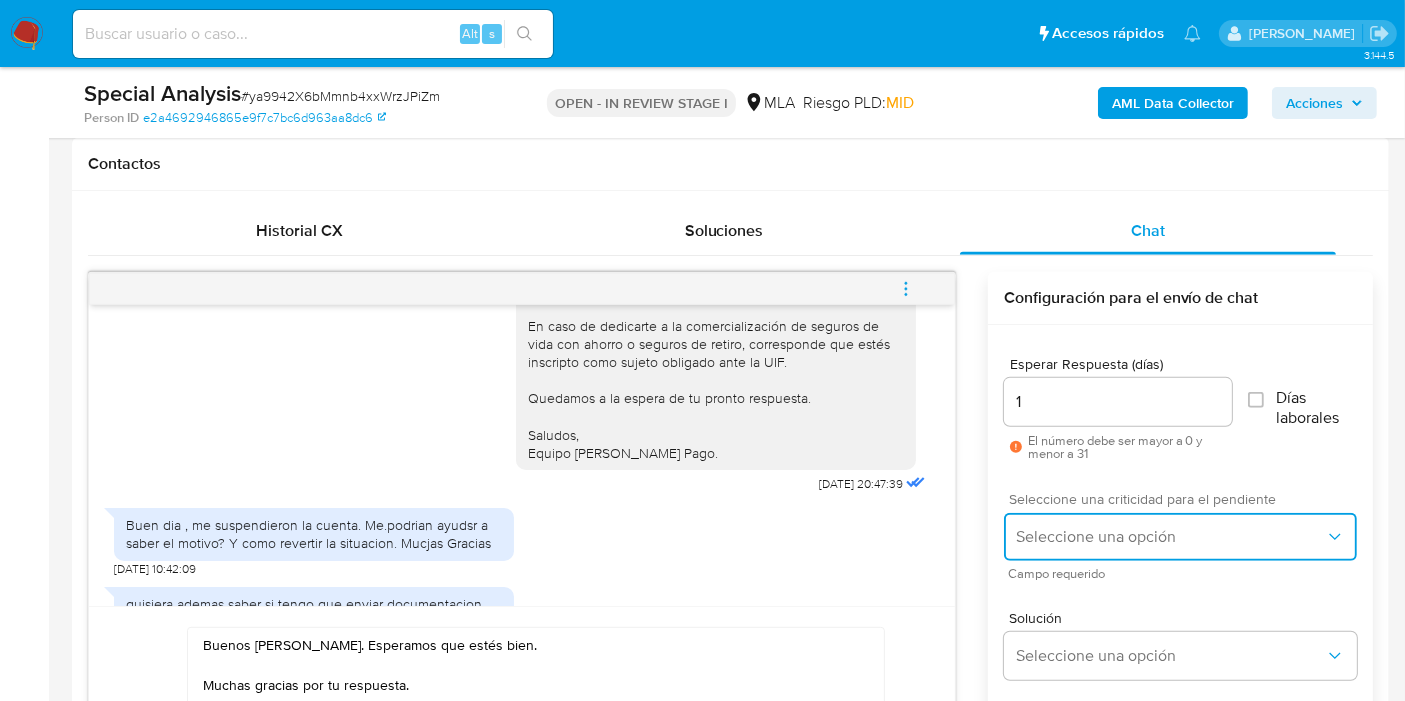 click on "Seleccione una opción" at bounding box center [1180, 537] 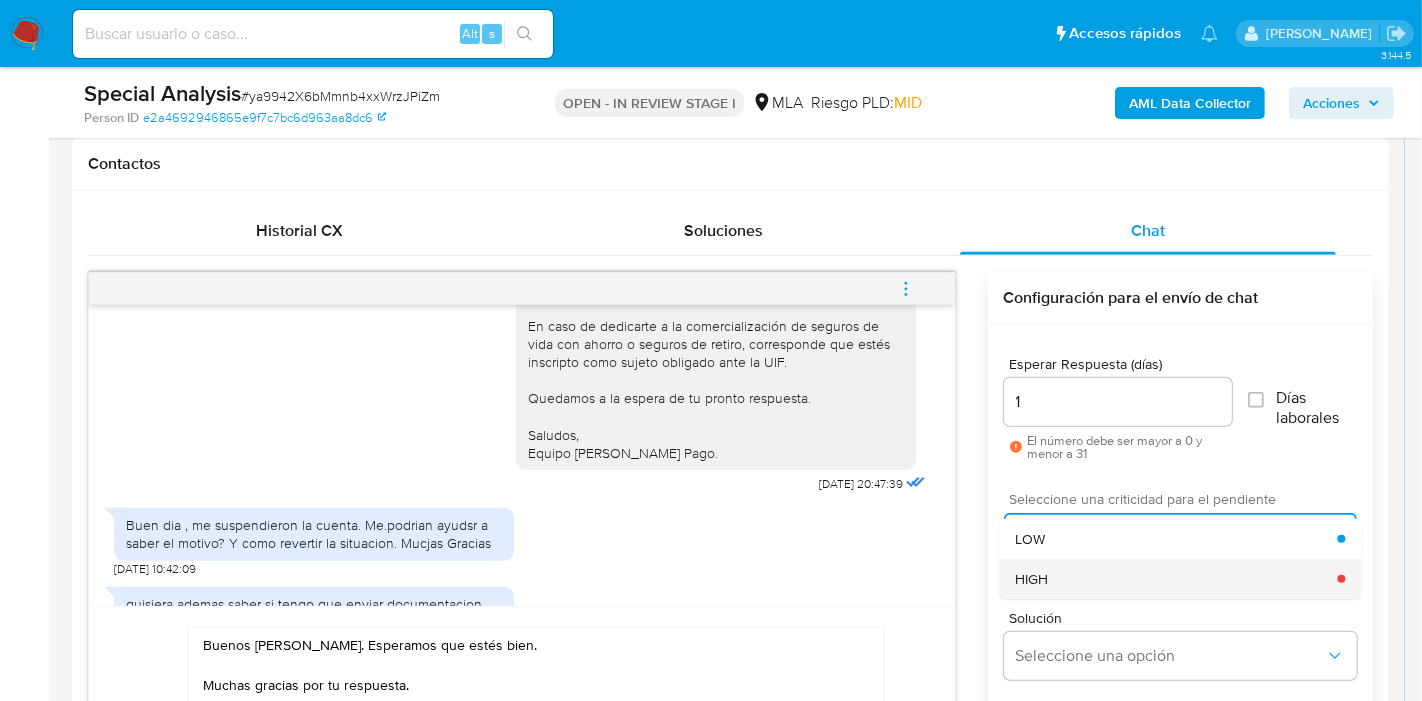 click on "HIGH" at bounding box center (1176, 579) 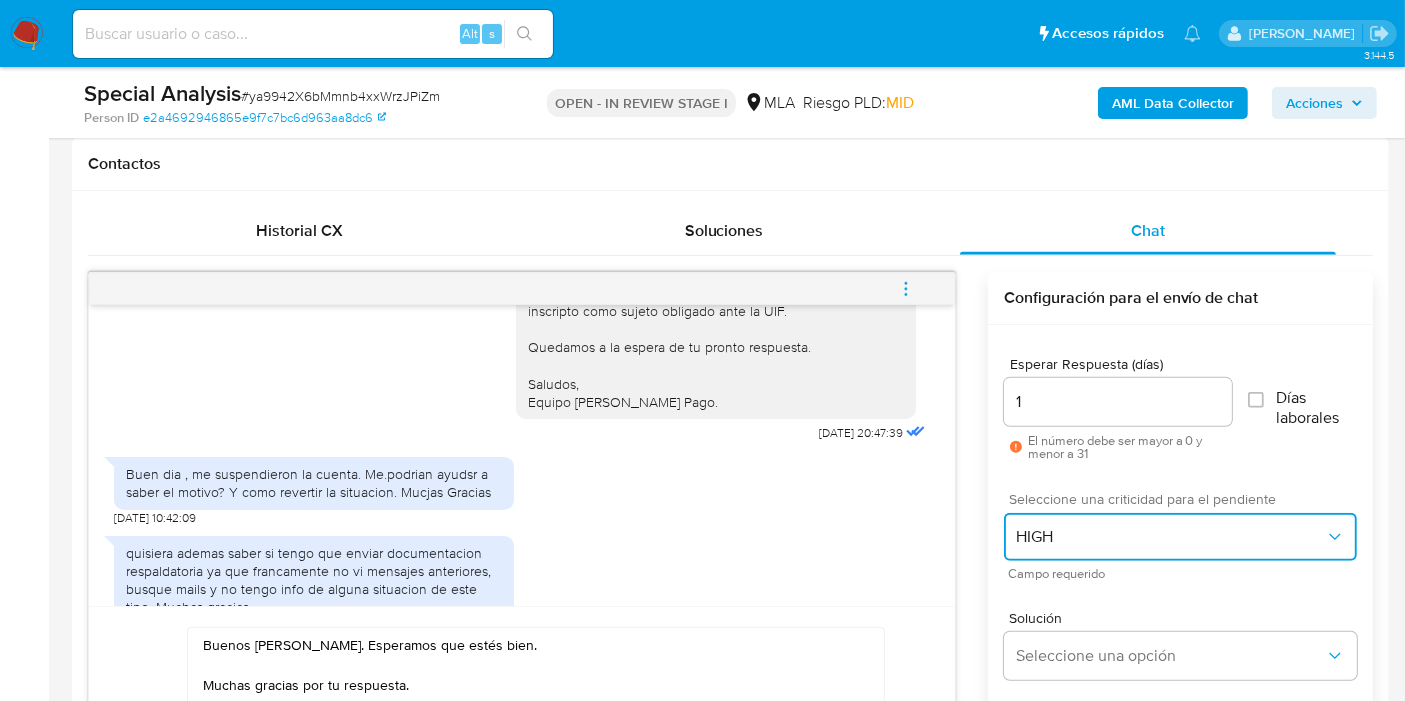 scroll, scrollTop: 206, scrollLeft: 0, axis: vertical 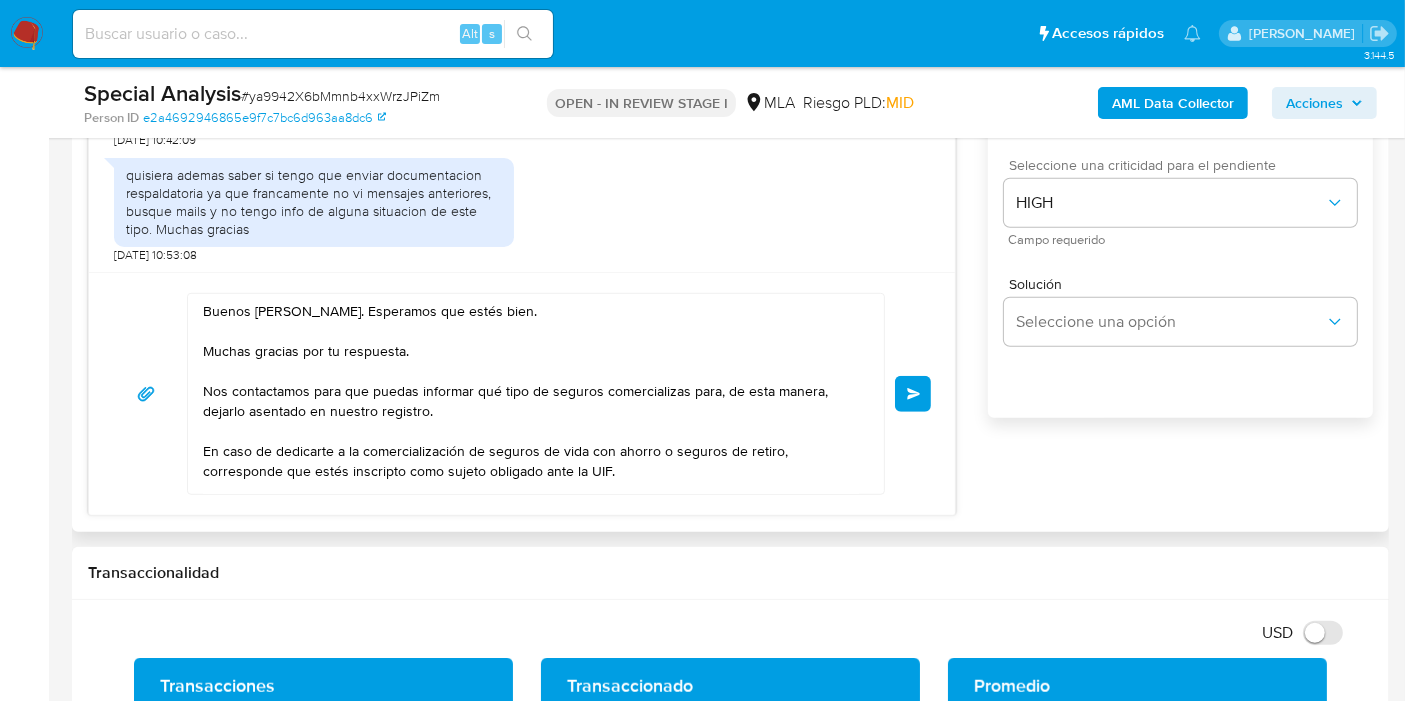 click on "Buenos días, Roger. Esperamos que estés bien.
Muchas gracias por tu respuesta.
Nos contactamos para que puedas informar qué tipo de seguros comercializas para, de esta manera, dejarlo asentado en nuestro registro.
En caso de dedicarte a la comercialización de seguros de vida con ahorro o seguros de retiro, corresponde que estés inscripto como sujeto obligado ante la UIF.
Quedamos a la espera de tu respuesta.
Saludos,
Equipo de Mercado Pago.  Enviar" at bounding box center [522, 394] 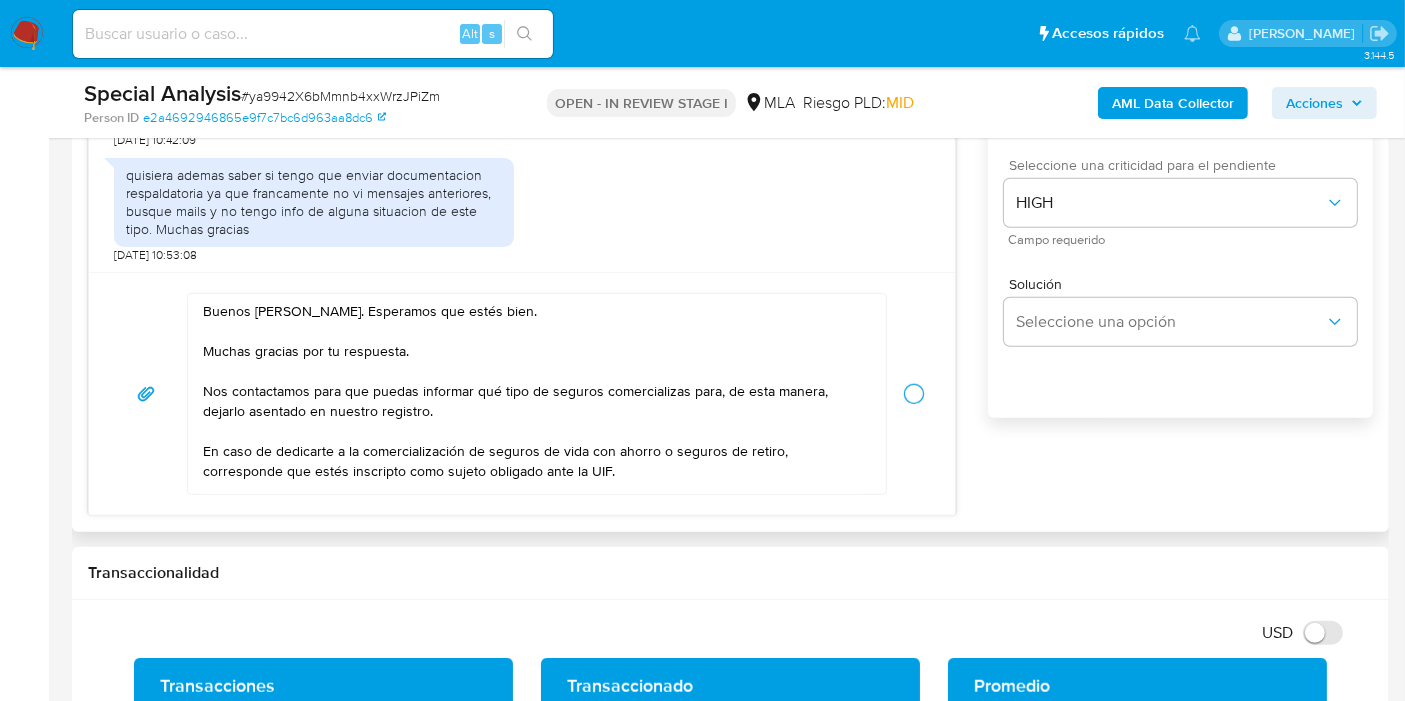 type 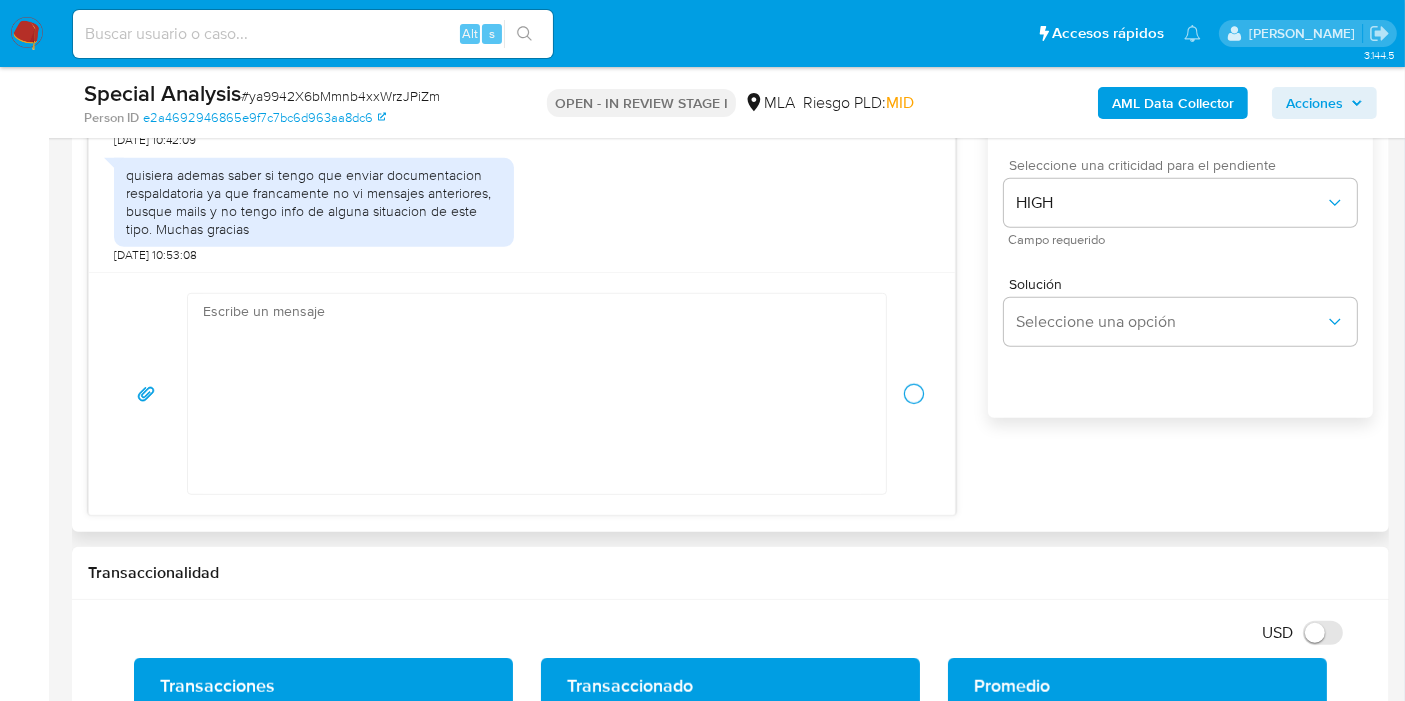 scroll, scrollTop: 557, scrollLeft: 0, axis: vertical 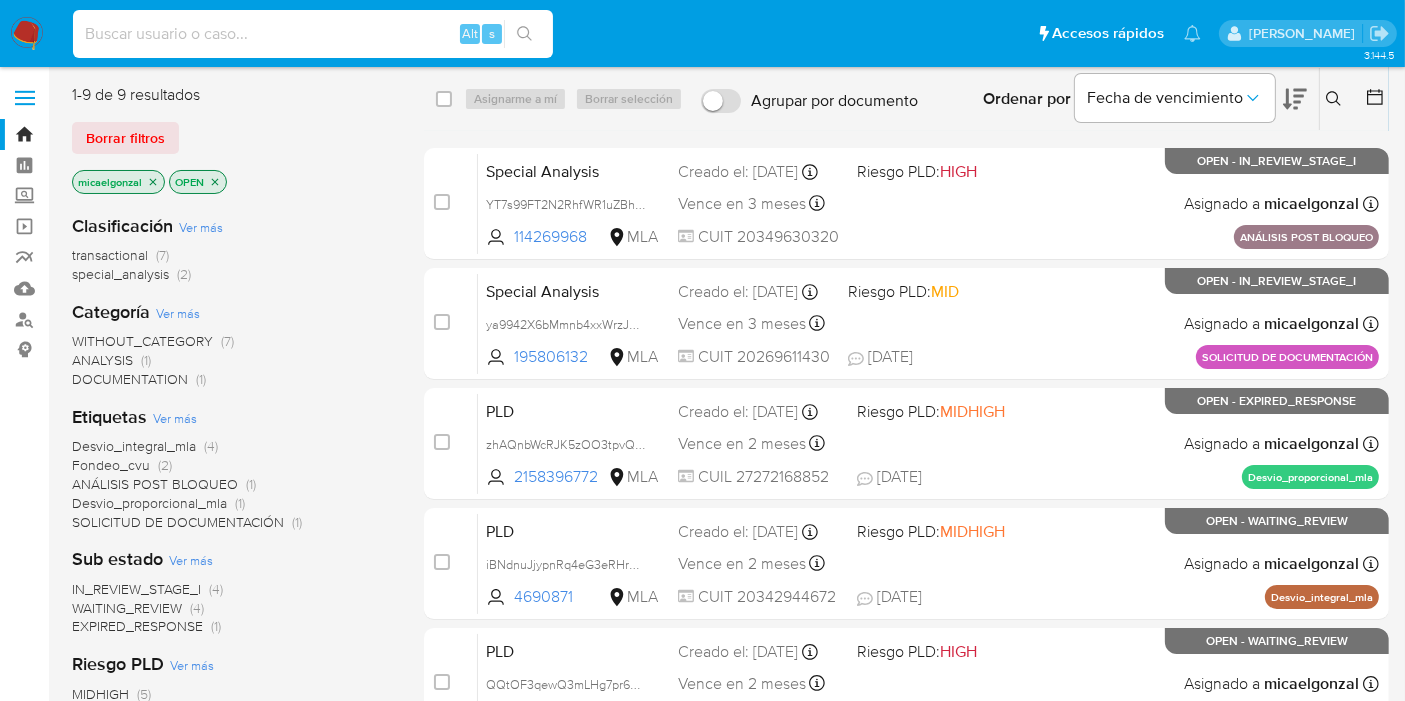 click at bounding box center (313, 34) 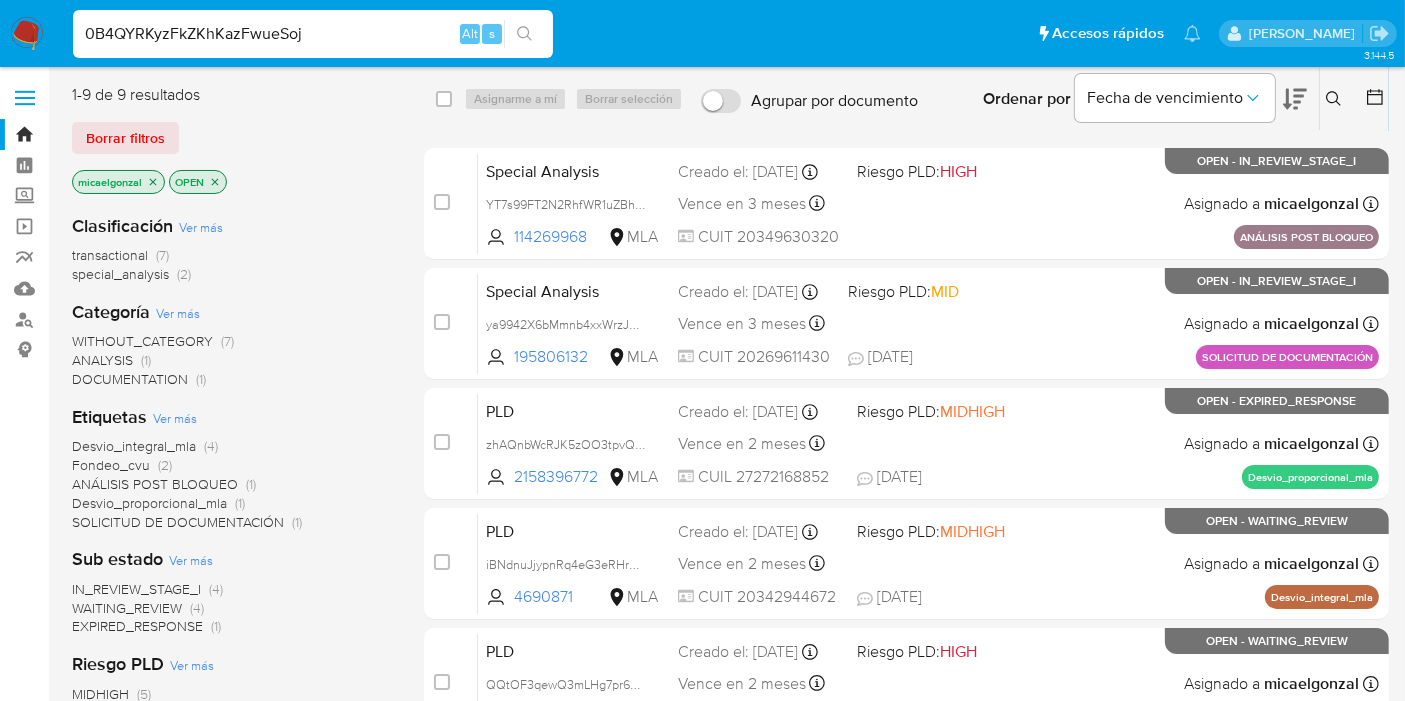 type on "0B4QYRKyzFkZKhKazFwueSoj" 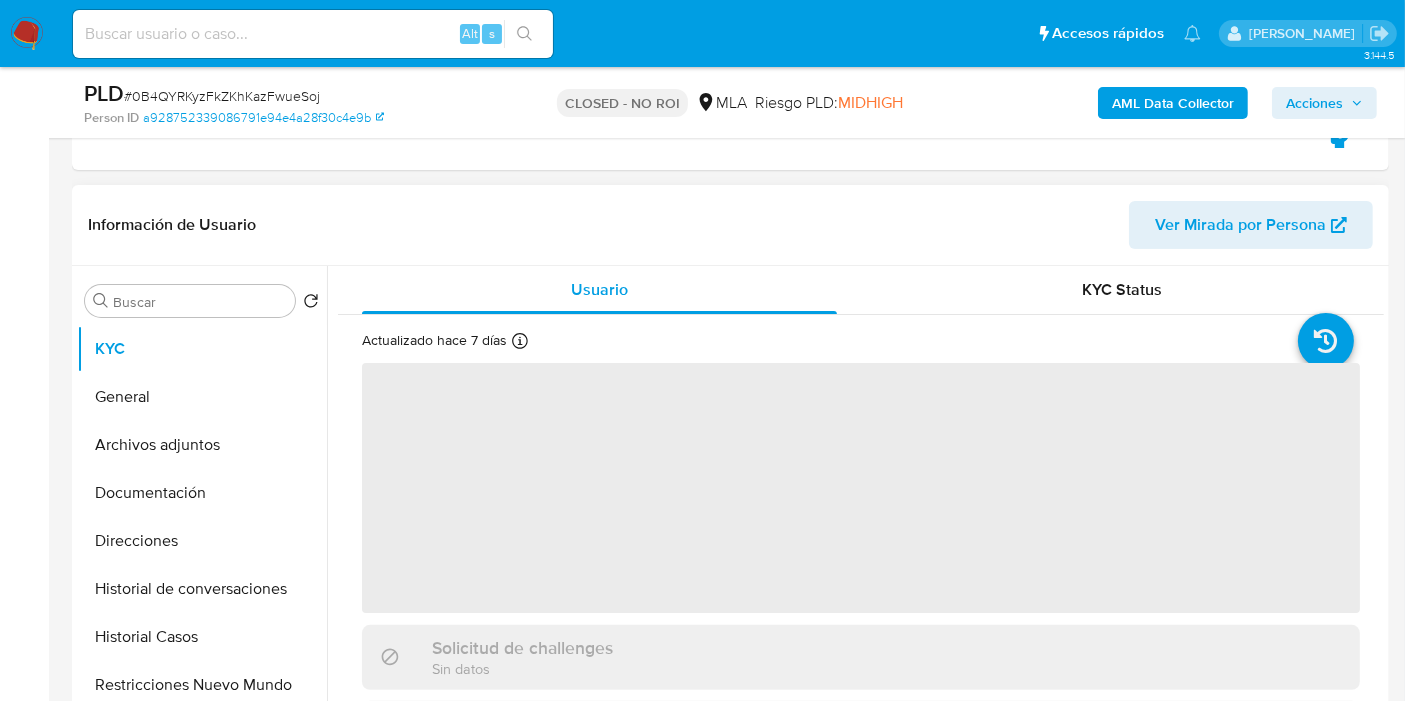 scroll, scrollTop: 333, scrollLeft: 0, axis: vertical 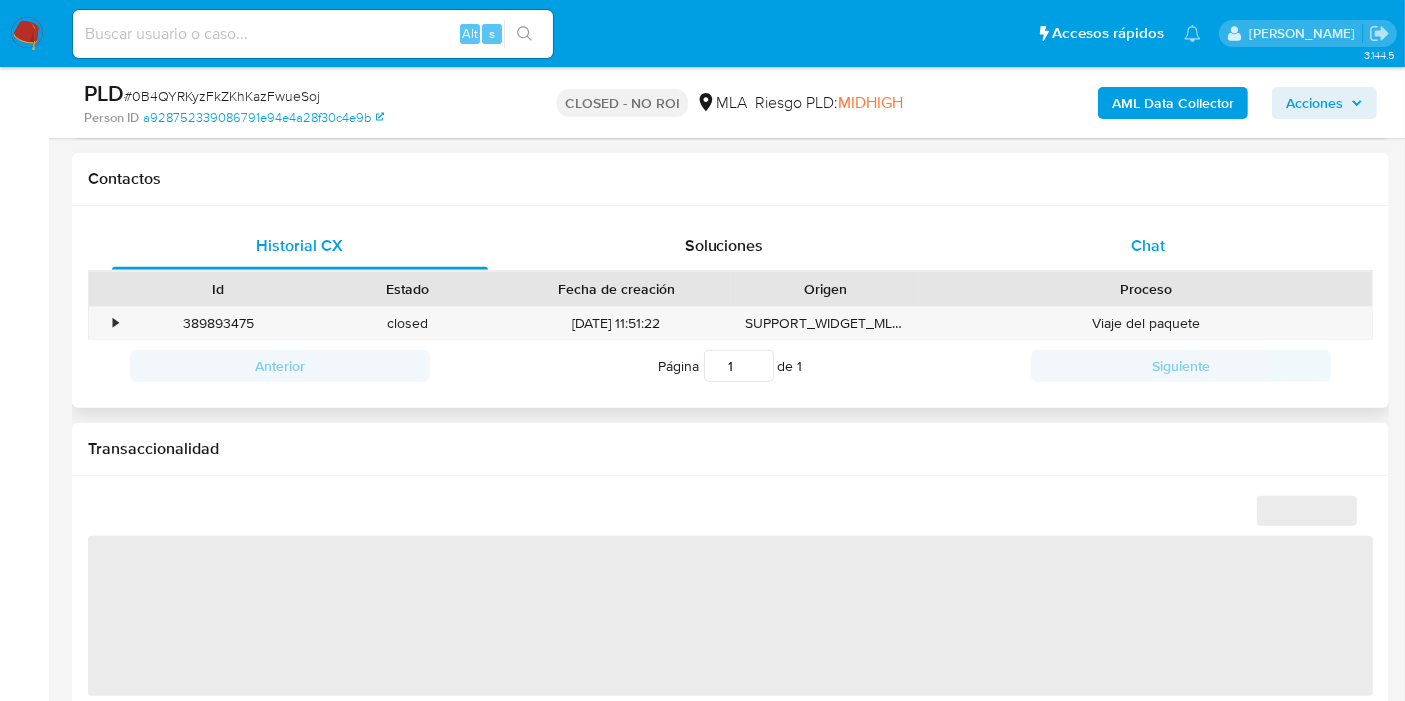 click on "Chat" at bounding box center [1148, 246] 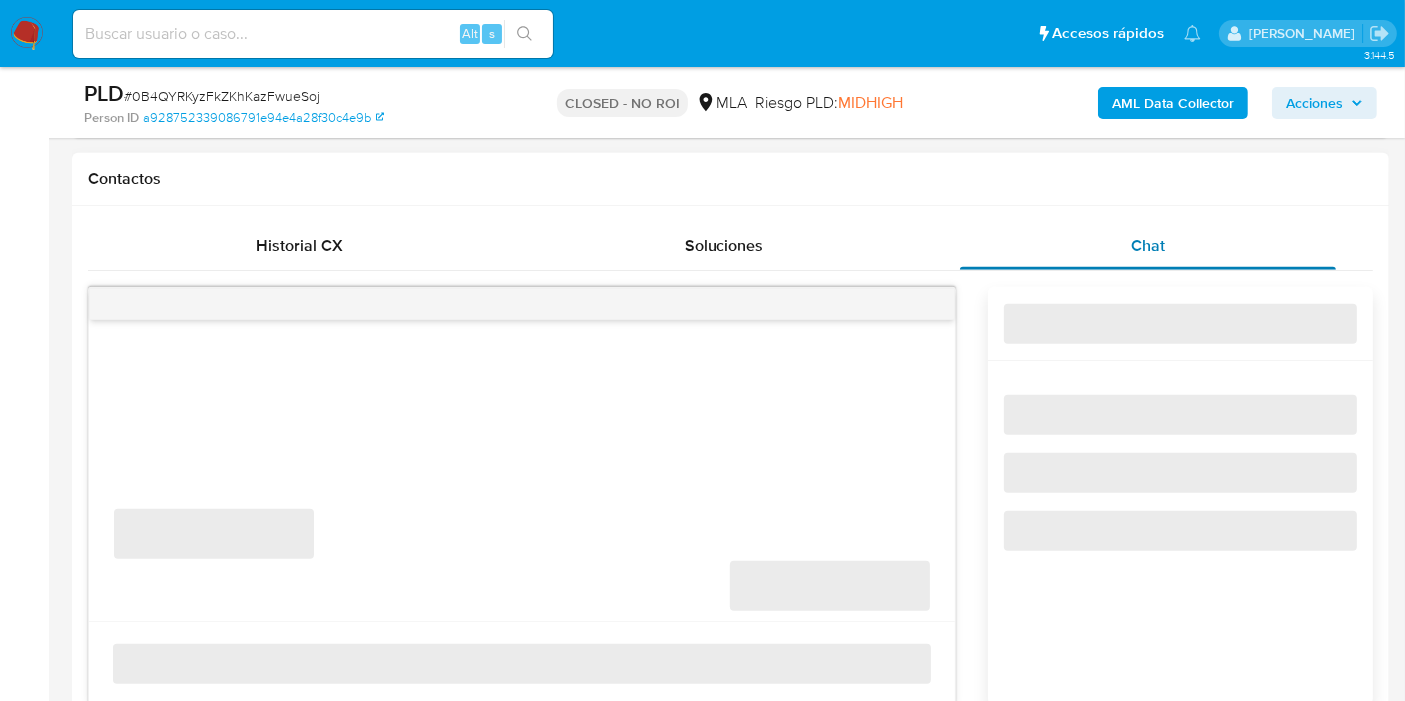 select on "10" 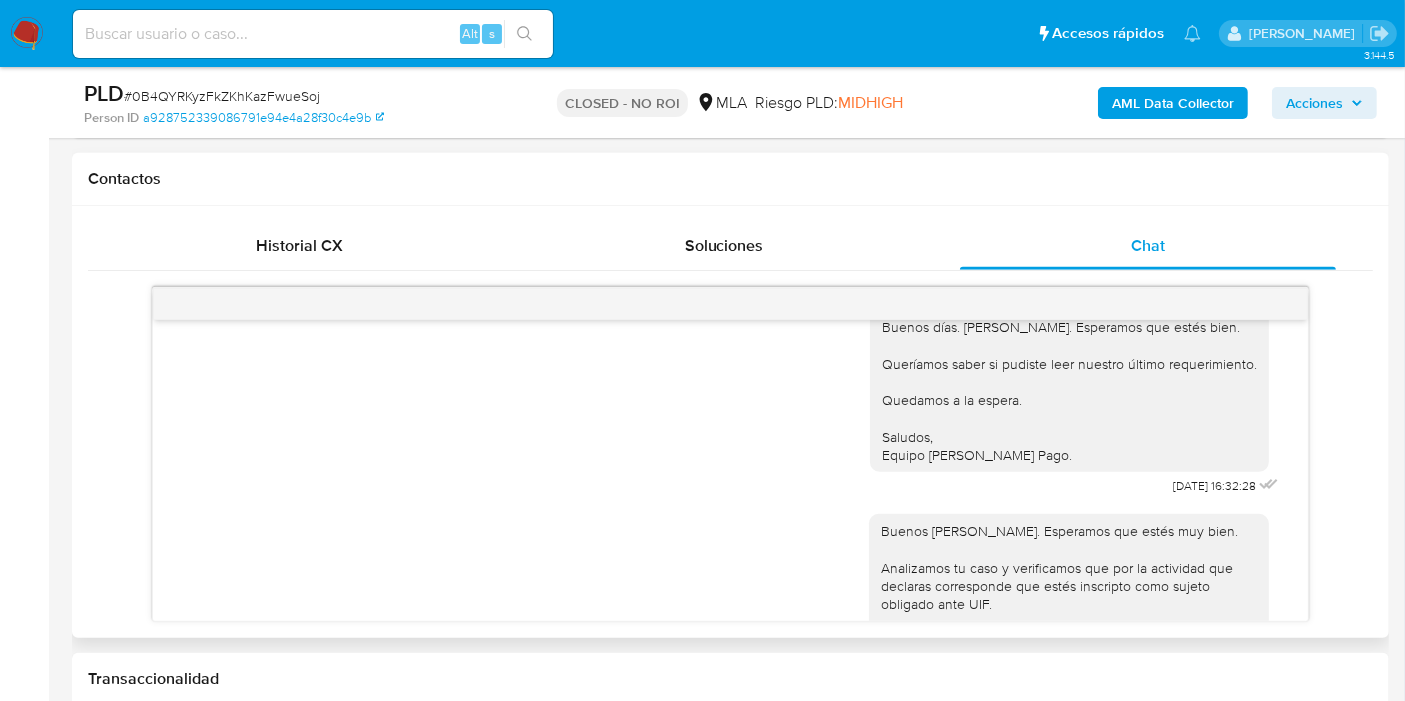 scroll, scrollTop: 2177, scrollLeft: 0, axis: vertical 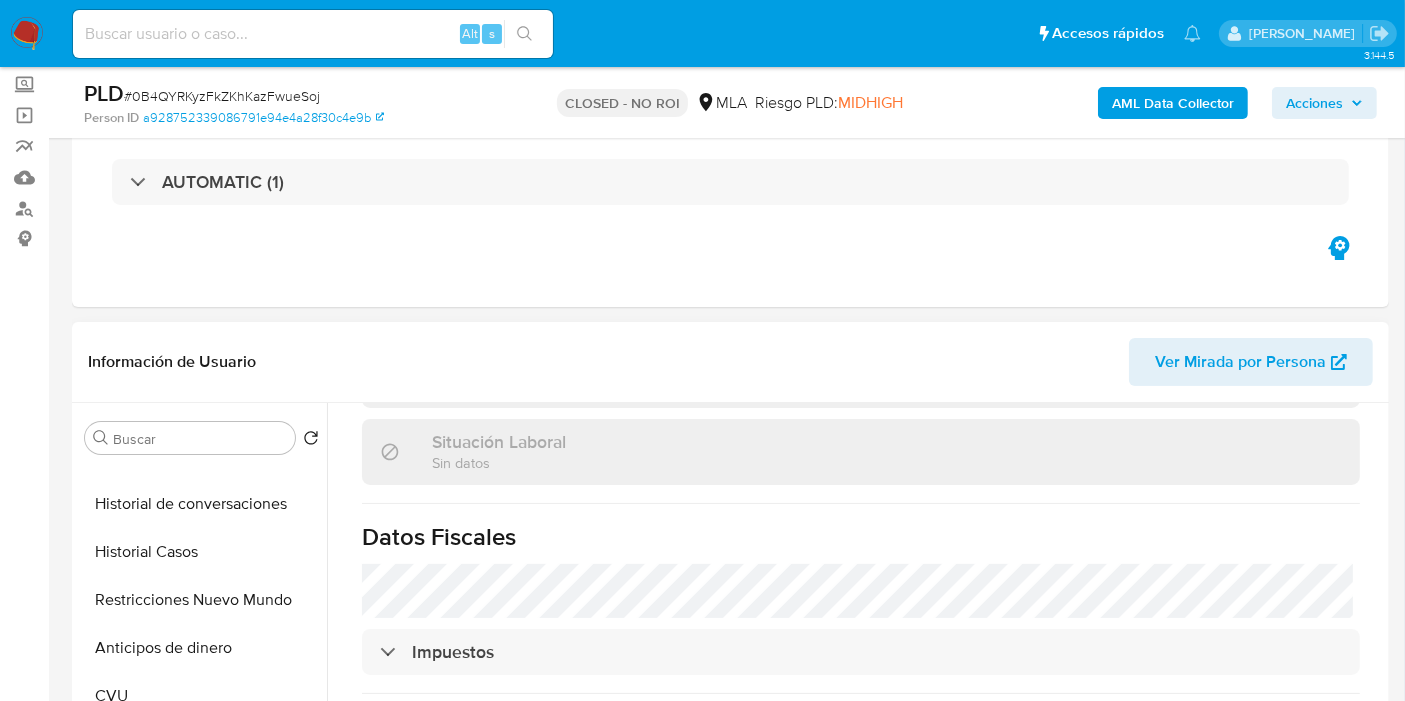 drag, startPoint x: 202, startPoint y: 546, endPoint x: 380, endPoint y: 348, distance: 266.24802 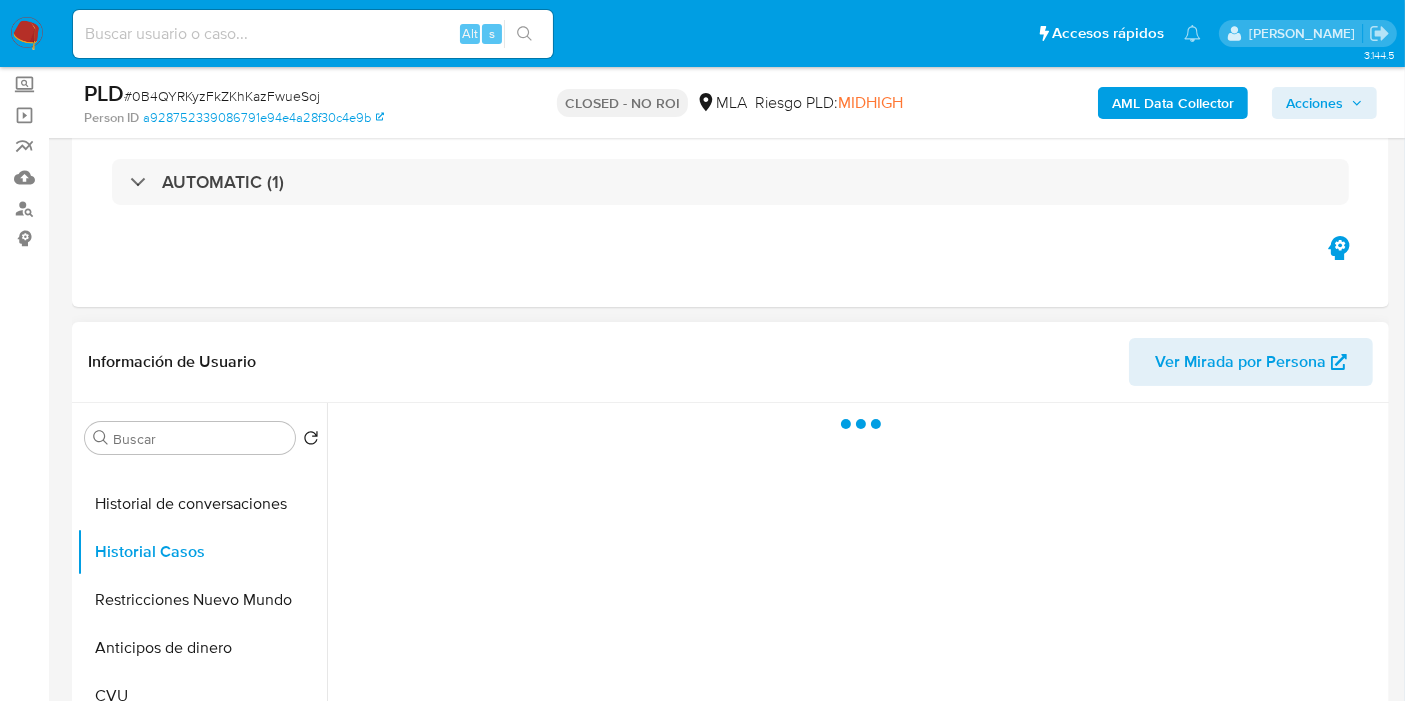 scroll, scrollTop: 0, scrollLeft: 0, axis: both 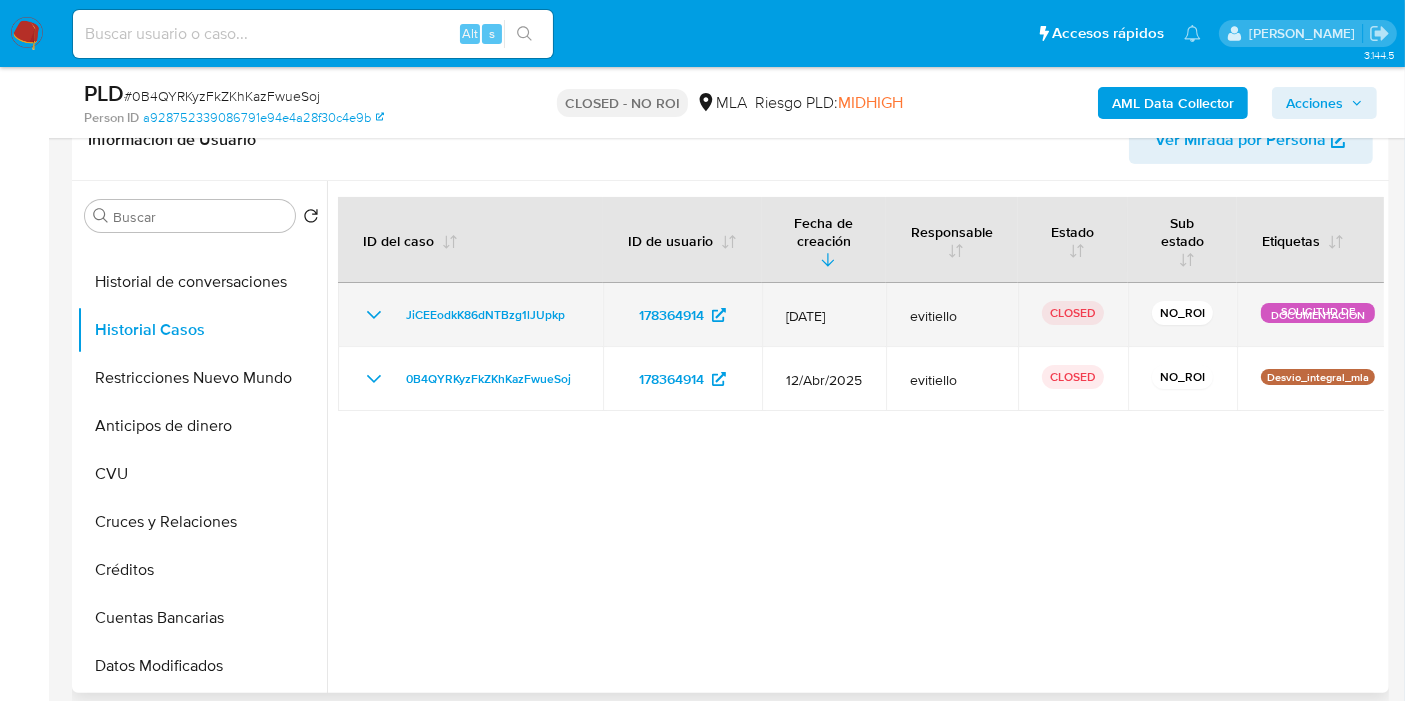 click on "JiCEEodkK86dNTBzg1lJUpkp" at bounding box center [470, 315] 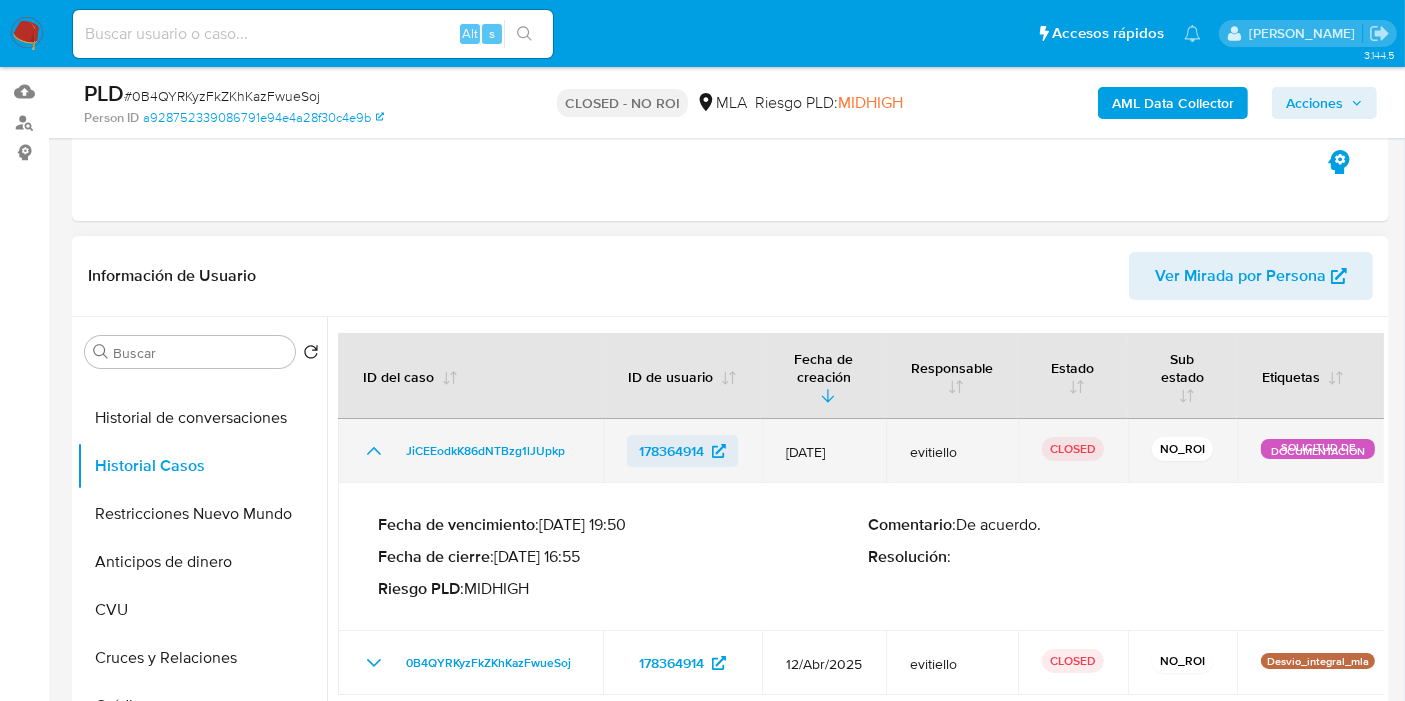 scroll, scrollTop: 111, scrollLeft: 0, axis: vertical 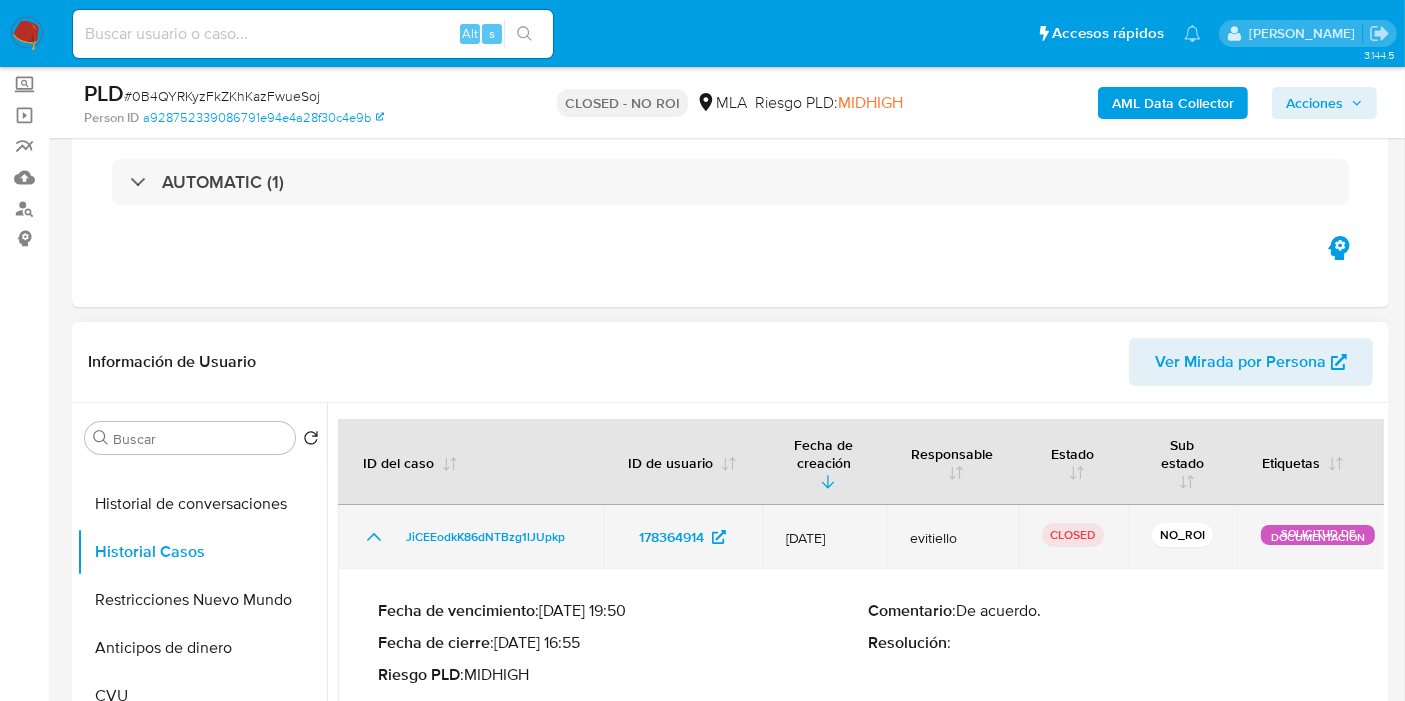 click 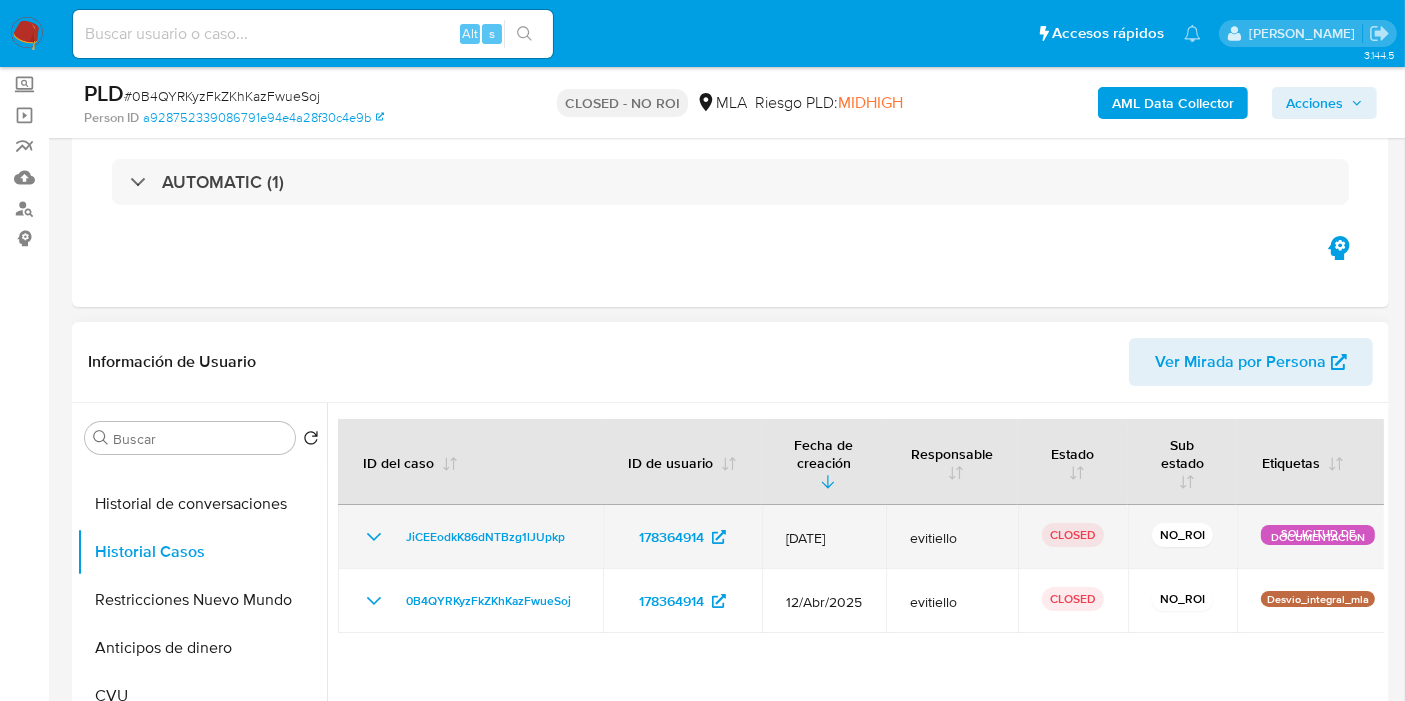 click on "JiCEEodkK86dNTBzg1lJUpkp" at bounding box center [470, 537] 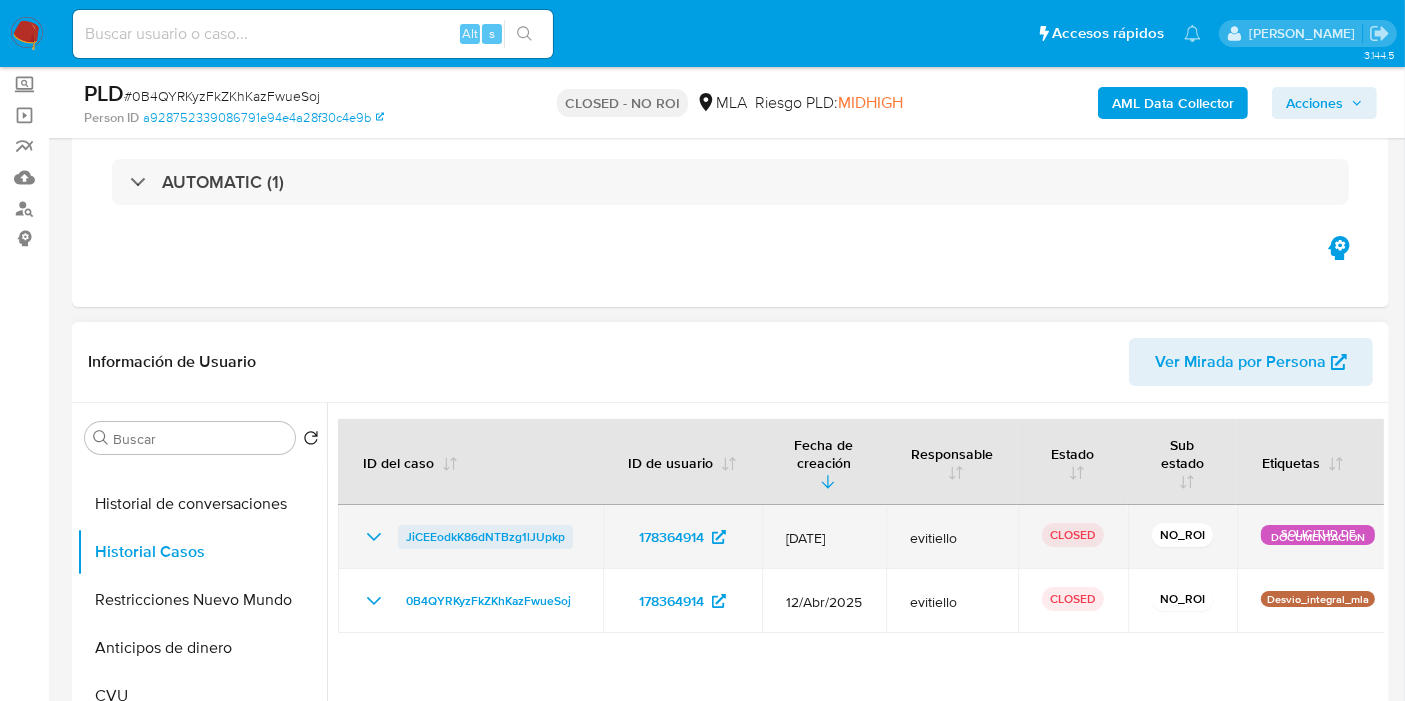 click on "JiCEEodkK86dNTBzg1lJUpkp" at bounding box center [485, 537] 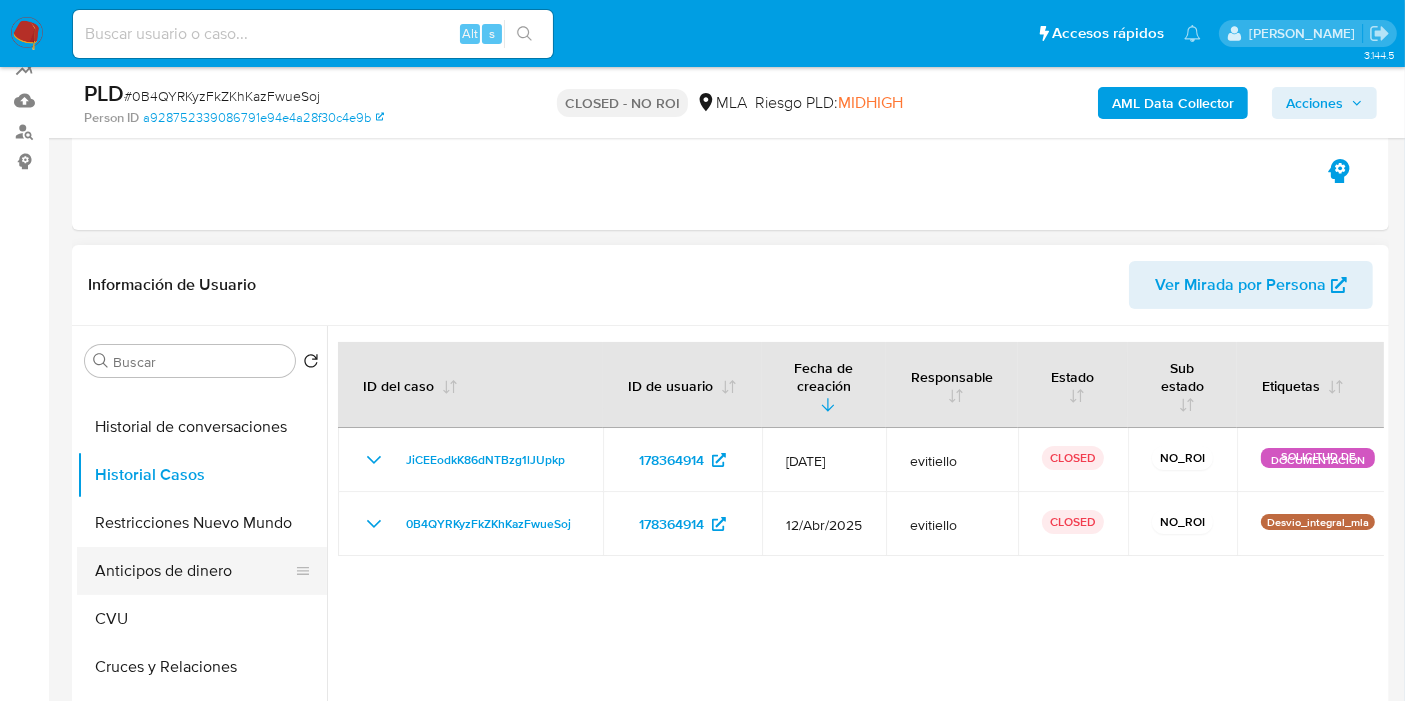 scroll, scrollTop: 222, scrollLeft: 0, axis: vertical 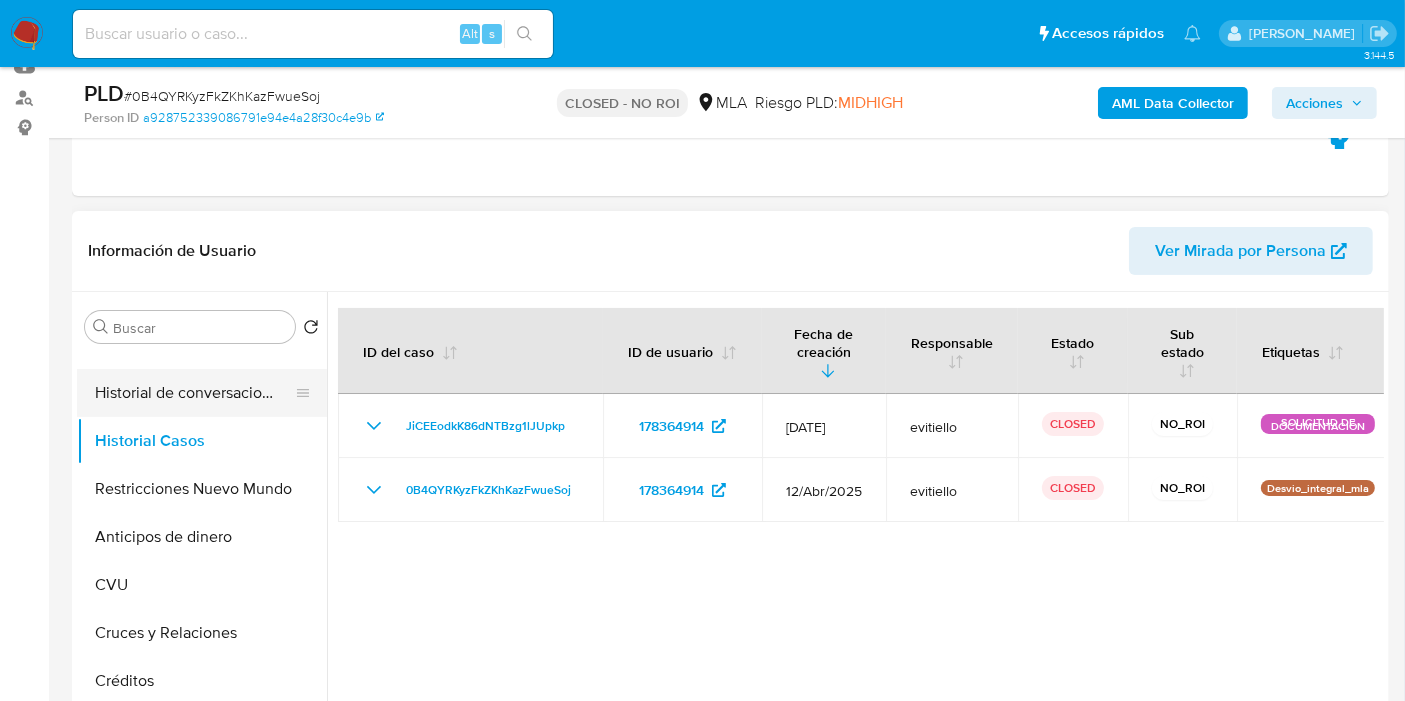 click on "Historial de conversaciones" at bounding box center [194, 393] 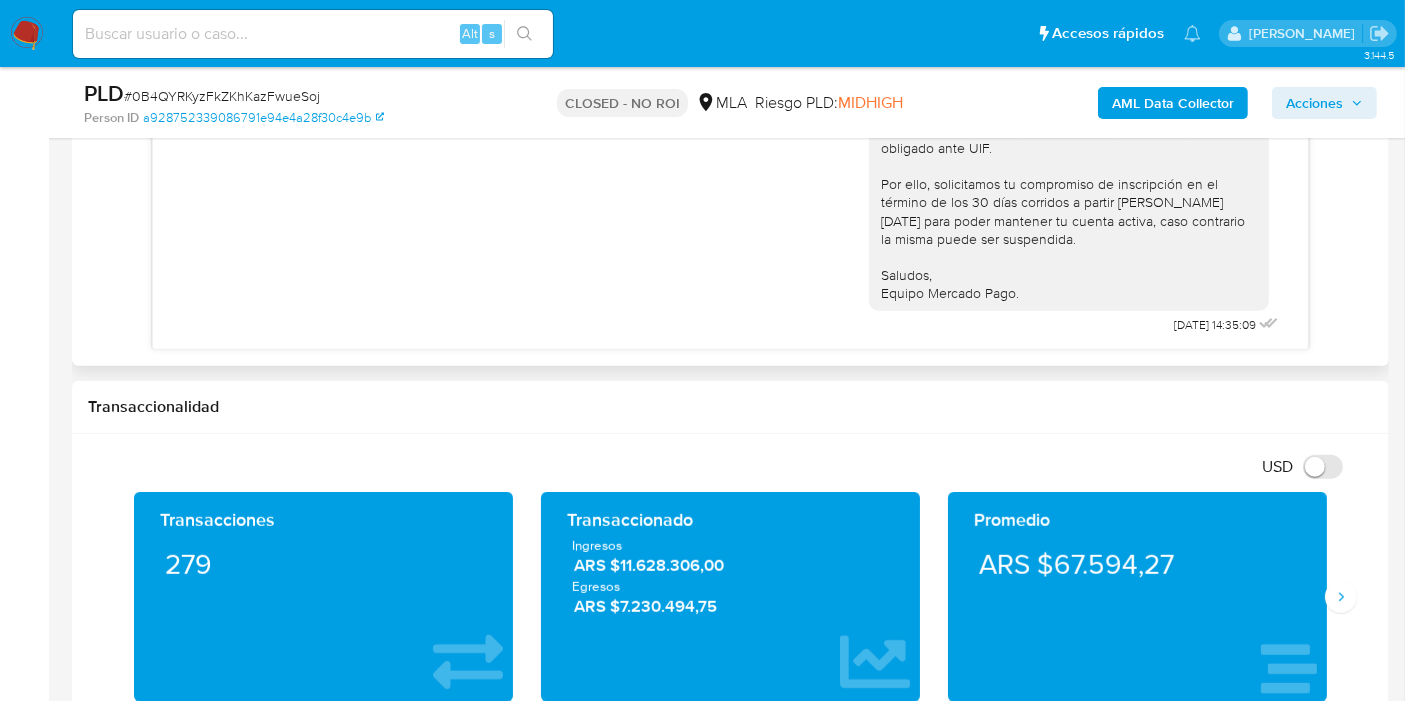 scroll, scrollTop: 1333, scrollLeft: 0, axis: vertical 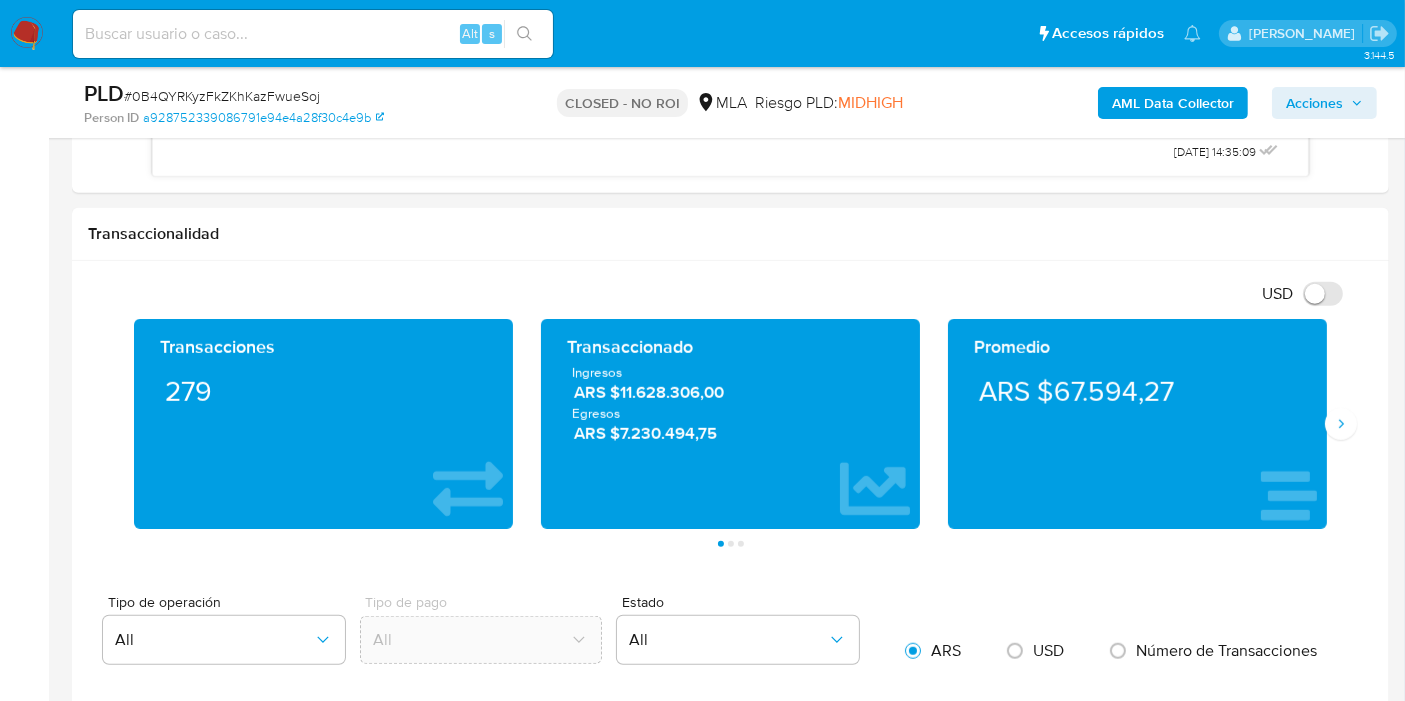 click at bounding box center (27, 34) 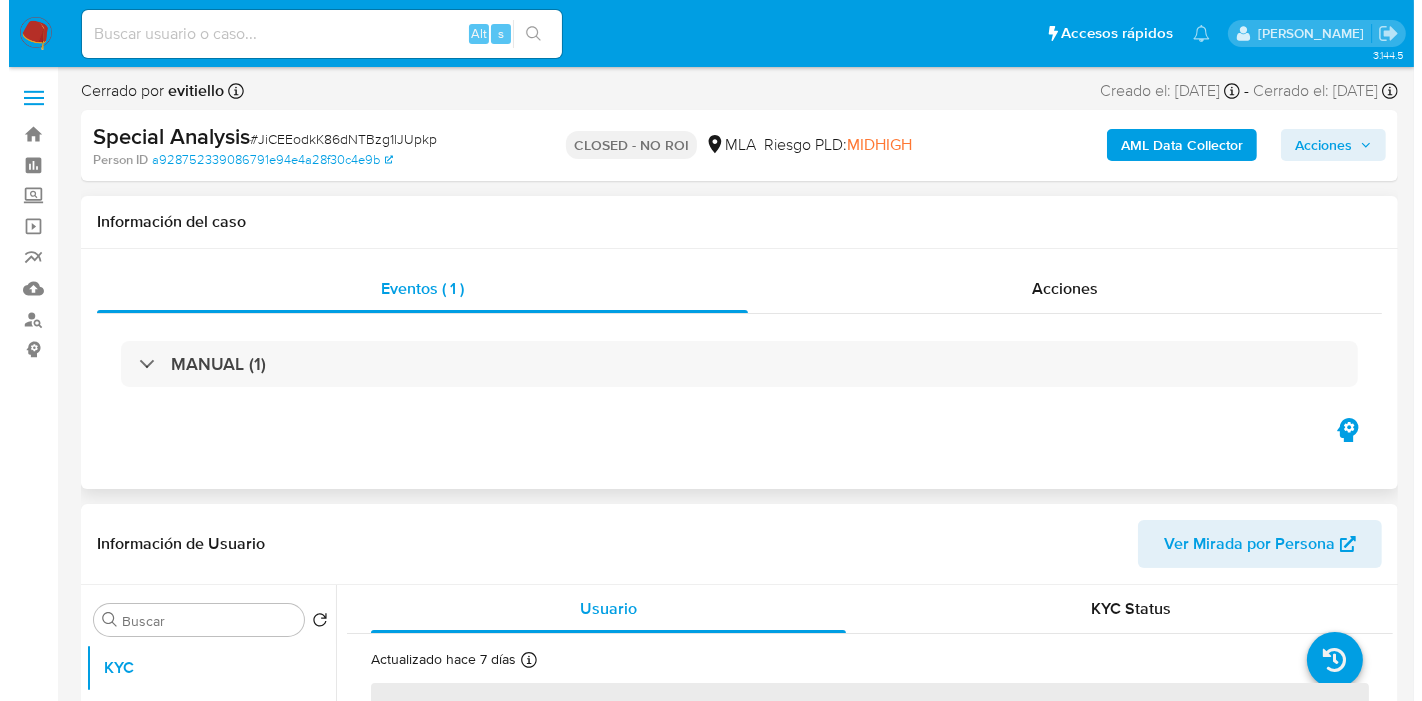 scroll, scrollTop: 333, scrollLeft: 0, axis: vertical 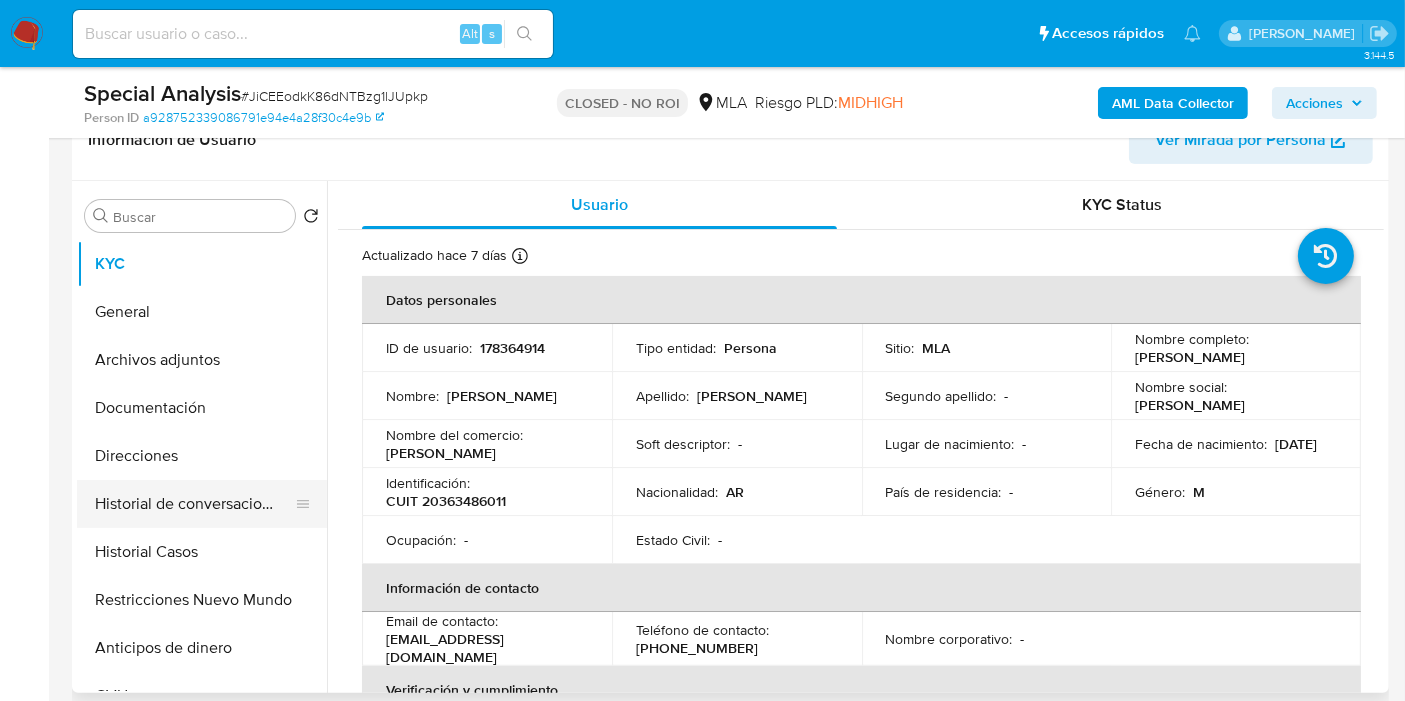 click on "Historial de conversaciones" at bounding box center [194, 504] 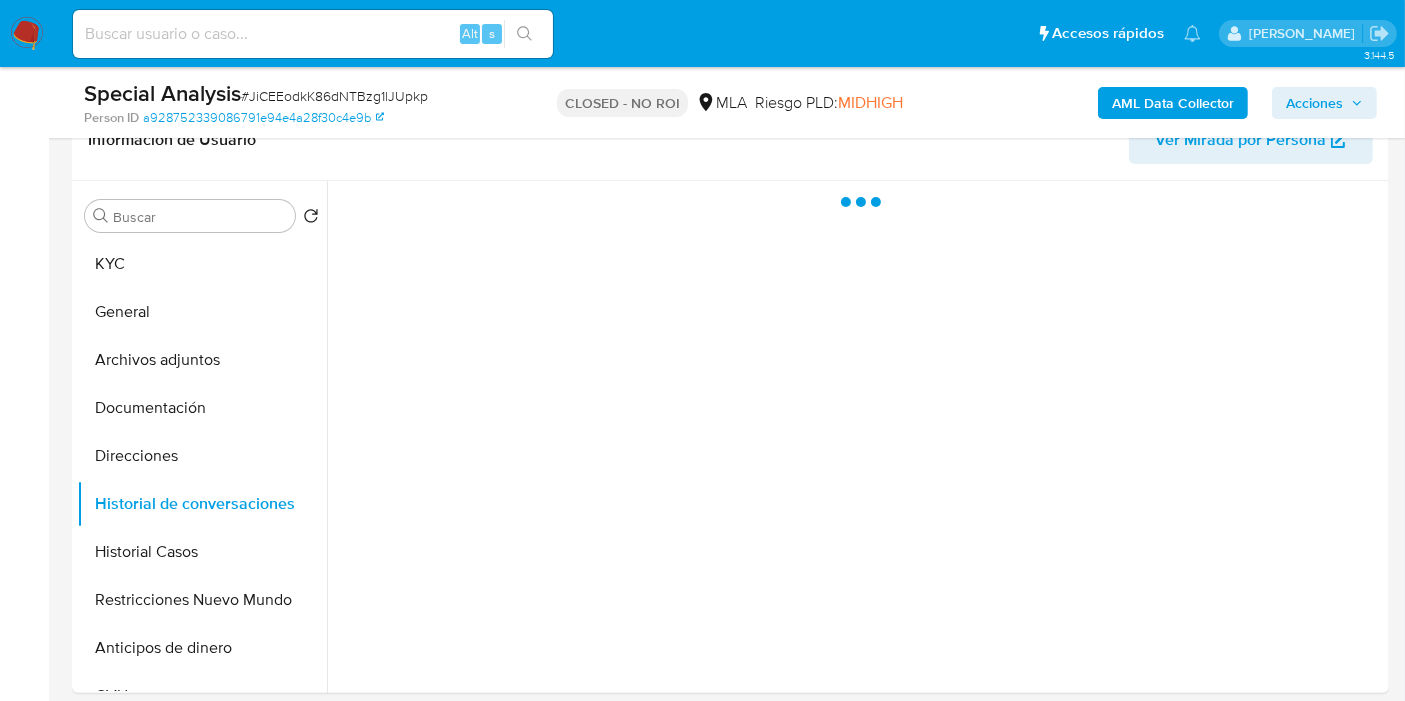 select on "10" 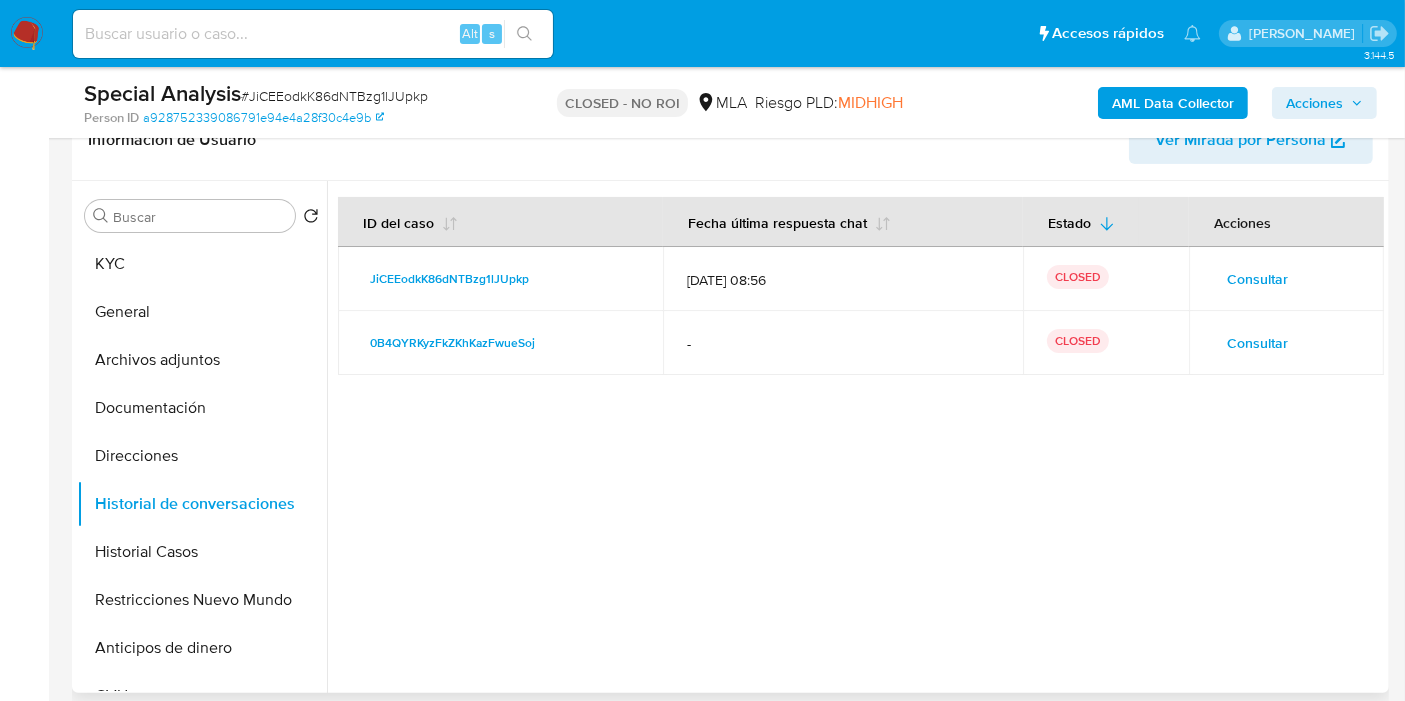 click on "Consultar" at bounding box center [1257, 279] 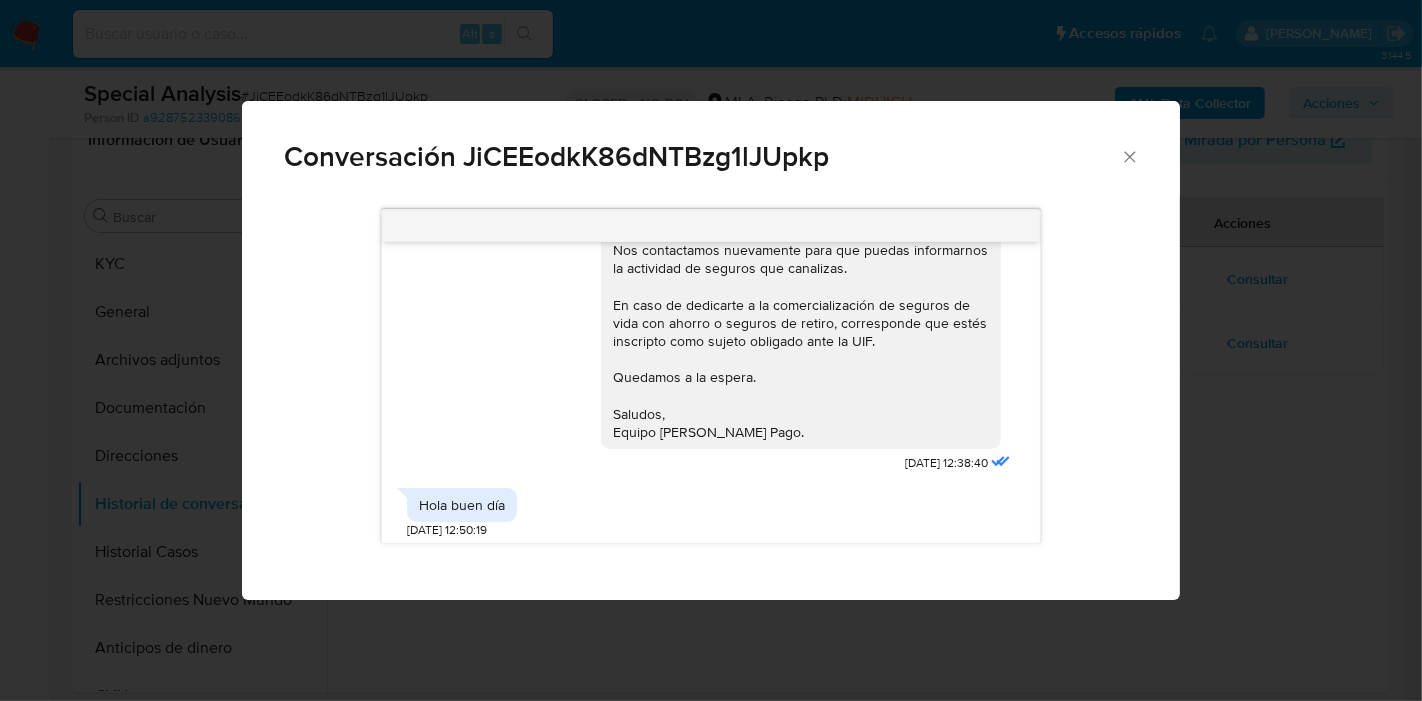 scroll, scrollTop: 0, scrollLeft: 0, axis: both 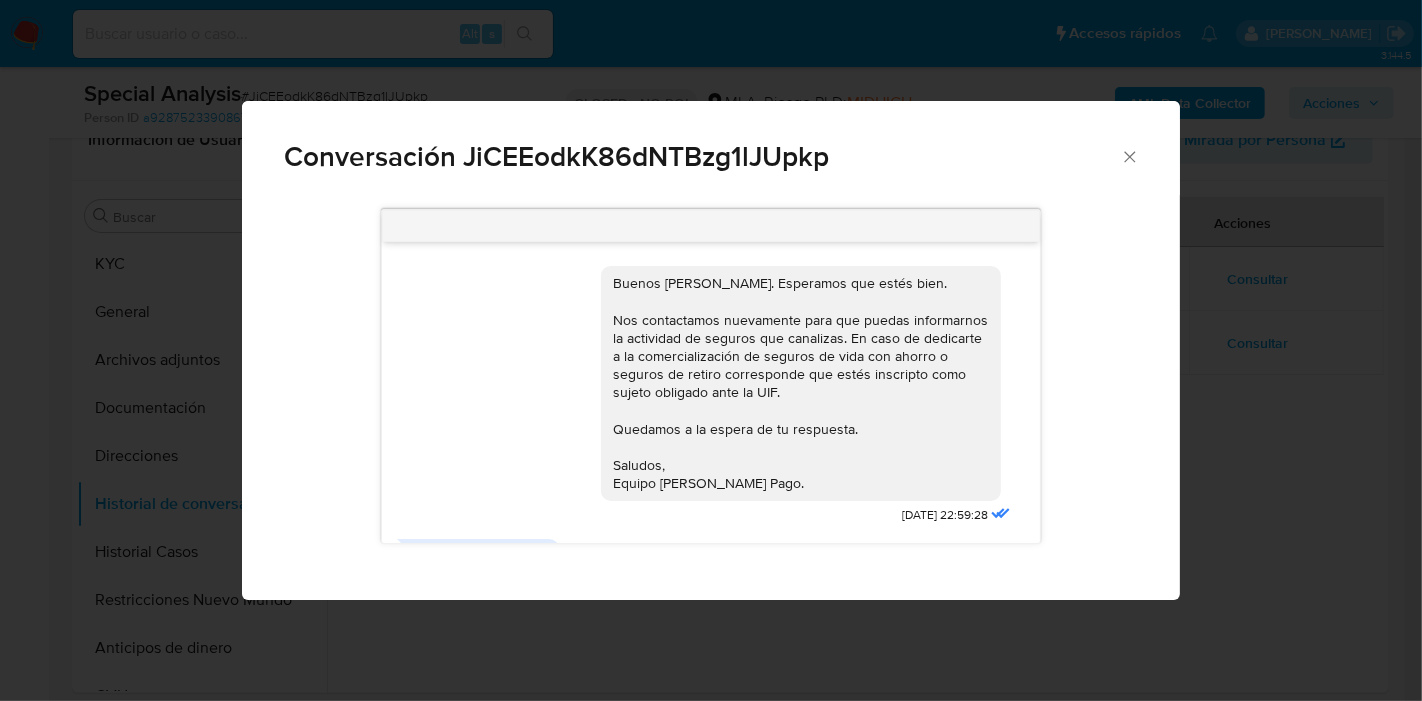 click on "Buenos [PERSON_NAME]. Esperamos que estés bien.
Nos contactamos nuevamente para que puedas informarnos la actividad de seguros que canalizas. En caso de dedicarte a la comercialización de seguros de vida con ahorro o seguros de retiro corresponde que estés inscripto como sujeto obligado ante la UIF.
Quedamos a la espera de tu respuesta.
Saludos,
Equipo [PERSON_NAME] Pago." at bounding box center (801, 383) 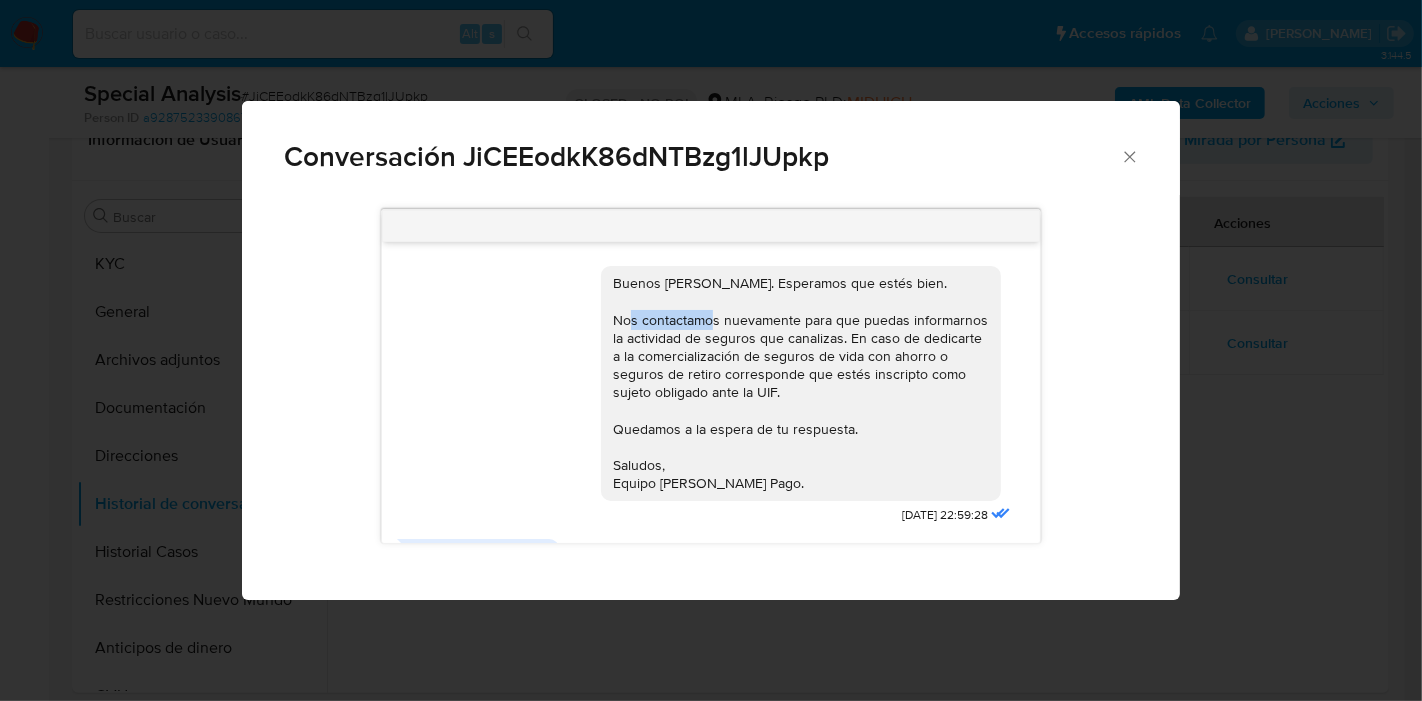 click on "Buenos [PERSON_NAME]. Esperamos que estés bien.
Nos contactamos nuevamente para que puedas informarnos la actividad de seguros que canalizas. En caso de dedicarte a la comercialización de seguros de vida con ahorro o seguros de retiro corresponde que estés inscripto como sujeto obligado ante la UIF.
Quedamos a la espera de tu respuesta.
Saludos,
Equipo [PERSON_NAME] Pago." at bounding box center [801, 383] 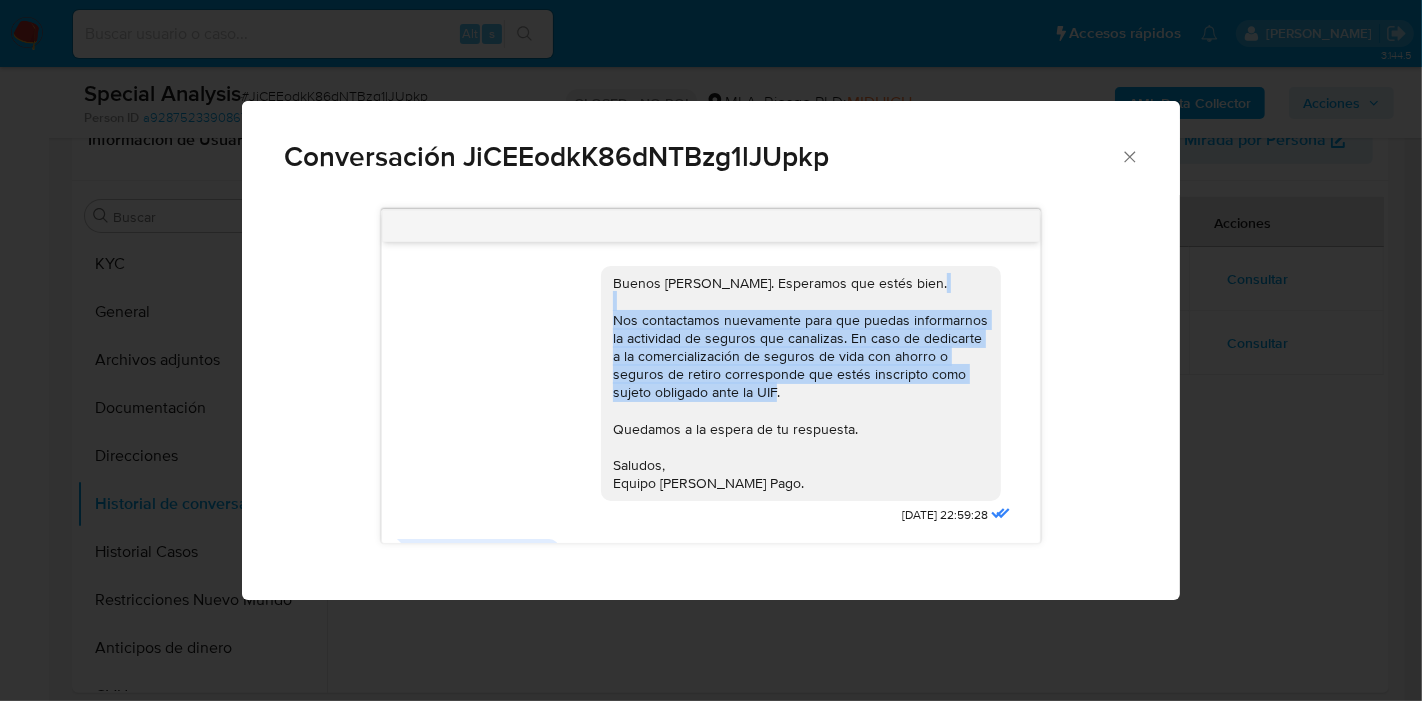 click on "Buenos [PERSON_NAME]. Esperamos que estés bien.
Nos contactamos nuevamente para que puedas informarnos la actividad de seguros que canalizas. En caso de dedicarte a la comercialización de seguros de vida con ahorro o seguros de retiro corresponde que estés inscripto como sujeto obligado ante la UIF.
Quedamos a la espera de tu respuesta.
Saludos,
Equipo [PERSON_NAME] Pago." at bounding box center (801, 383) 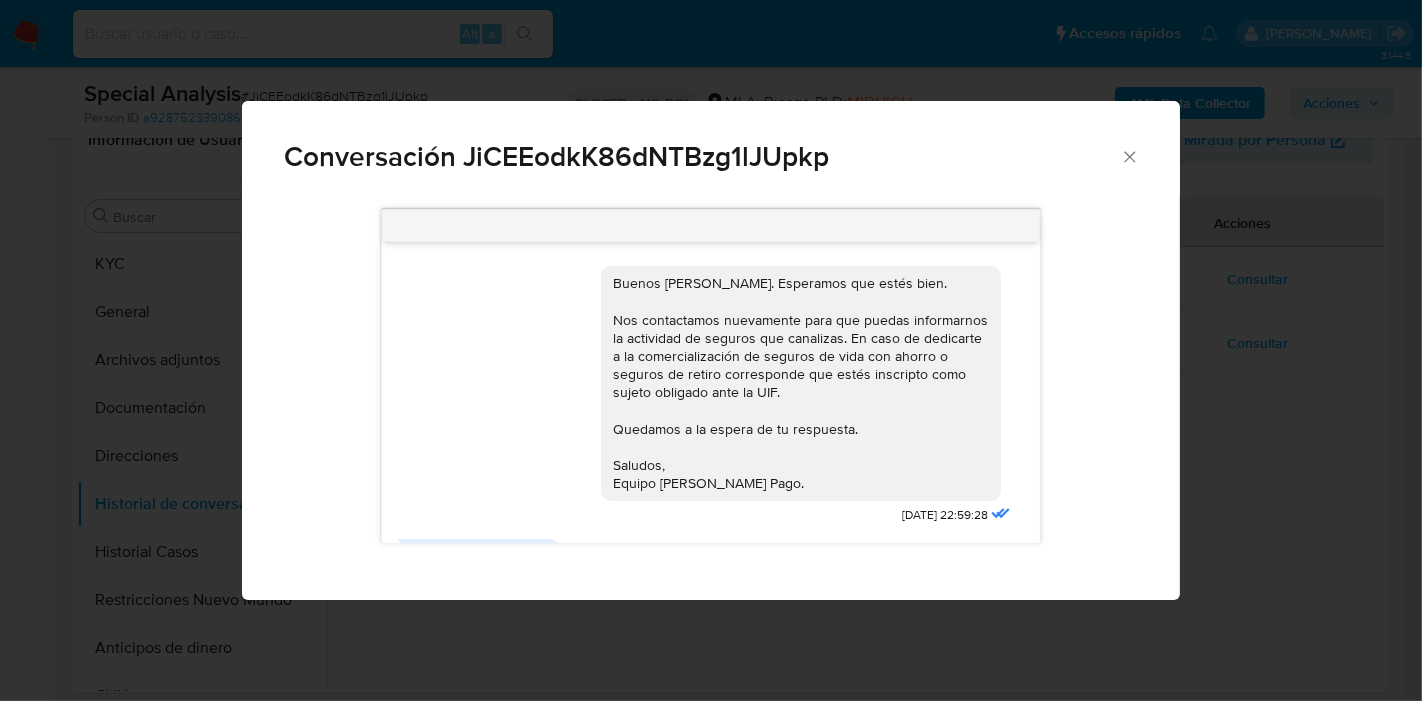 drag, startPoint x: 673, startPoint y: 350, endPoint x: 840, endPoint y: 432, distance: 186.0457 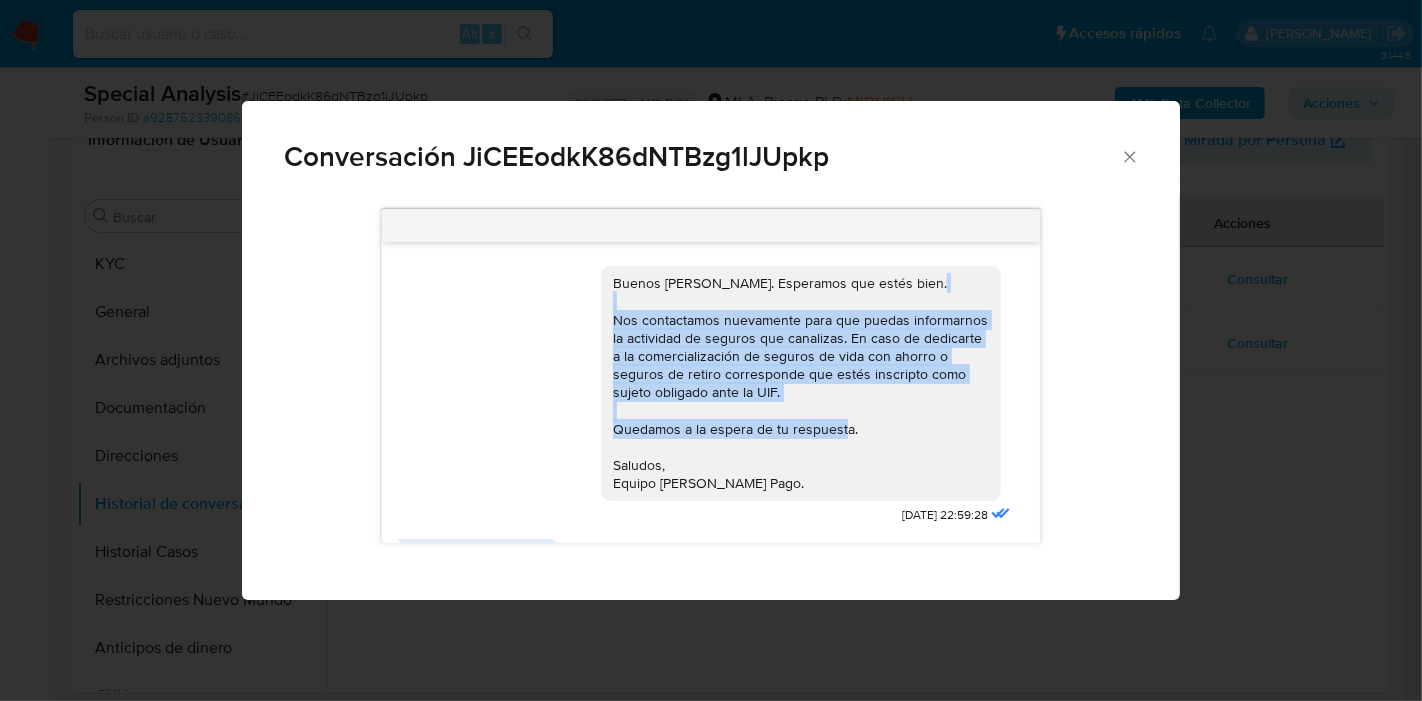 drag, startPoint x: 848, startPoint y: 423, endPoint x: 583, endPoint y: 327, distance: 281.85278 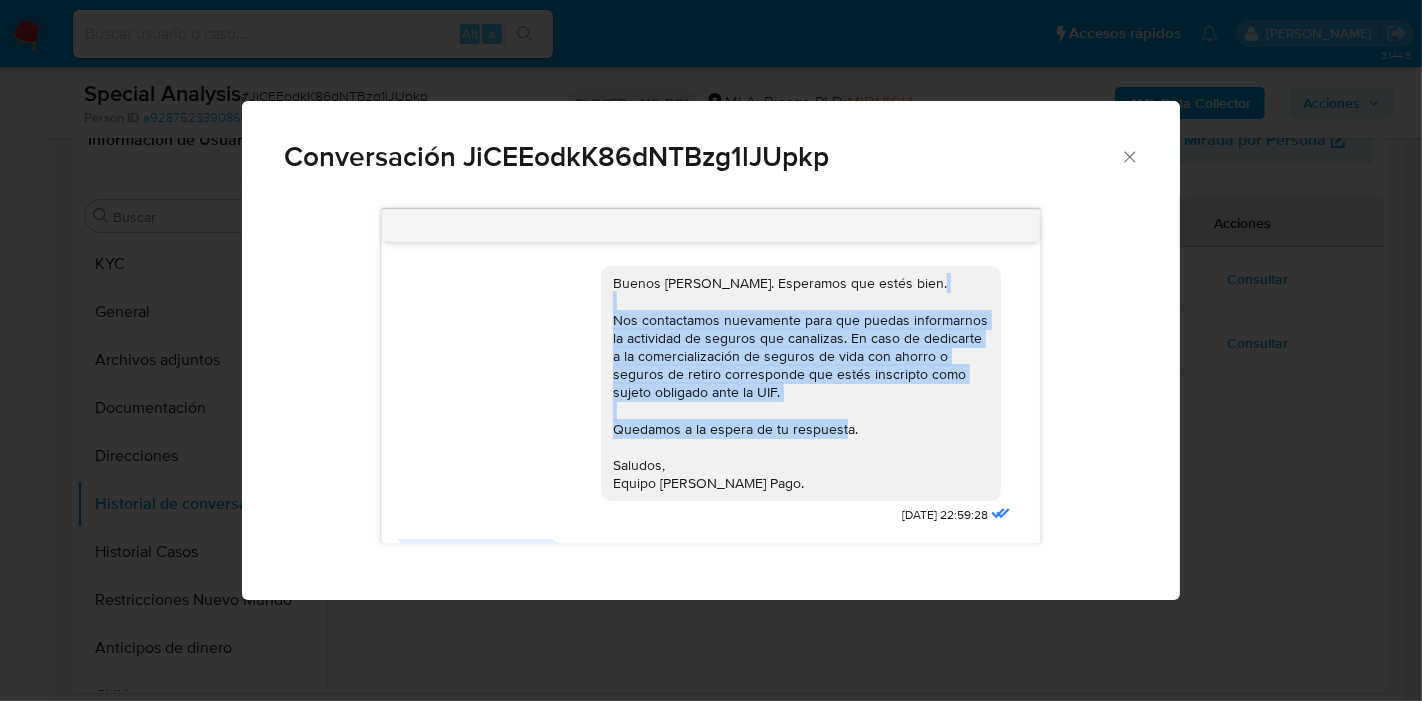 copy on "Nos contactamos nuevamente para que puedas informarnos la actividad de seguros que canalizas. En caso de dedicarte a la comercialización de seguros de vida con ahorro o seguros de retiro corresponde que estés inscripto como sujeto obligado ante la UIF.
Quedamos a la espera de tu respuesta." 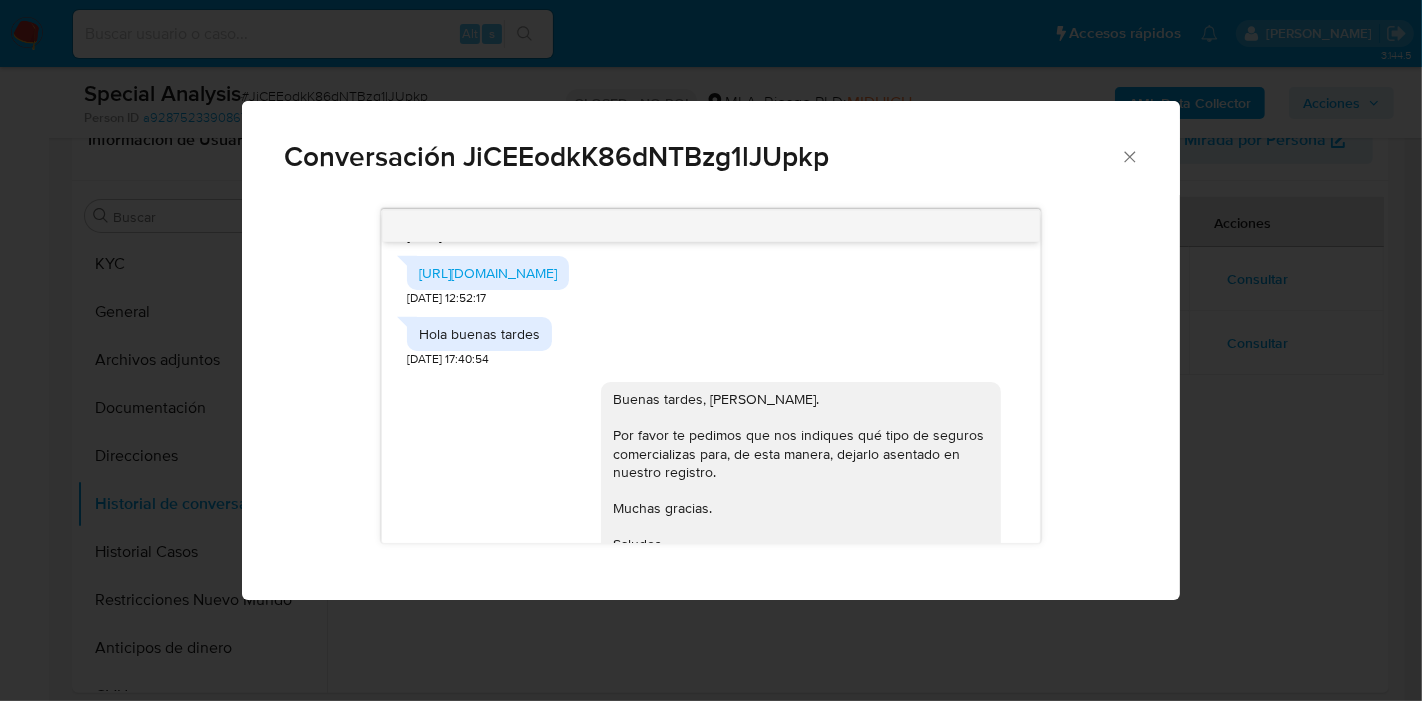 scroll, scrollTop: 1111, scrollLeft: 0, axis: vertical 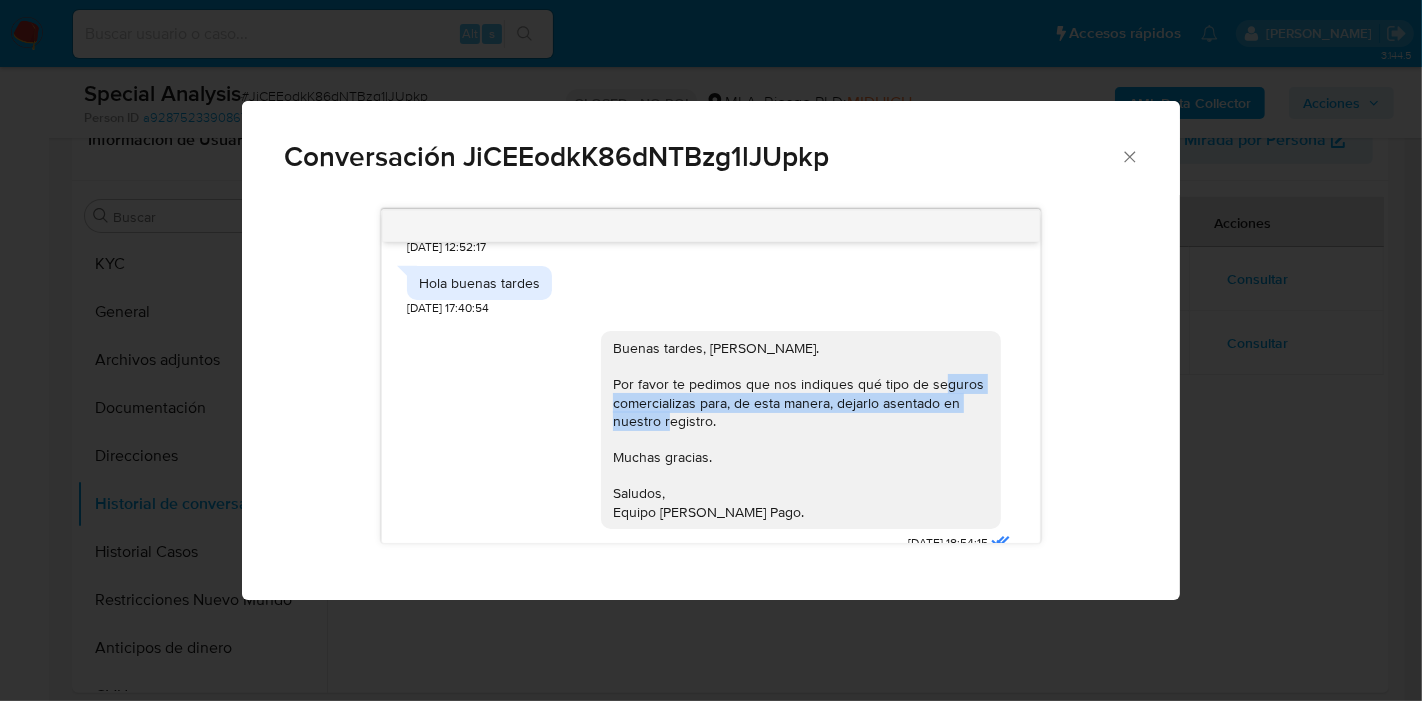 drag, startPoint x: 736, startPoint y: 426, endPoint x: 608, endPoint y: 401, distance: 130.41856 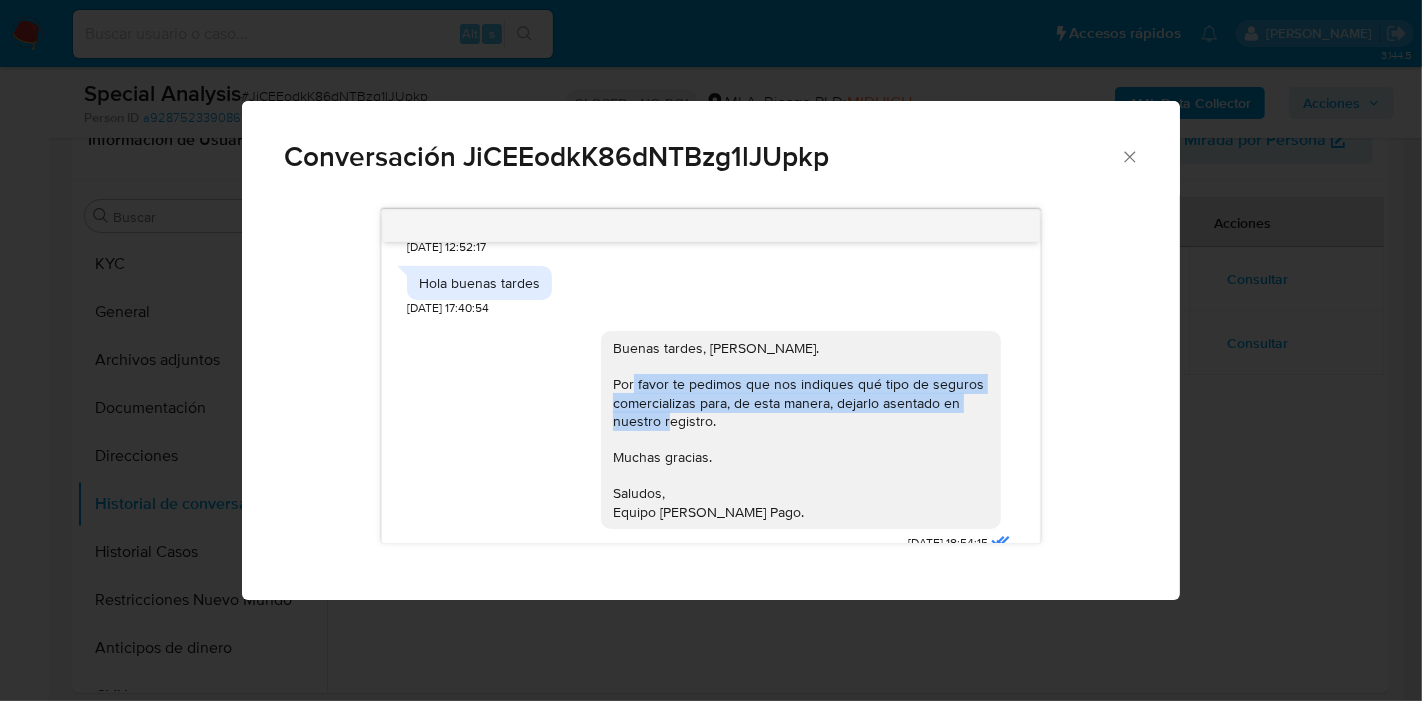 drag, startPoint x: 657, startPoint y: 384, endPoint x: 702, endPoint y: 424, distance: 60.207973 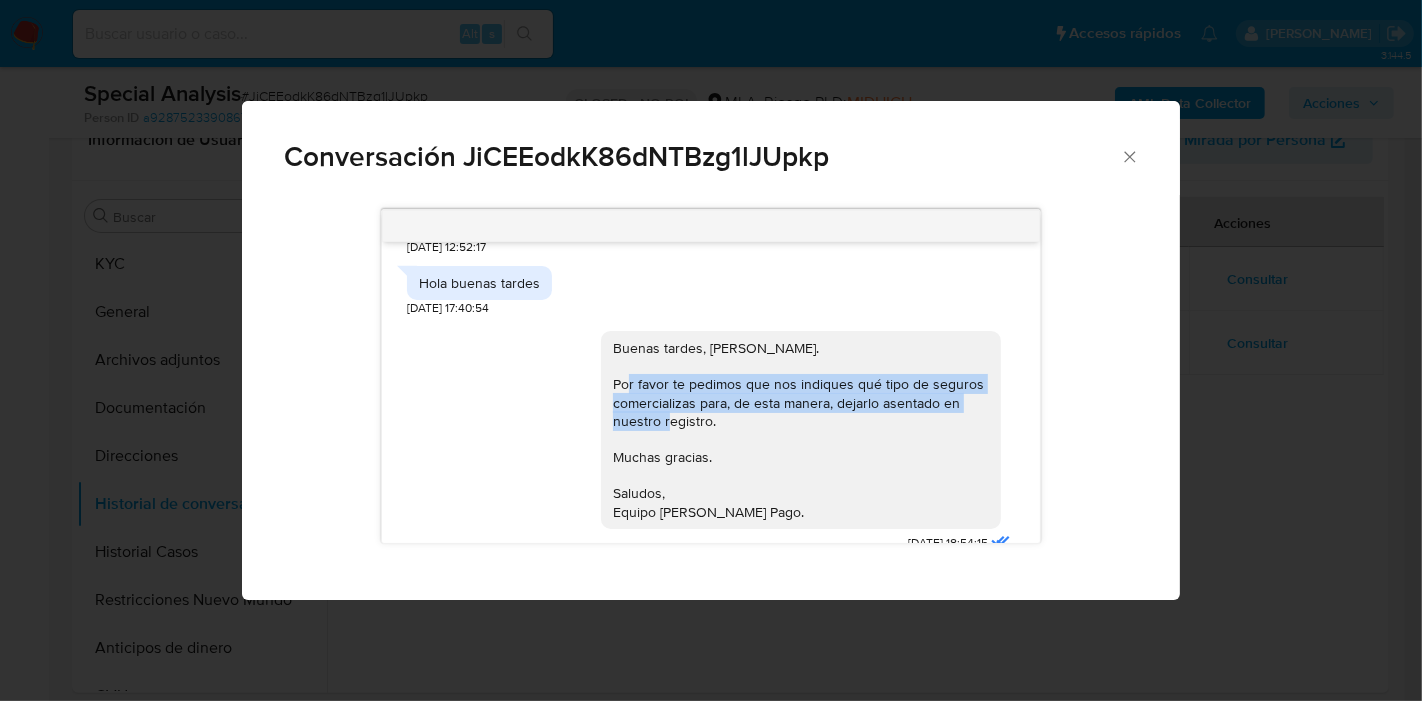 drag, startPoint x: 657, startPoint y: 384, endPoint x: 701, endPoint y: 421, distance: 57.48913 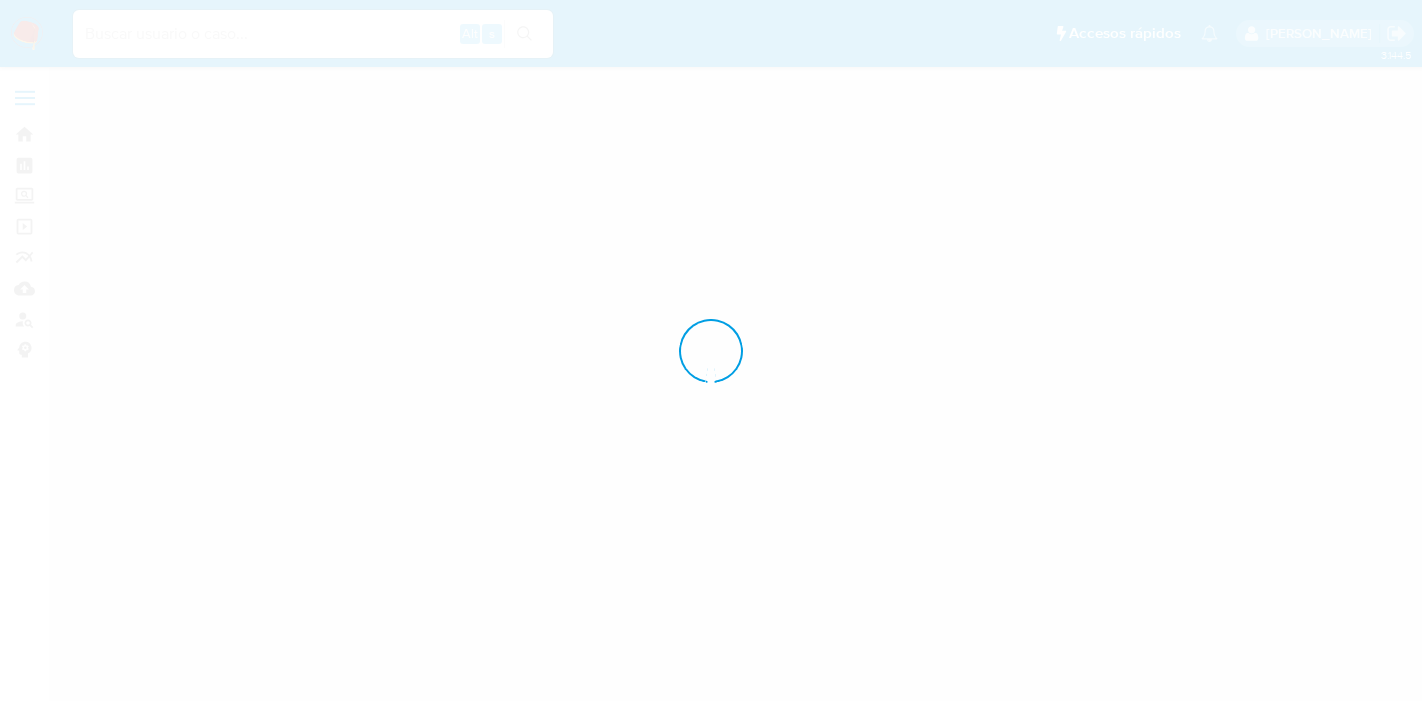 scroll, scrollTop: 0, scrollLeft: 0, axis: both 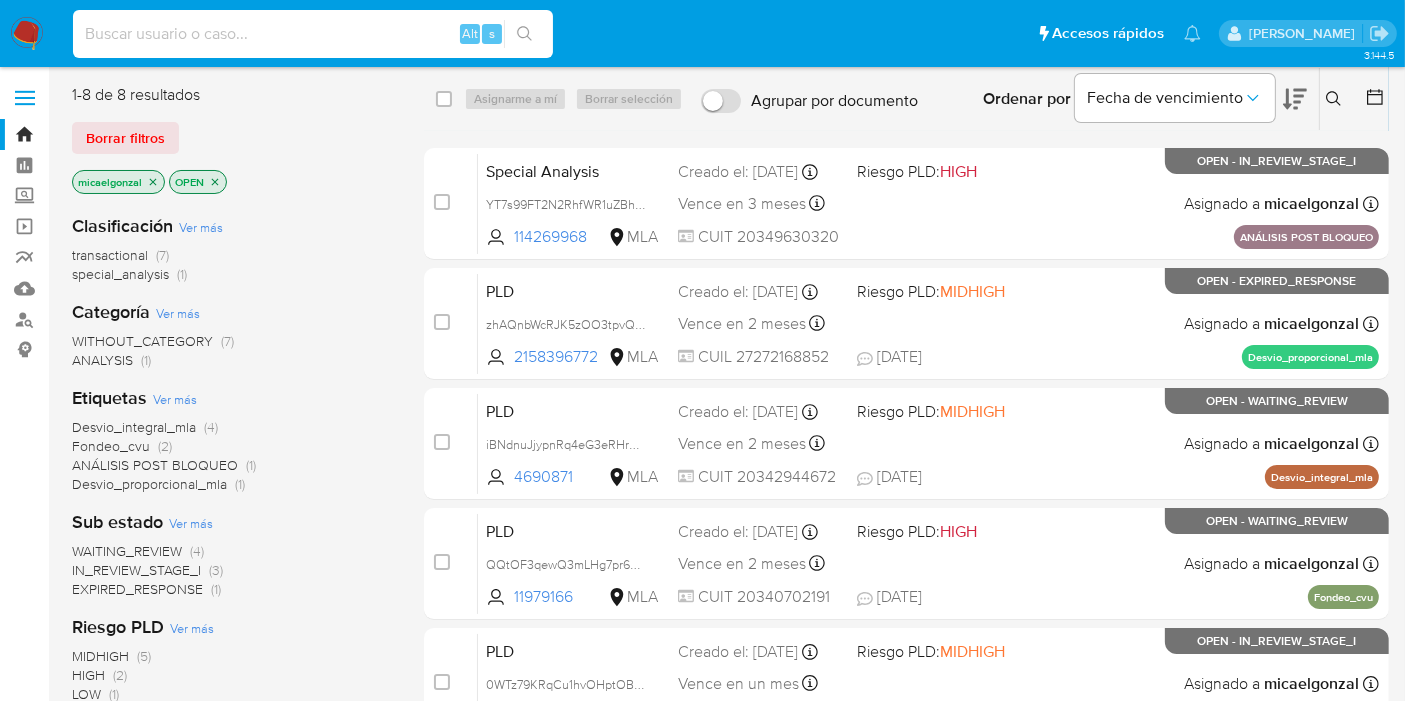click at bounding box center (313, 34) 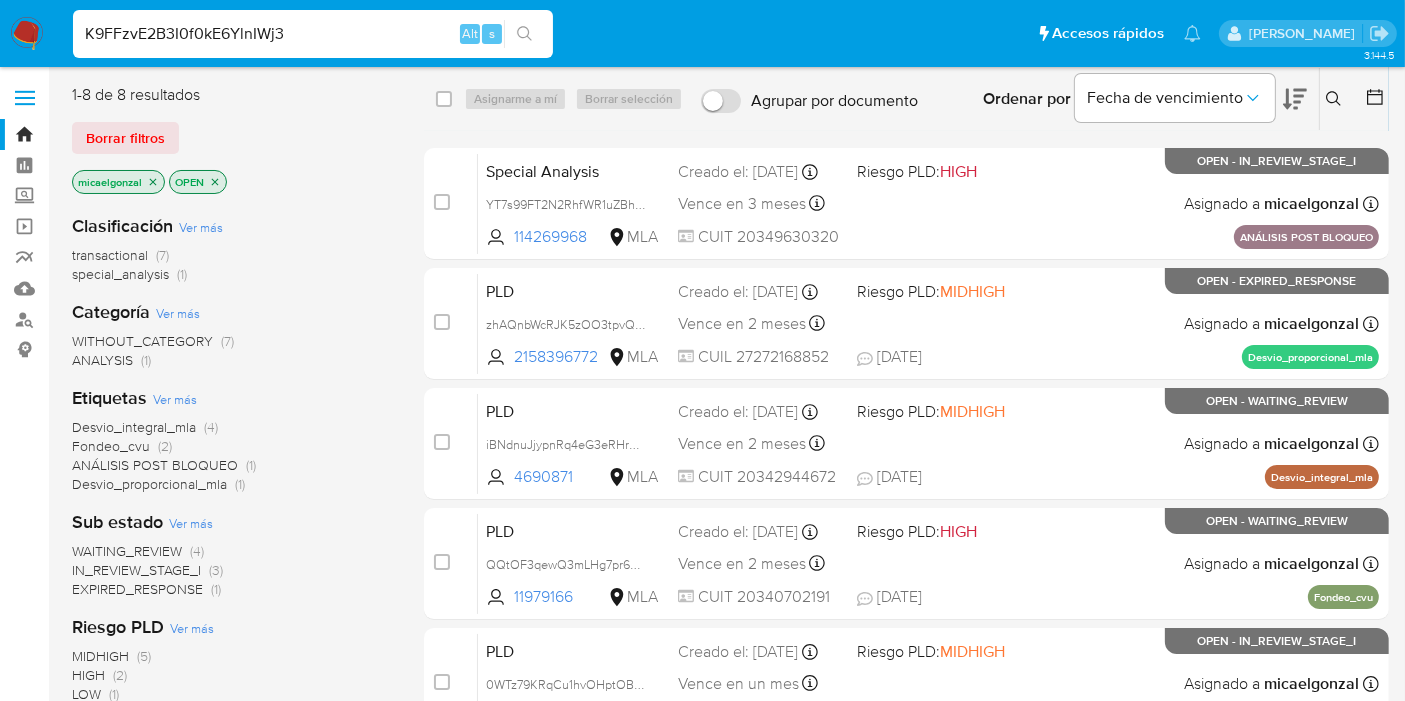 type on "K9FFzvE2B3I0f0kE6YlnIWj3" 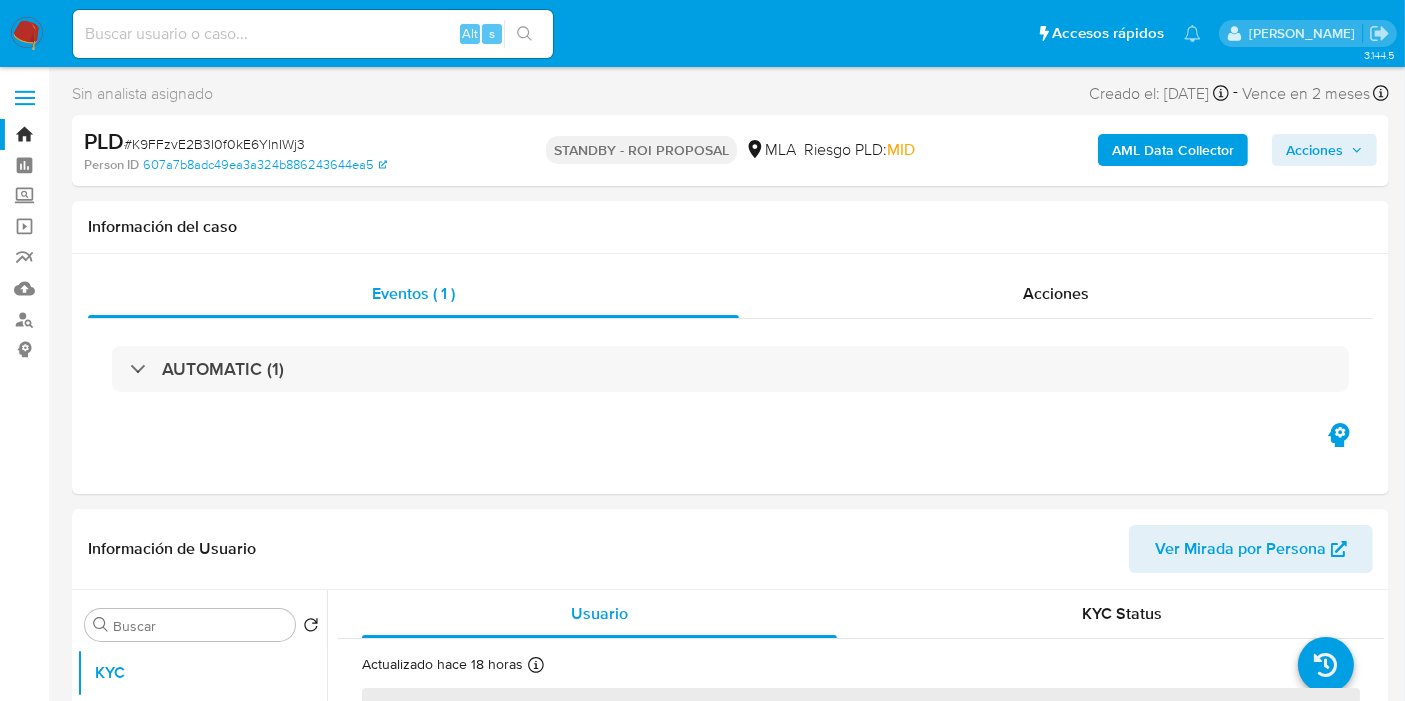 select on "10" 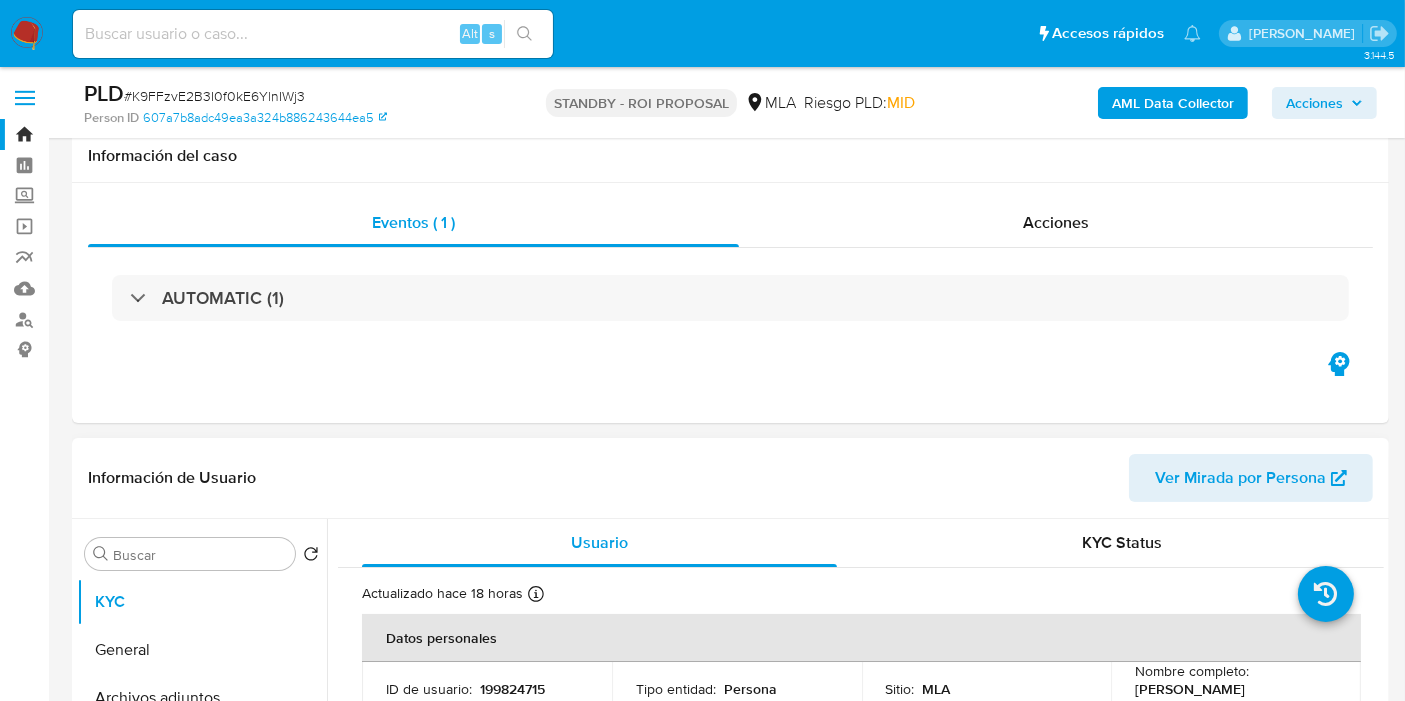 scroll, scrollTop: 222, scrollLeft: 0, axis: vertical 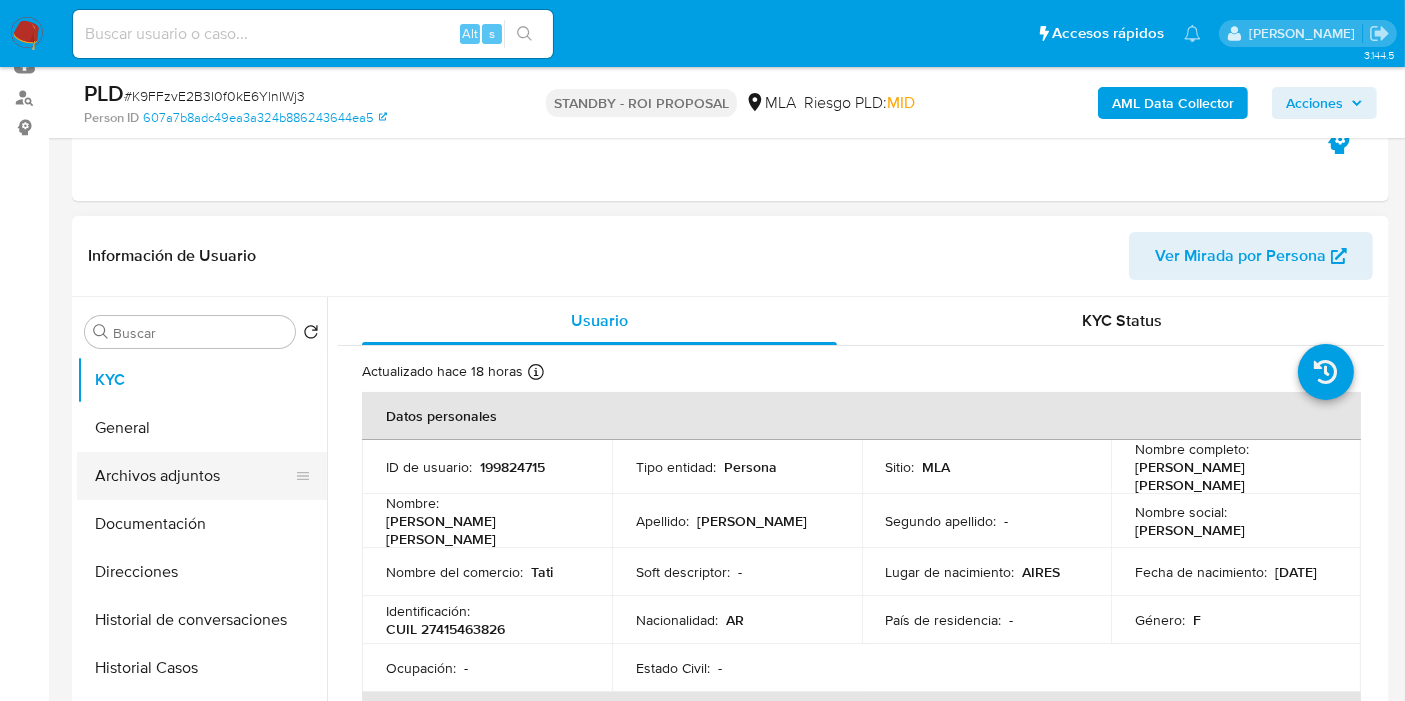 click on "Archivos adjuntos" at bounding box center (194, 476) 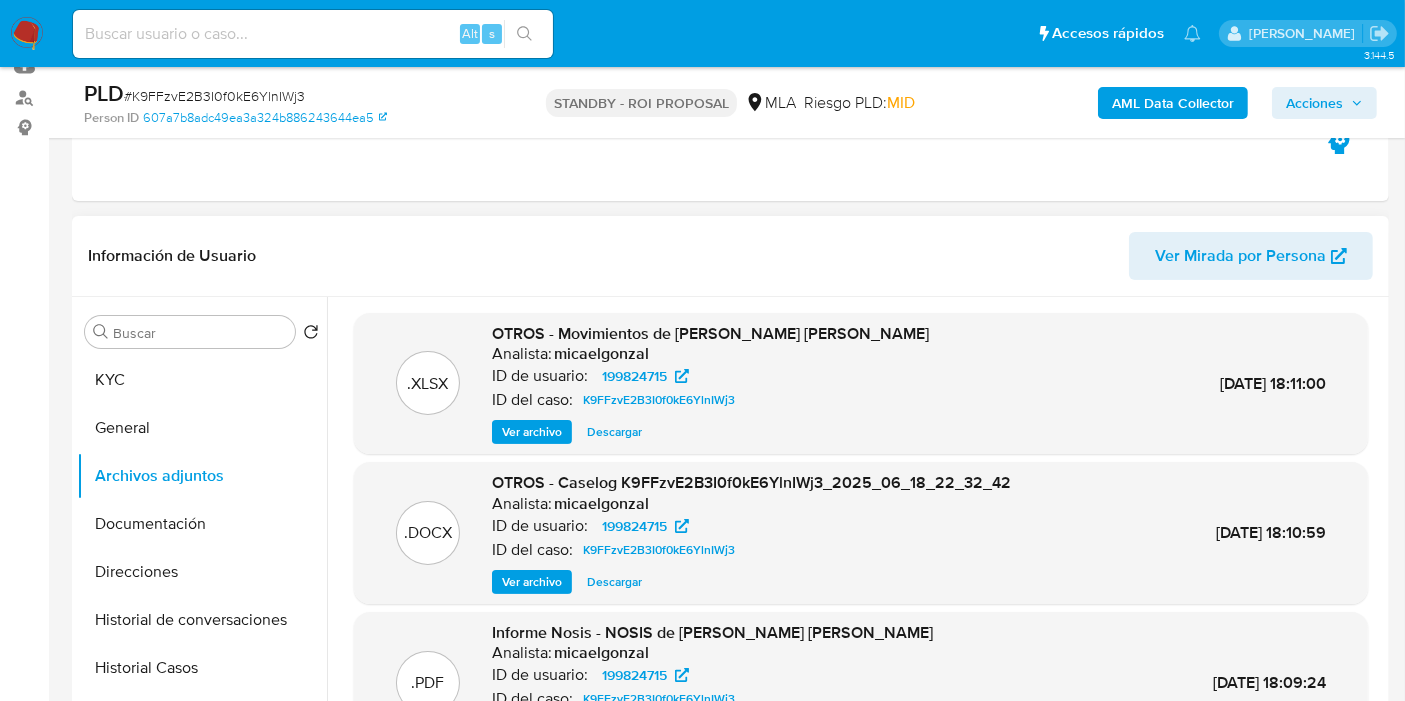 click on "Descargar" at bounding box center (614, 582) 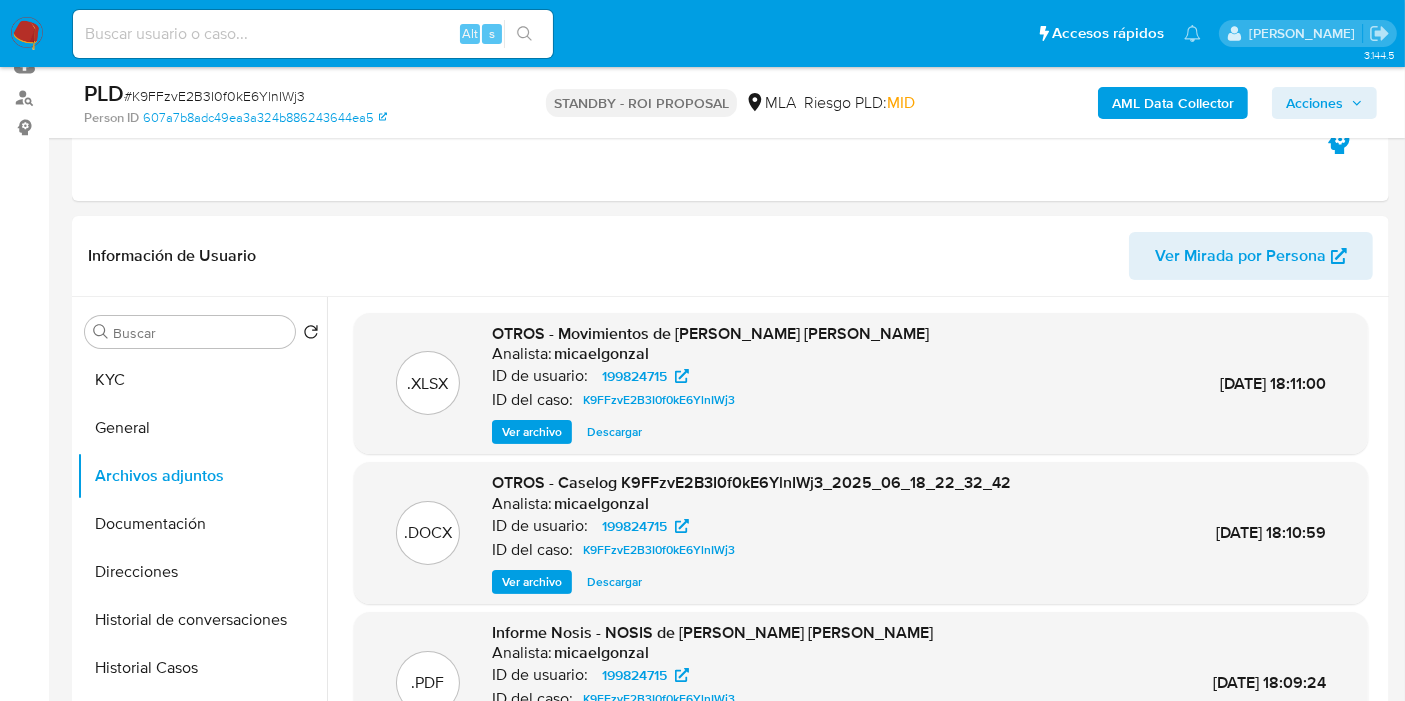 click on "Alt s" at bounding box center [313, 34] 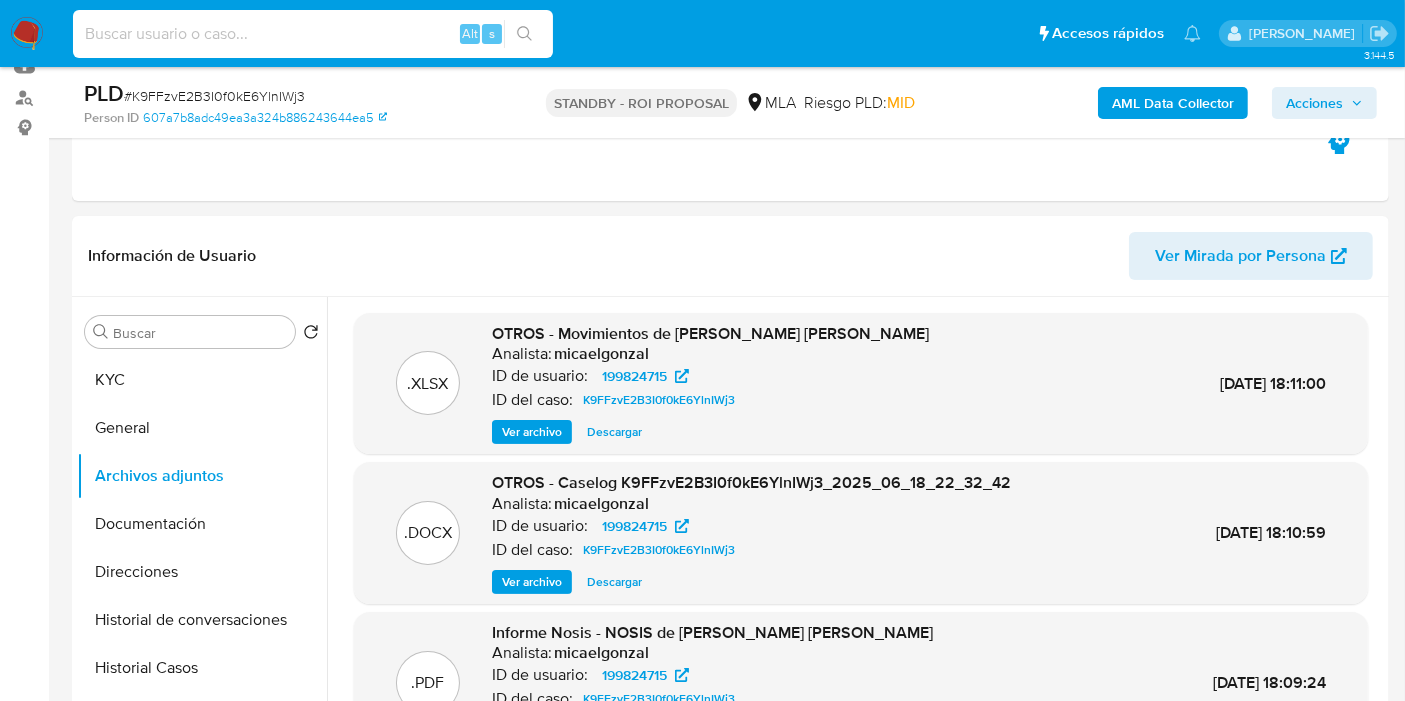 paste on "lQooi7m3HD3hCiiFS7oRuh69" 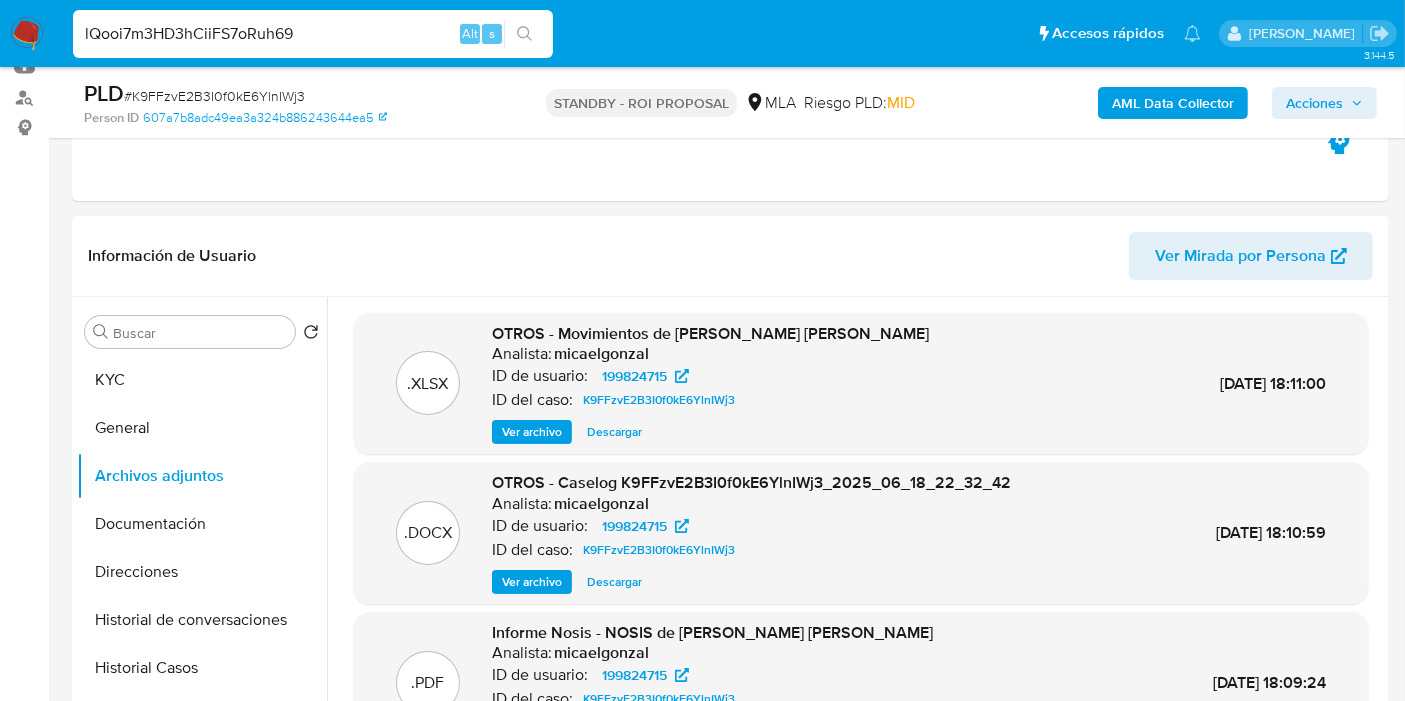 type on "lQooi7m3HD3hCiiFS7oRuh69" 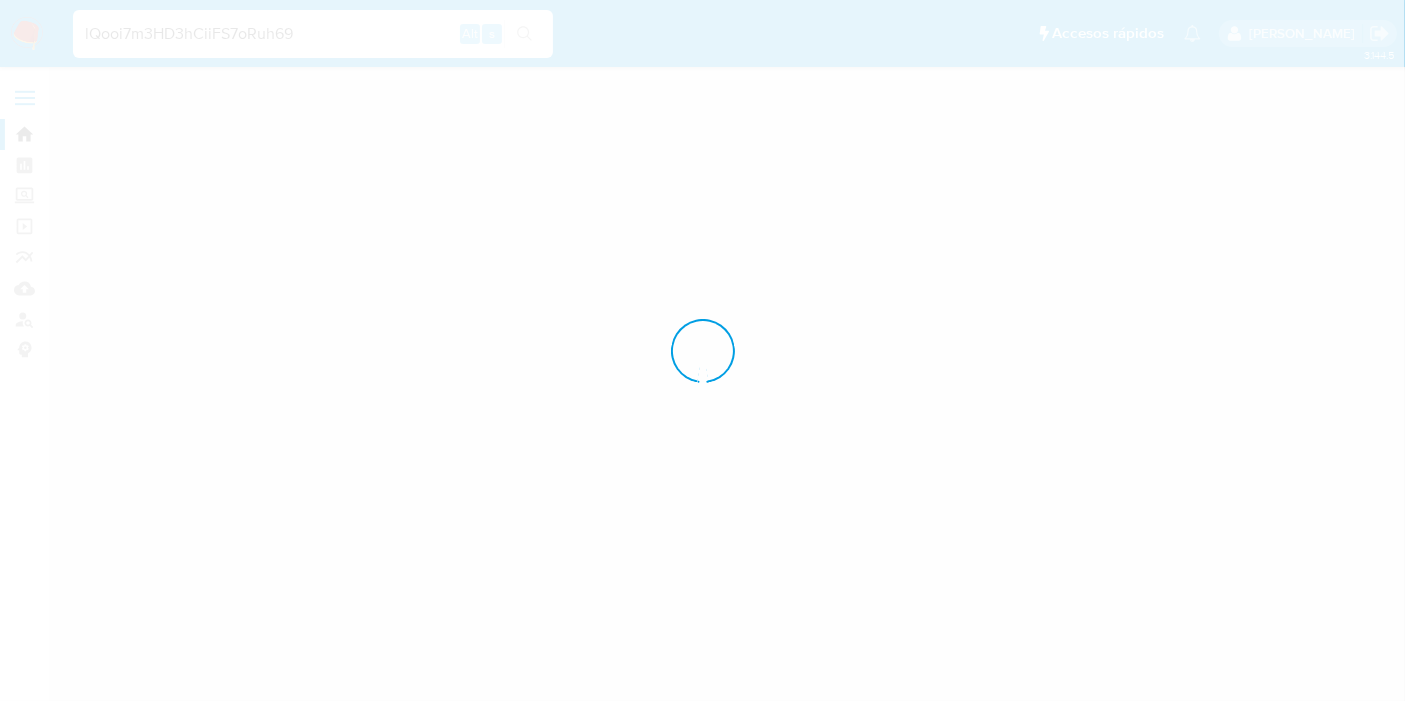 scroll, scrollTop: 0, scrollLeft: 0, axis: both 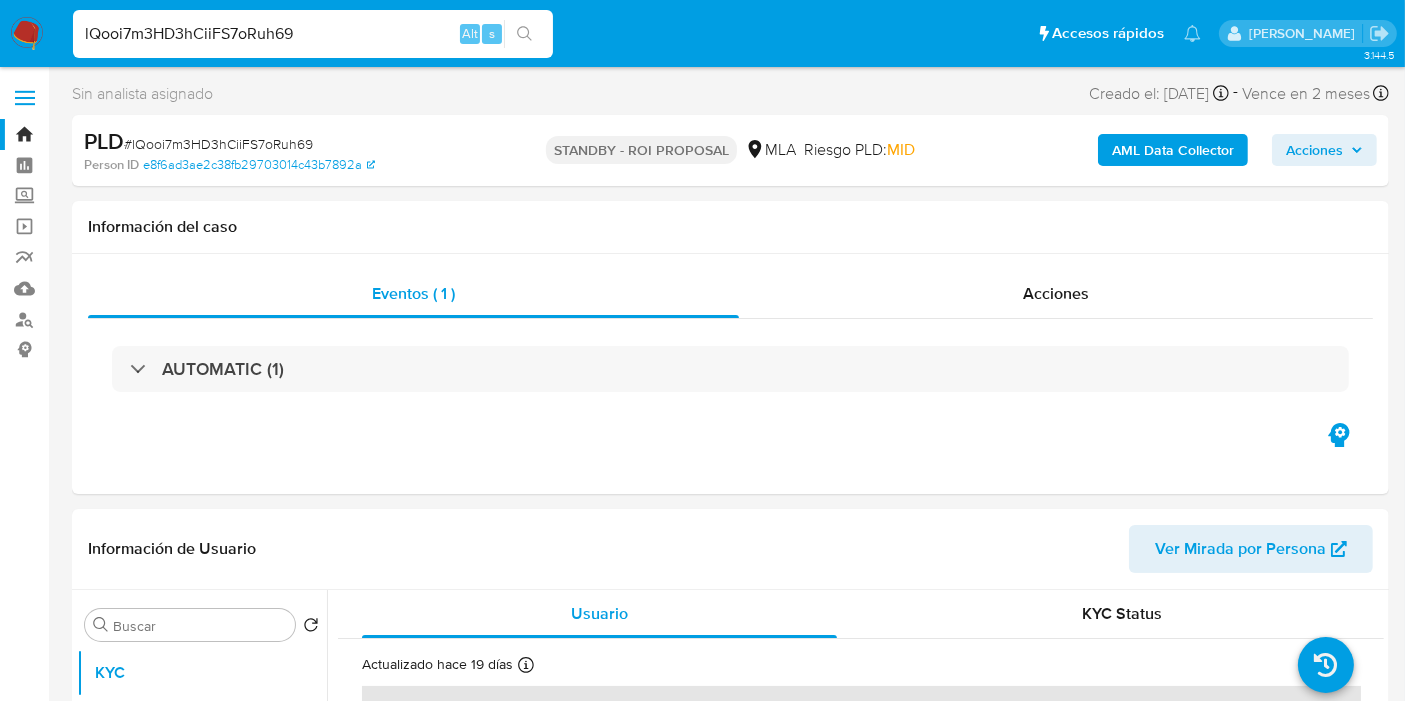 select on "10" 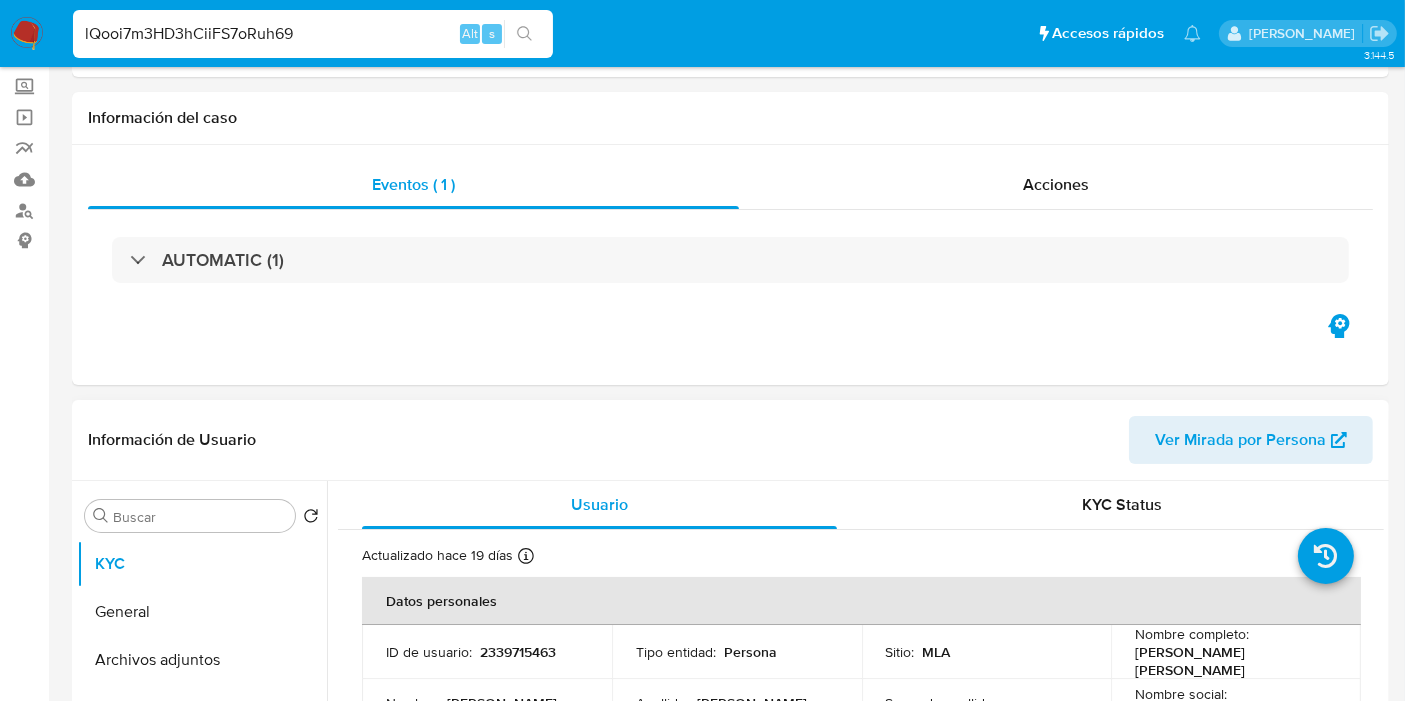 scroll, scrollTop: 222, scrollLeft: 0, axis: vertical 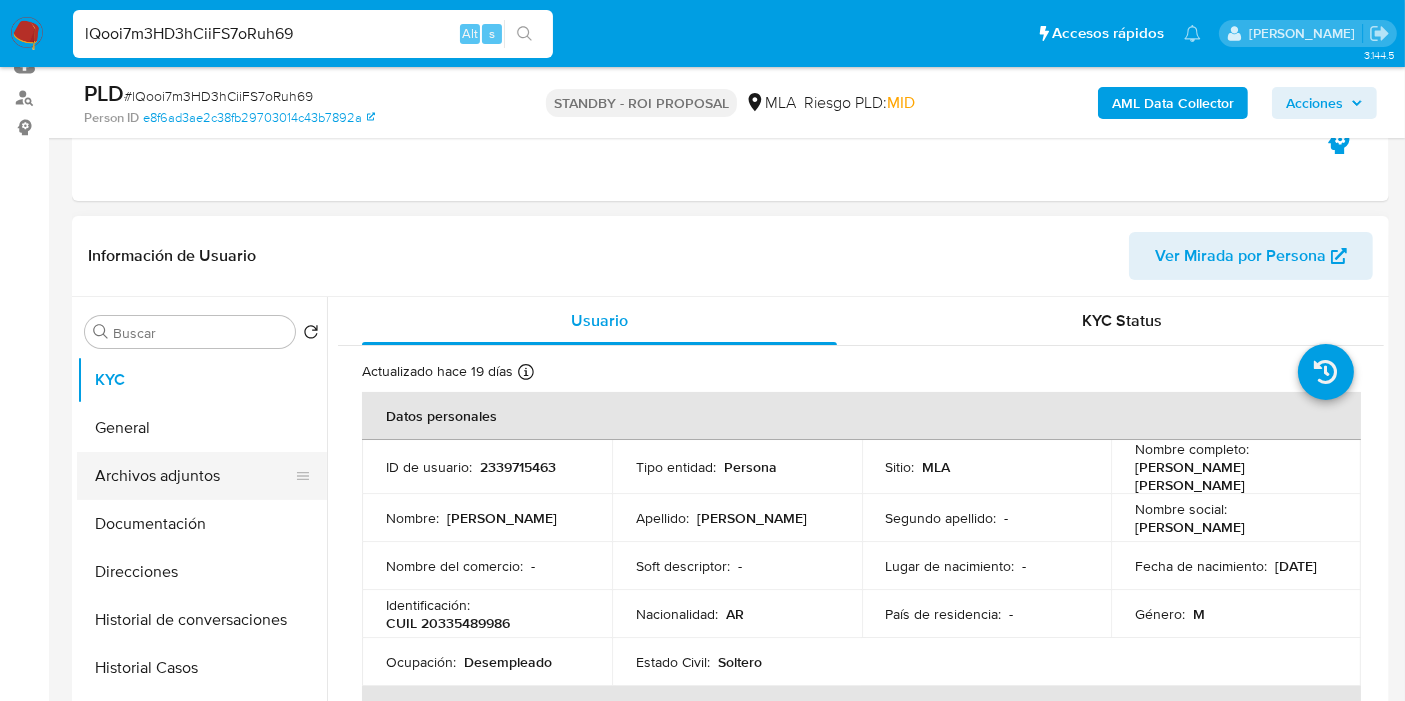 click on "Archivos adjuntos" at bounding box center [194, 476] 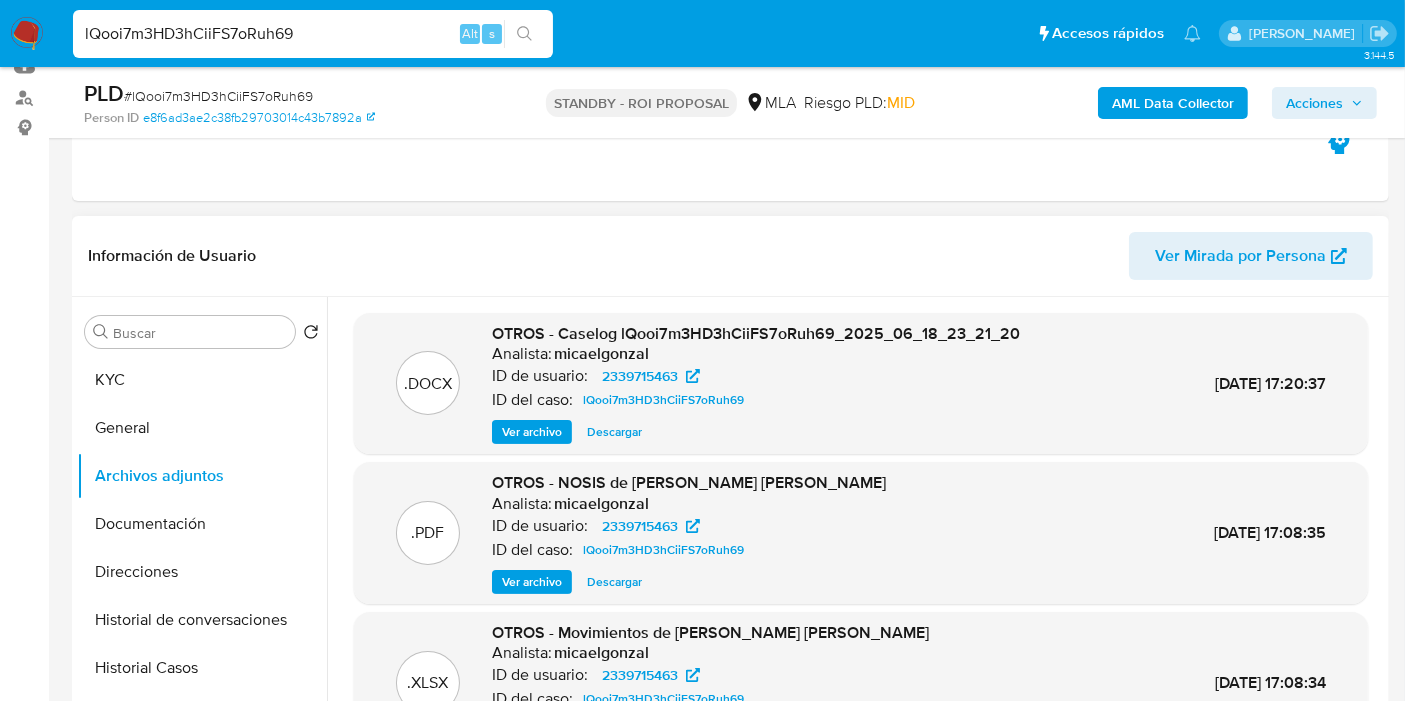 click on "Descargar" at bounding box center [614, 432] 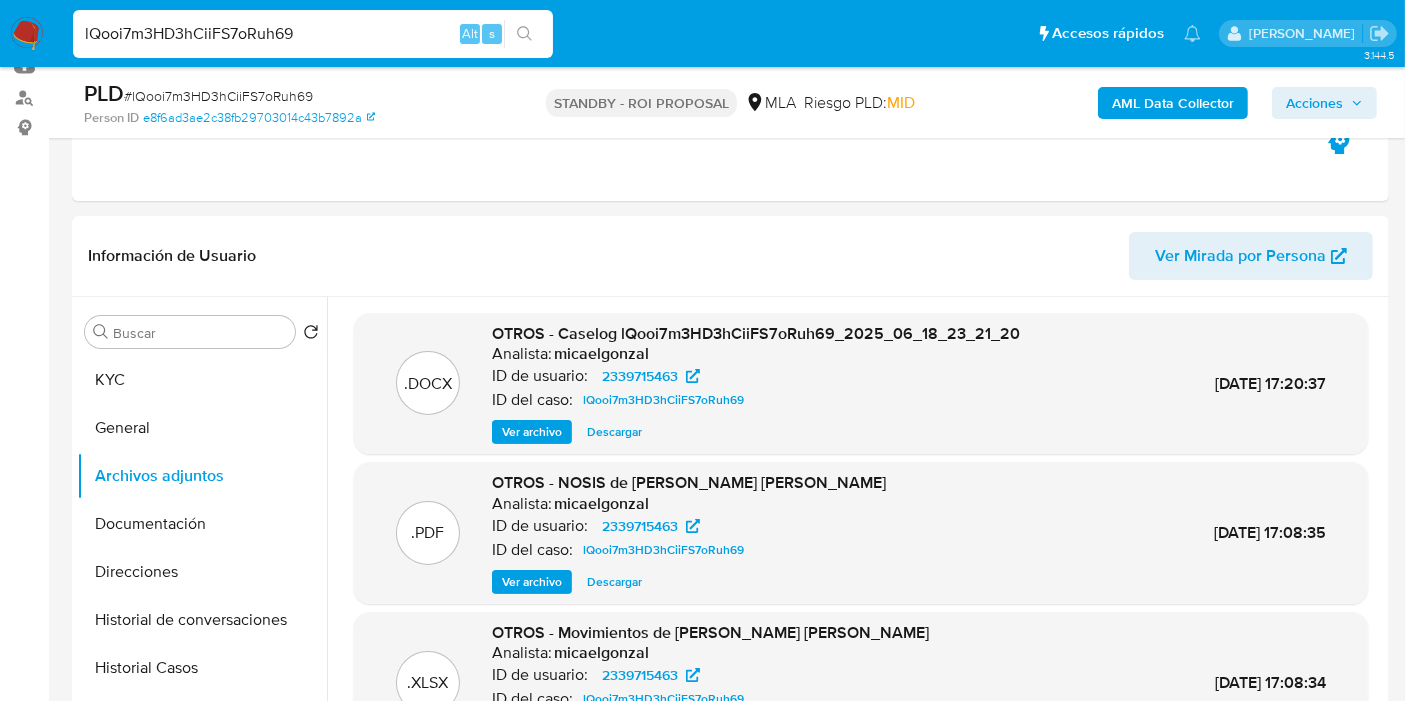 click on "lQooi7m3HD3hCiiFS7oRuh69" at bounding box center [313, 34] 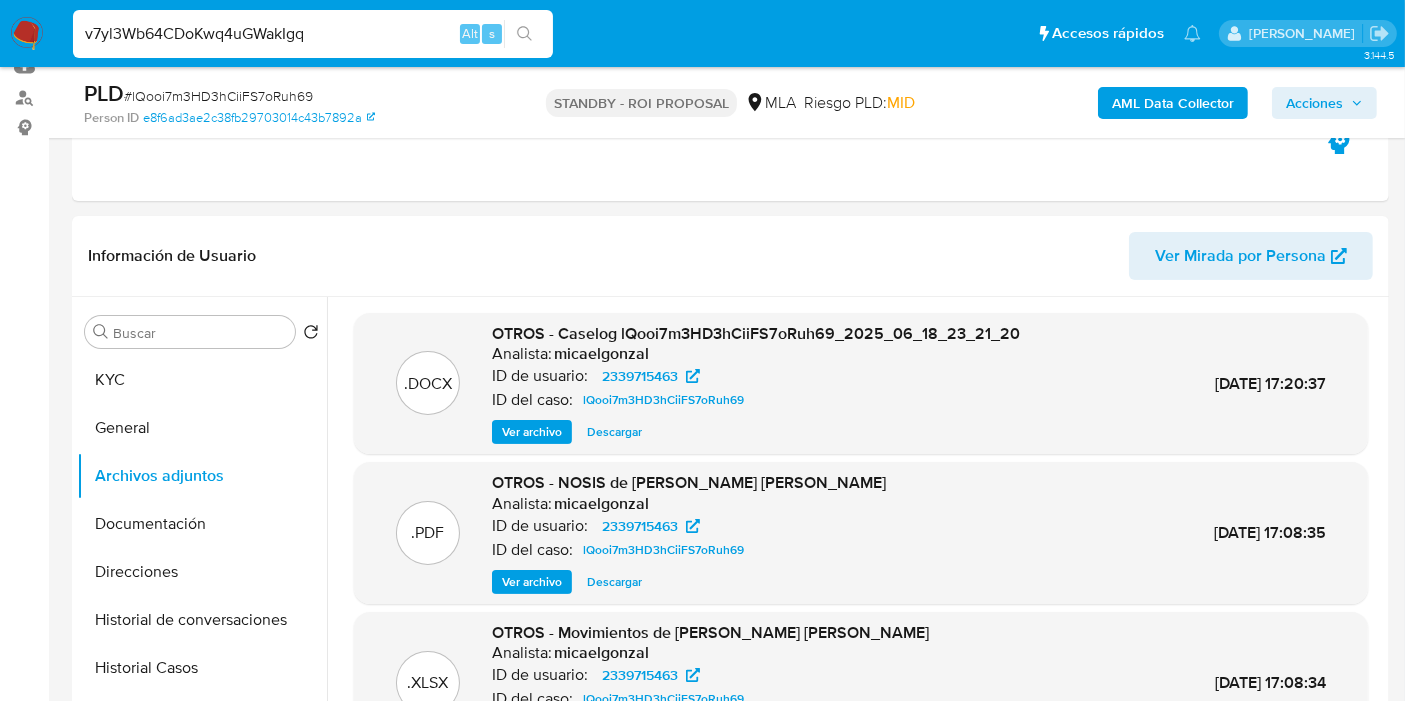 type on "v7yl3Wb64CDoKwq4uGWakIgq" 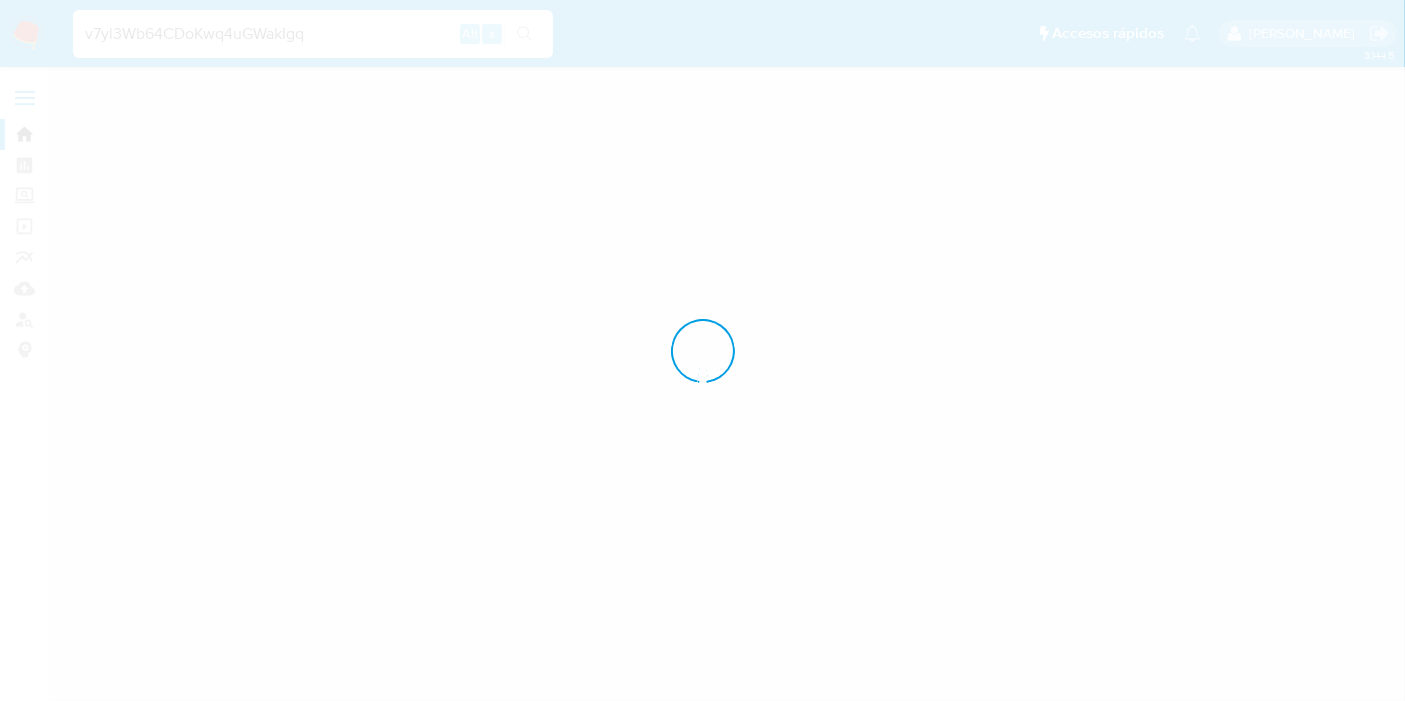 scroll, scrollTop: 0, scrollLeft: 0, axis: both 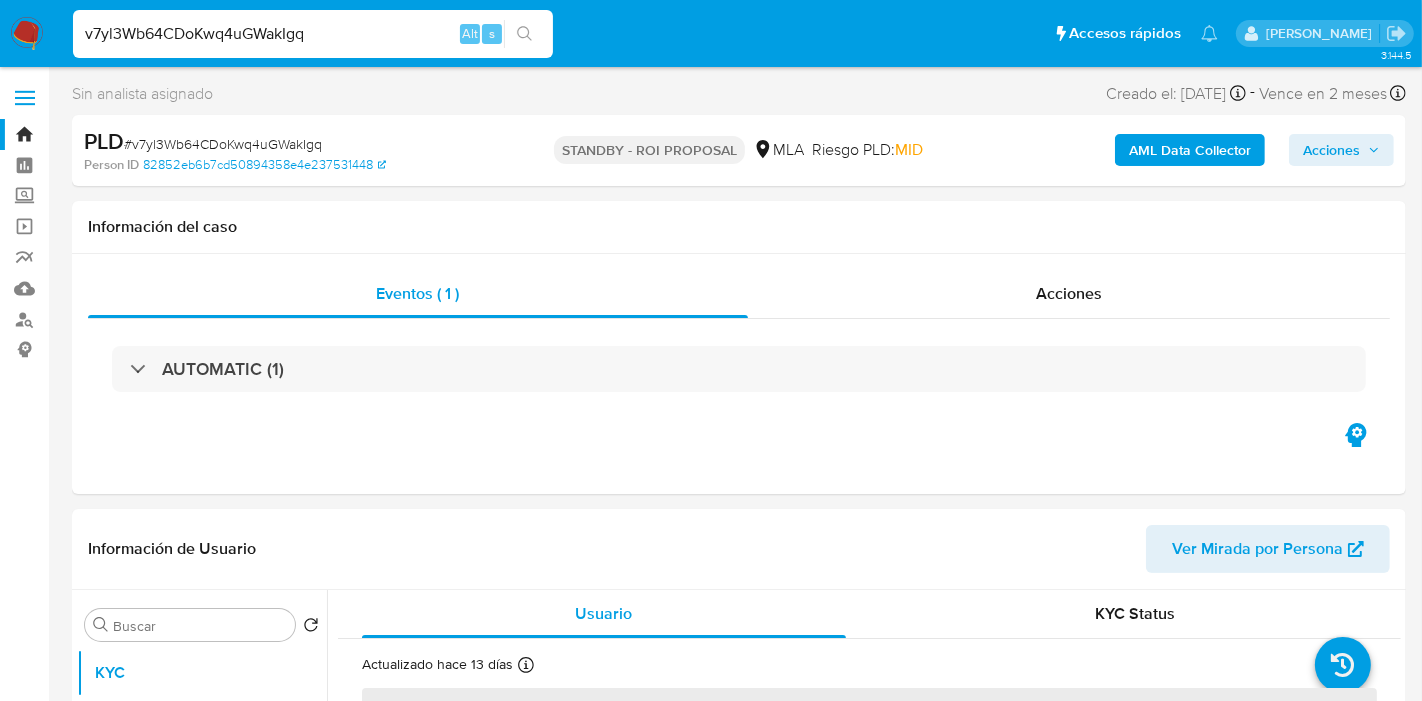 select on "10" 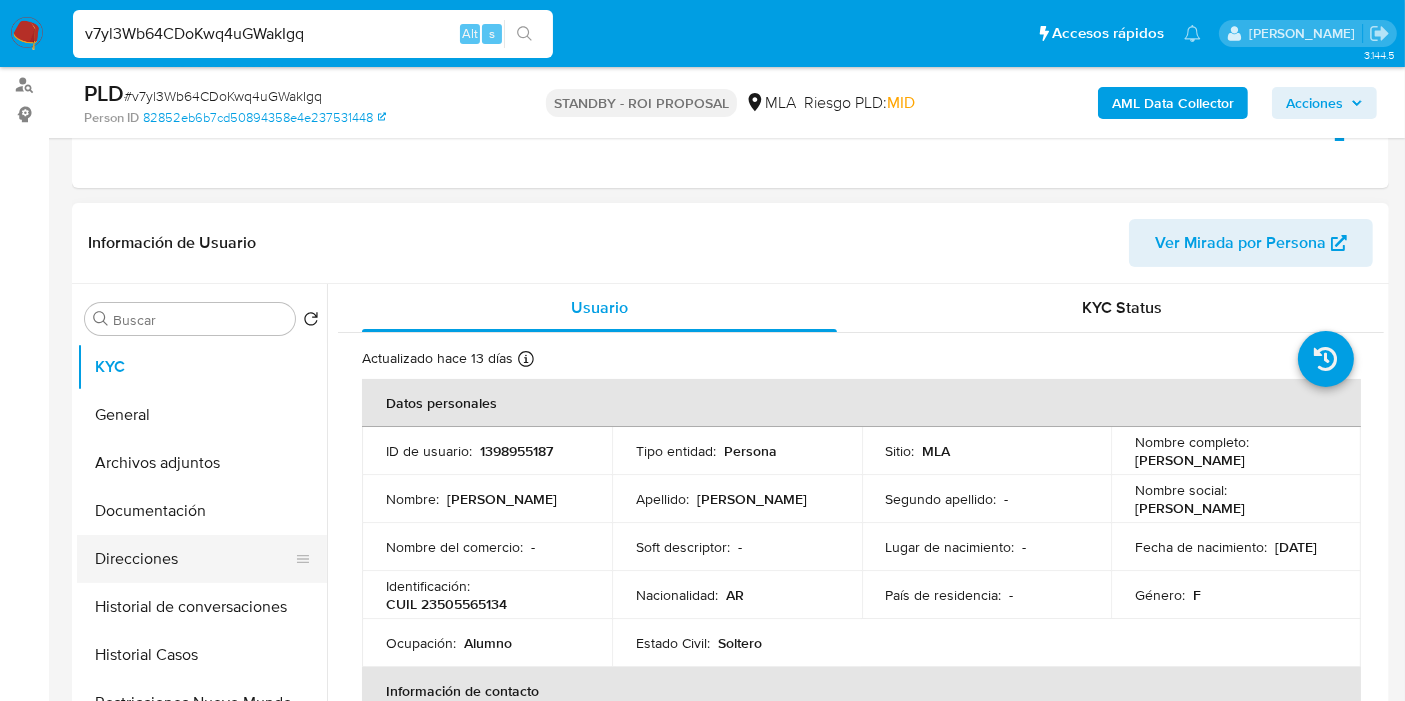 scroll, scrollTop: 333, scrollLeft: 0, axis: vertical 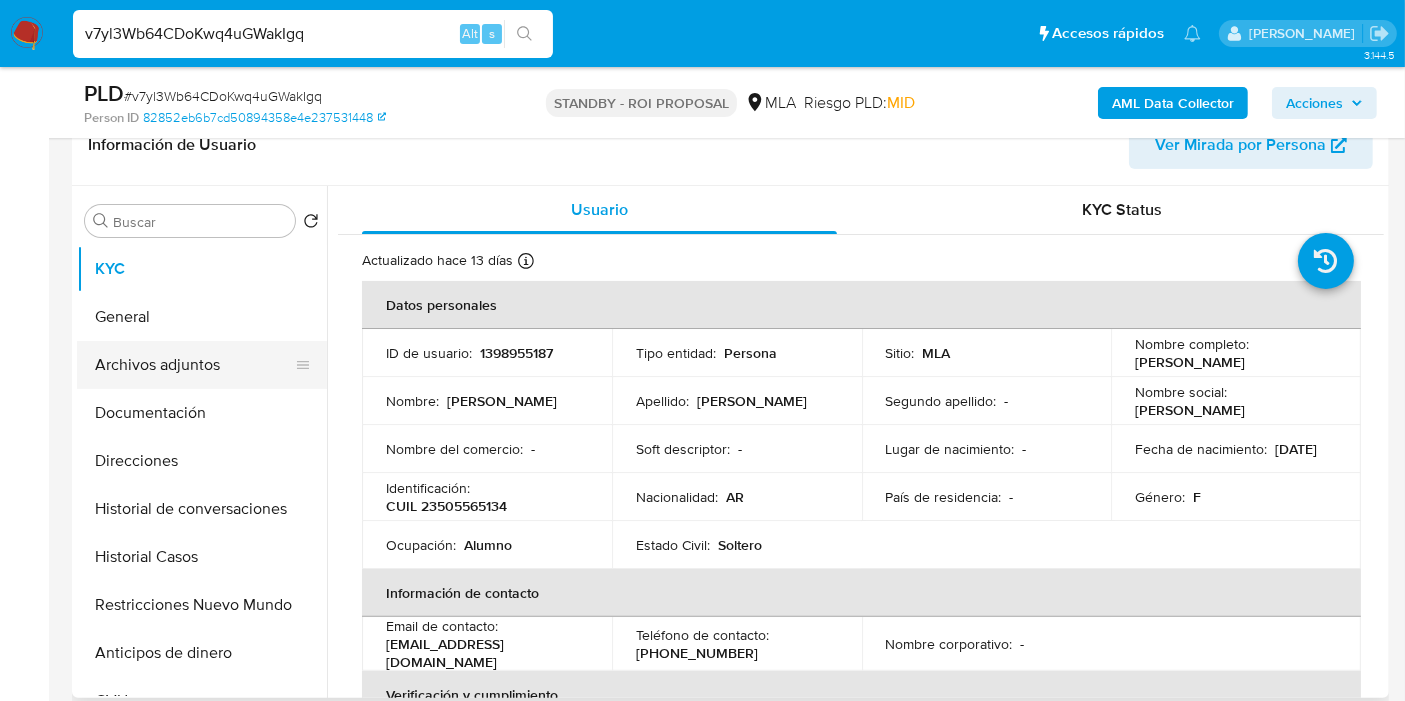 click on "Archivos adjuntos" at bounding box center (194, 365) 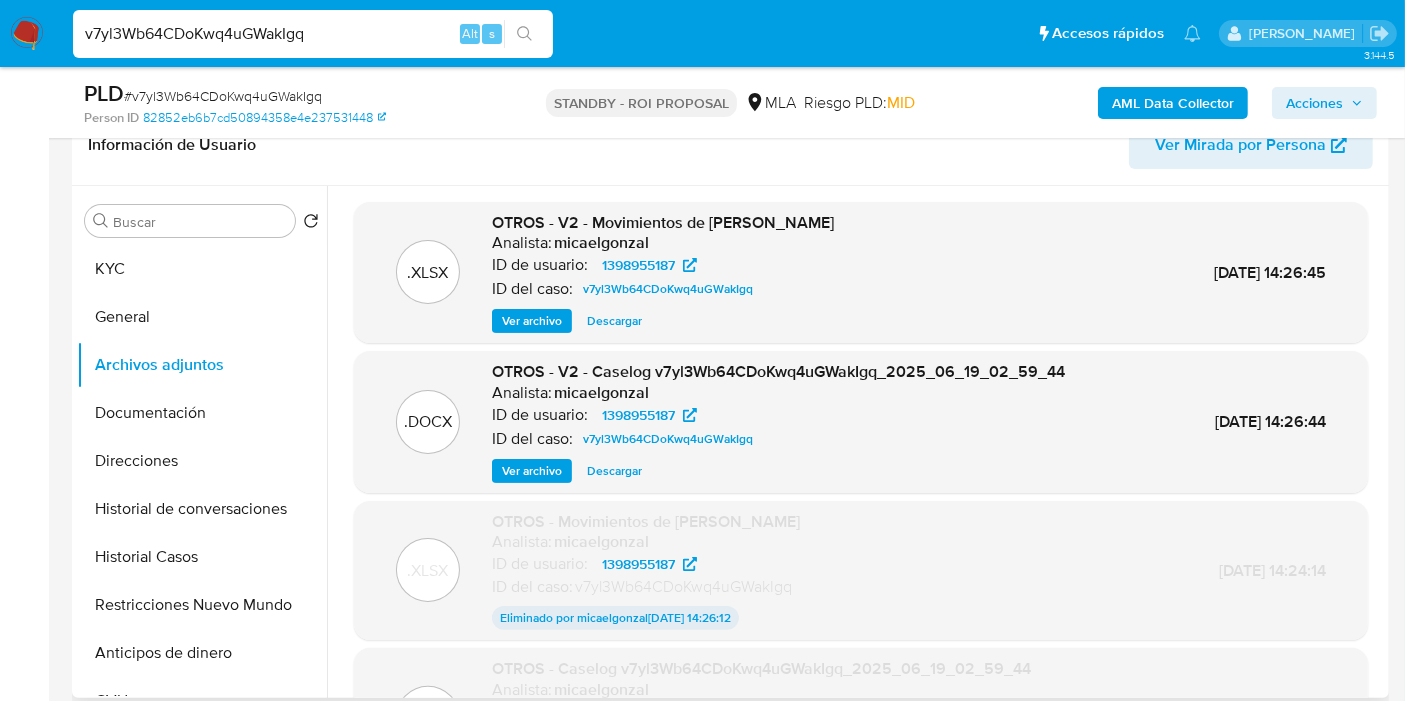click on "Descargar" at bounding box center [614, 471] 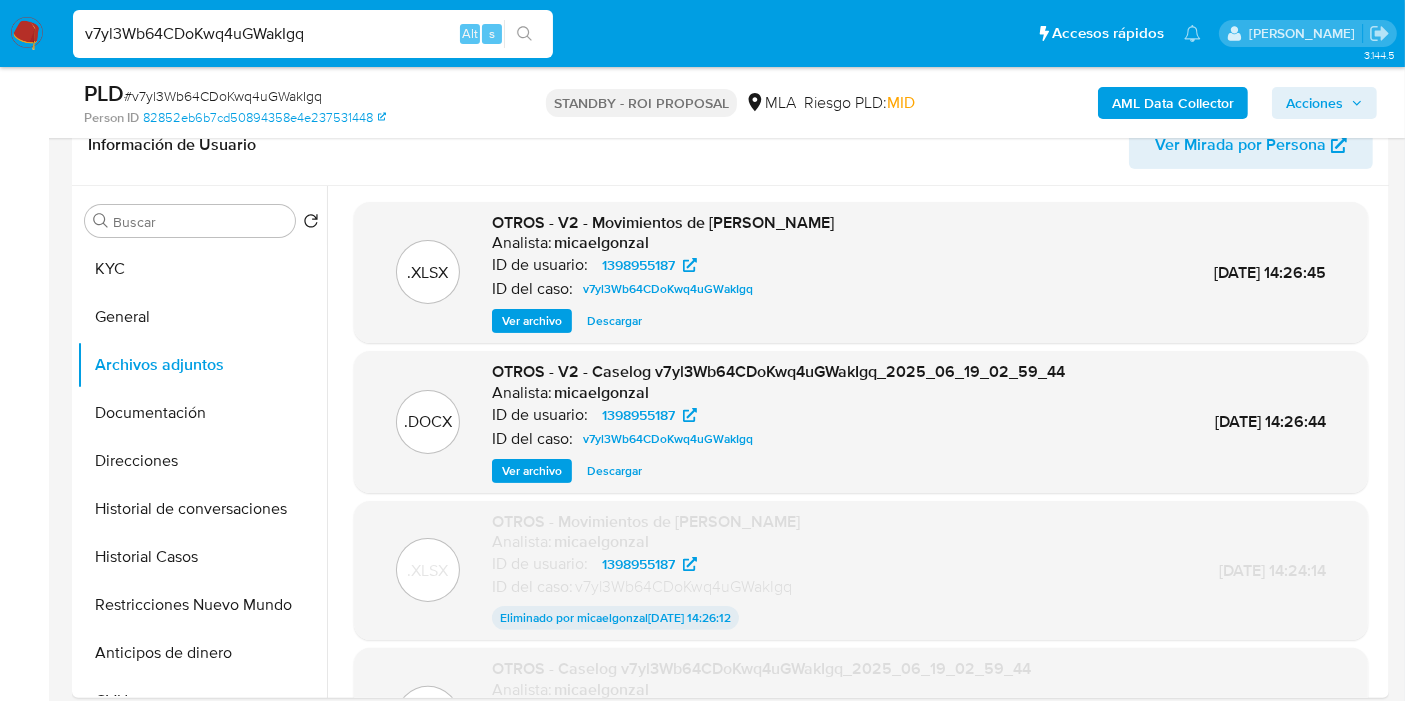 click on "Pausado Ver notificaciones v7yl3Wb64CDoKwq4uGWakIgq Alt s Accesos rápidos   Presiona las siguientes teclas para acceder a algunas de las funciones Buscar caso o usuario Alt s Volver al home Alt h Agregar un comentario Alt c Agregar un archivo adjunto Alt a Micaela Estefania Gonzalez" at bounding box center (702, 33) 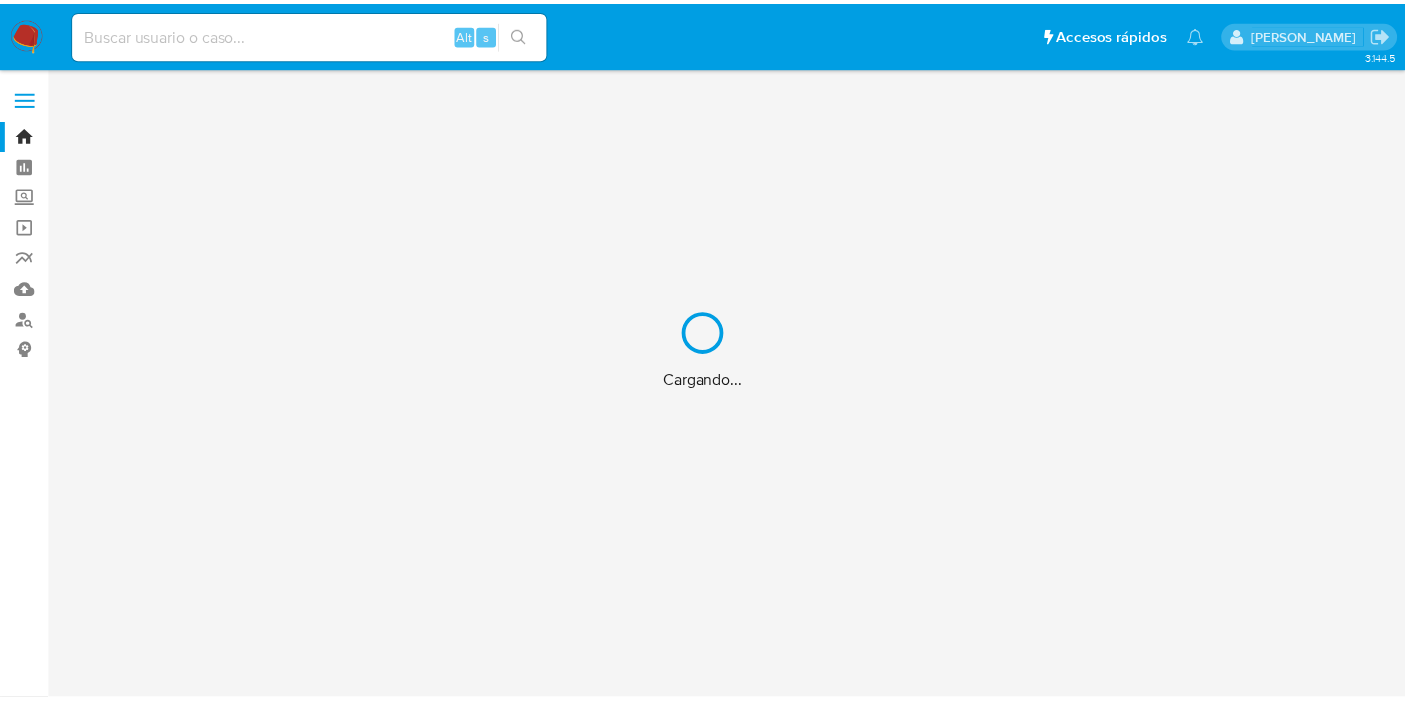scroll, scrollTop: 0, scrollLeft: 0, axis: both 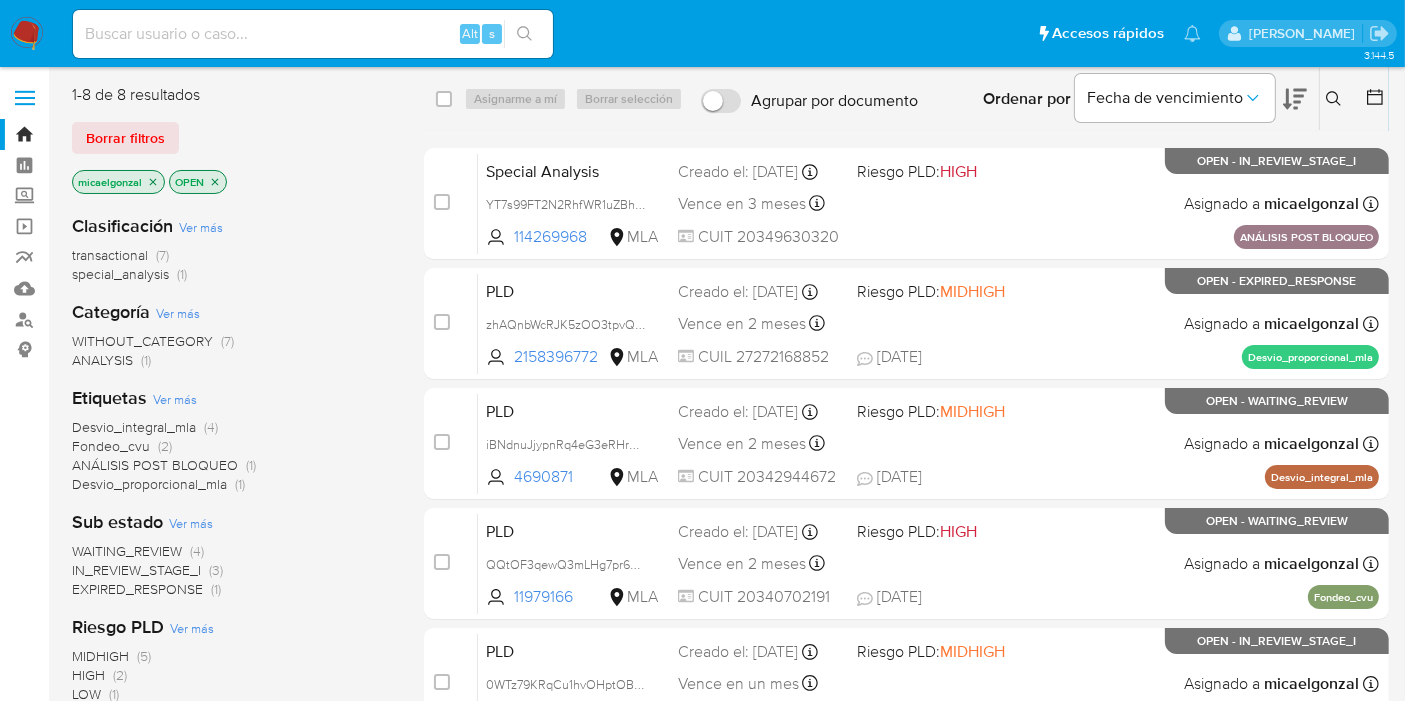 click on "WAITING_REVIEW" at bounding box center (127, 551) 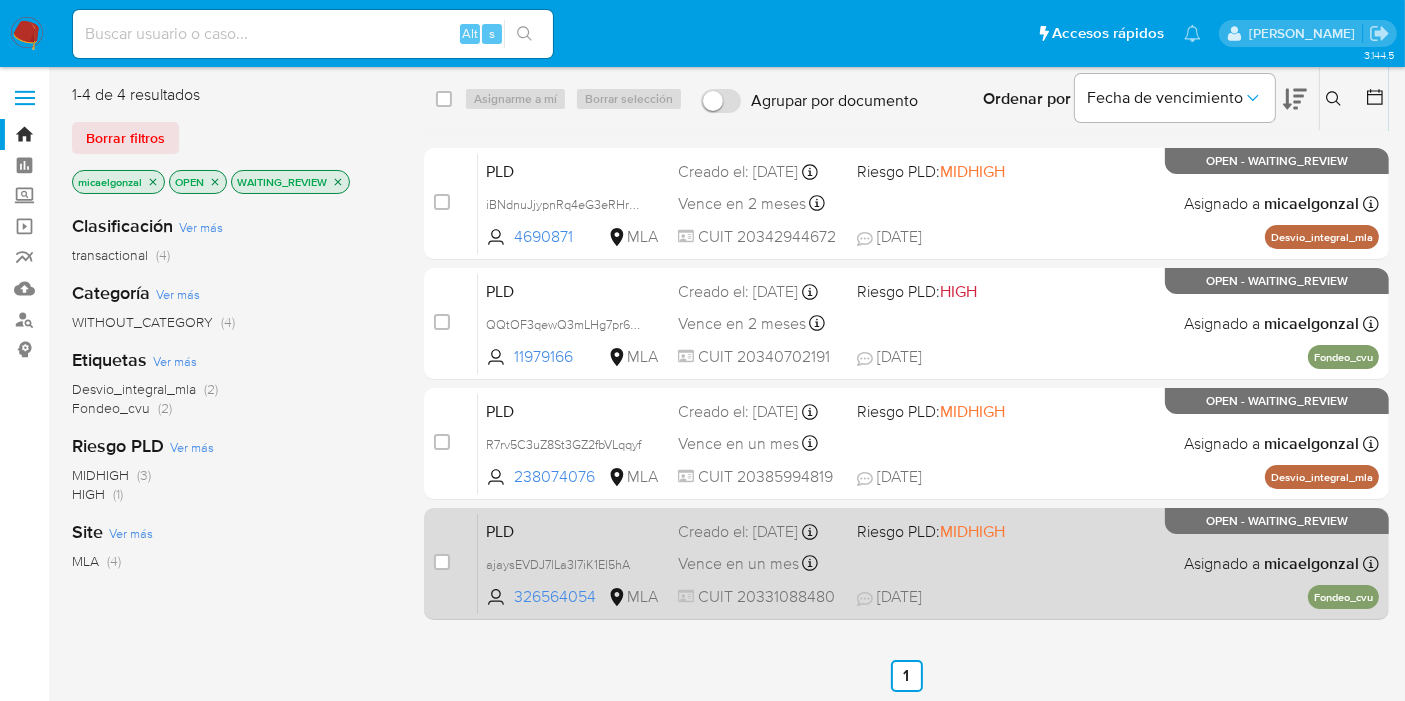 click on "MIDHIGH" at bounding box center (972, 531) 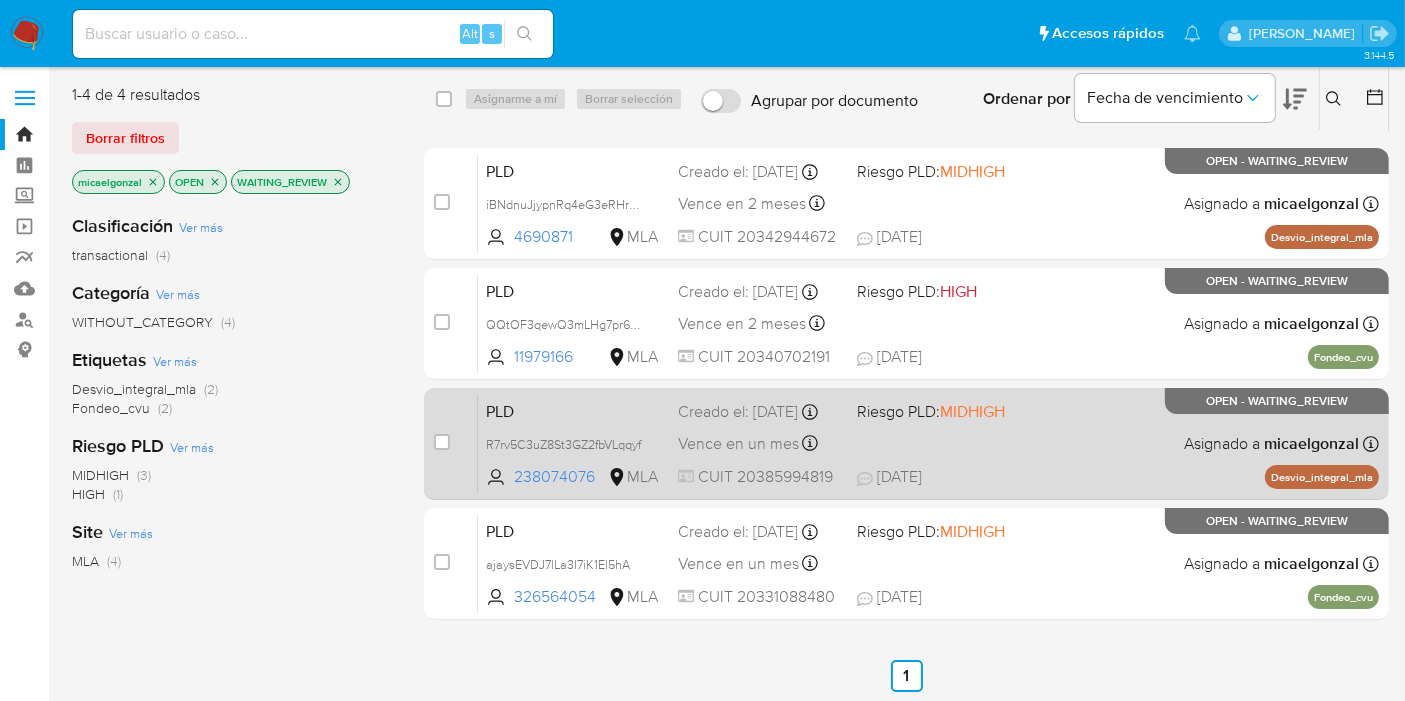 click on "PLD R7rv5C3uZ8St3GZ2fbVLqqyf 238074076 MLA Riesgo PLD:  MIDHIGH Creado el: 12/05/2025   Creado el: 12/05/2025 03:32:30 Vence en un mes   Vence el 10/08/2025 03:32:31 CUIT   20385994819 15/07/2025   15/07/2025 09:00 Asignado a   micaelgonzal   Asignado el: 19/05/2025 09:24:21 Desvio_integral_mla OPEN - WAITING_REVIEW" at bounding box center [928, 443] 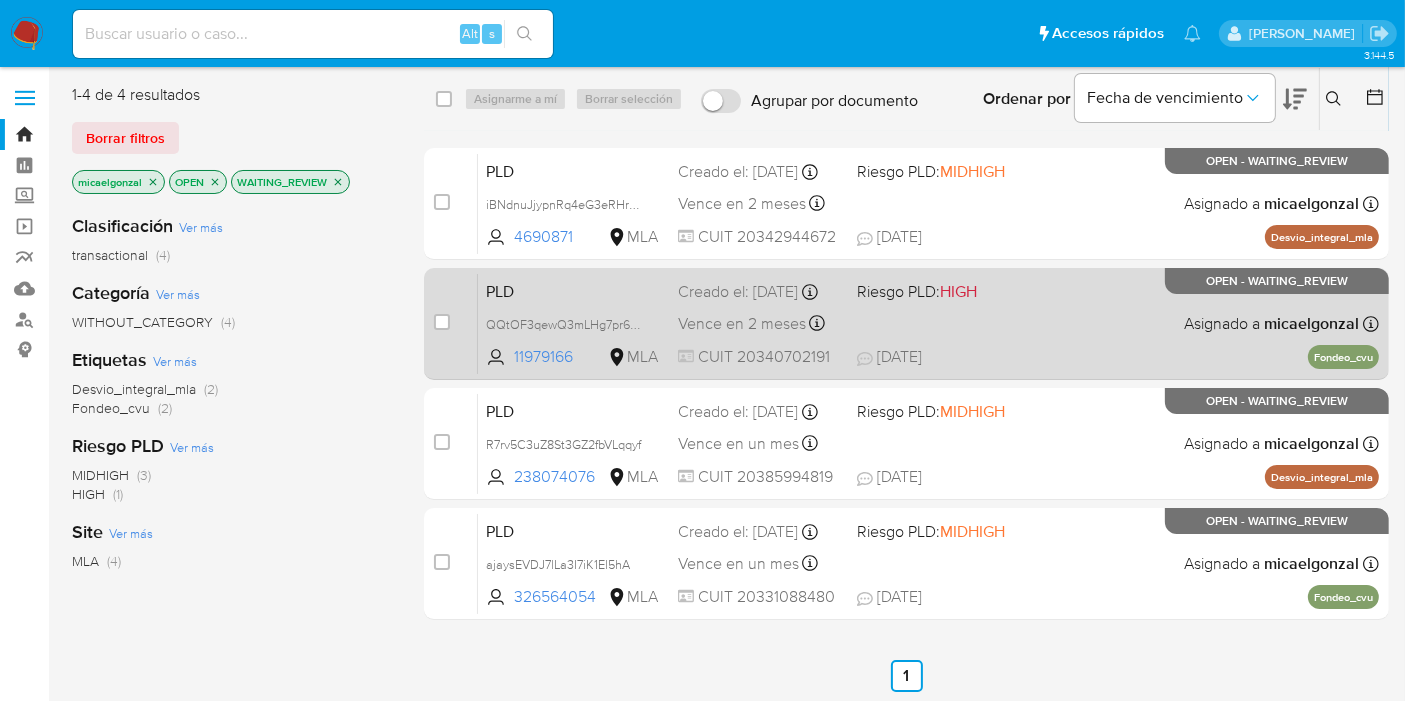click on "PLD QQtOF3qewQ3mLHg7pr6WfGe2 11979166 MLA Riesgo PLD:  HIGH Creado el: 12/06/2025   Creado el: 12/06/2025 03:16:10 Vence en 2 meses   Vence el 10/09/2025 03:16:10 CUIT   20340702191 14/07/2025   14/07/2025 14:56 Asignado a   micaelgonzal   Asignado el: 18/06/2025 14:20:52 Fondeo_cvu OPEN - WAITING_REVIEW" at bounding box center (928, 323) 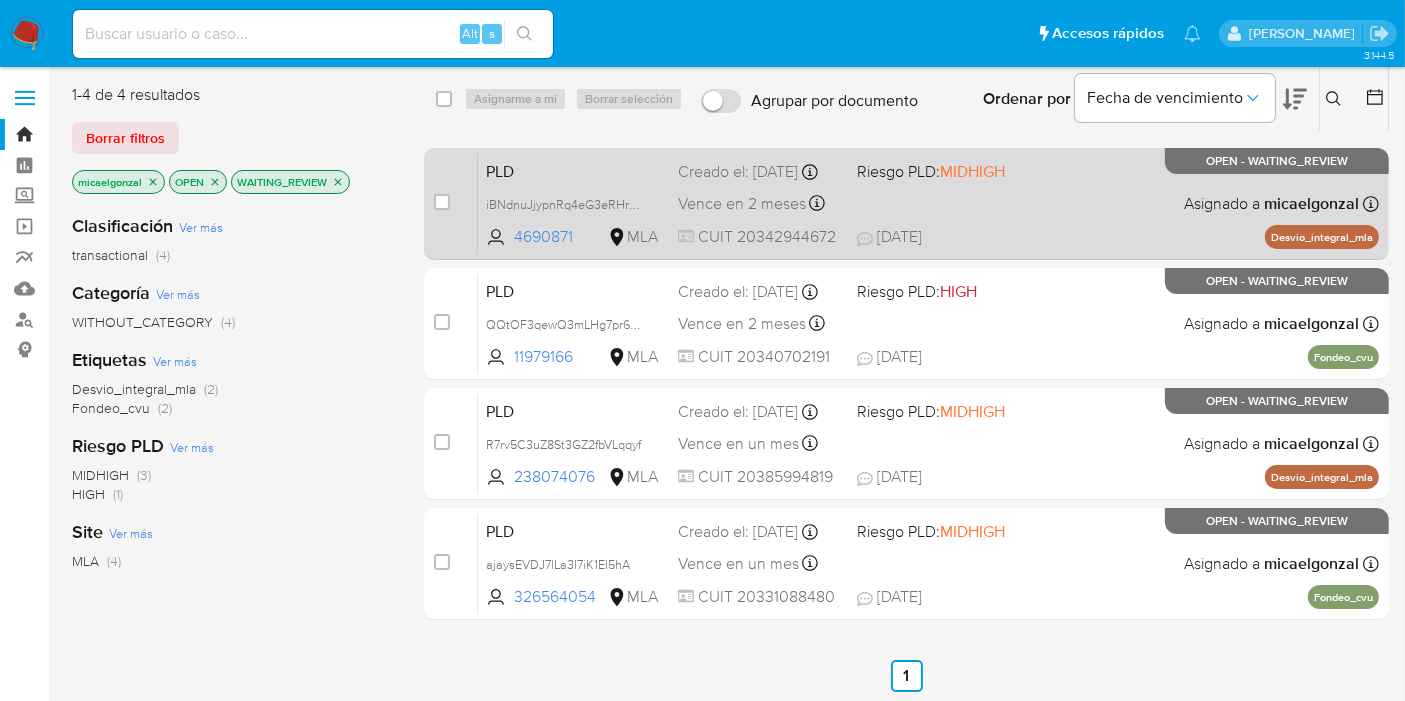 click on "PLD iBNdnuJjypnRq4eG3eRHrWdR 4690871 MLA Riesgo PLD:  MIDHIGH Creado el: 12/06/2025   Creado el: 12/06/2025 03:18:57 Vence en 2 meses   Vence el 10/09/2025 03:18:58 CUIT   20342944672 14/07/2025   14/07/2025 19:03 Asignado a   micaelgonzal   Asignado el: 18/06/2025 14:20:49 Desvio_integral_mla OPEN - WAITING_REVIEW" at bounding box center (928, 203) 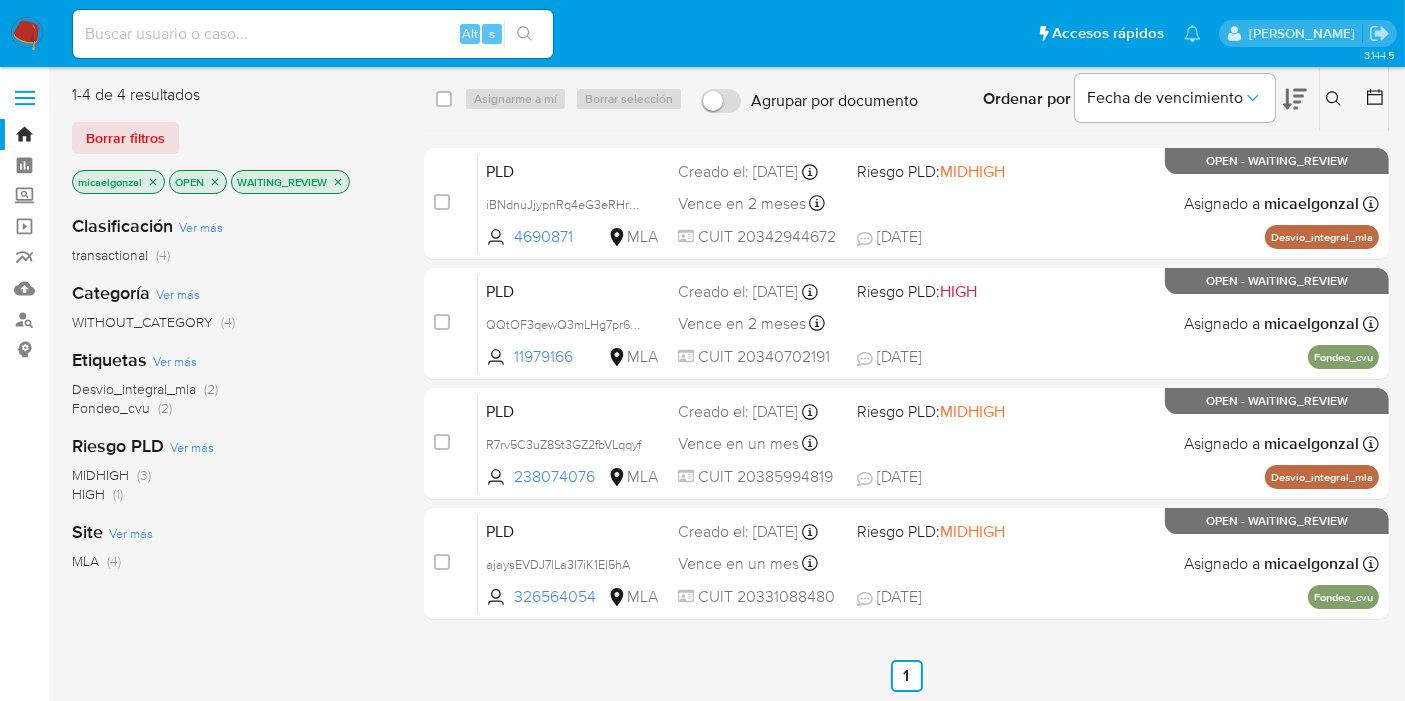click on "Pausado Ver notificaciones Alt s Accesos rápidos   Presiona las siguientes teclas para acceder a algunas de las funciones Buscar caso o usuario Alt s Volver al home Alt h Micaela Estefania Gonzalez" at bounding box center [702, 33] 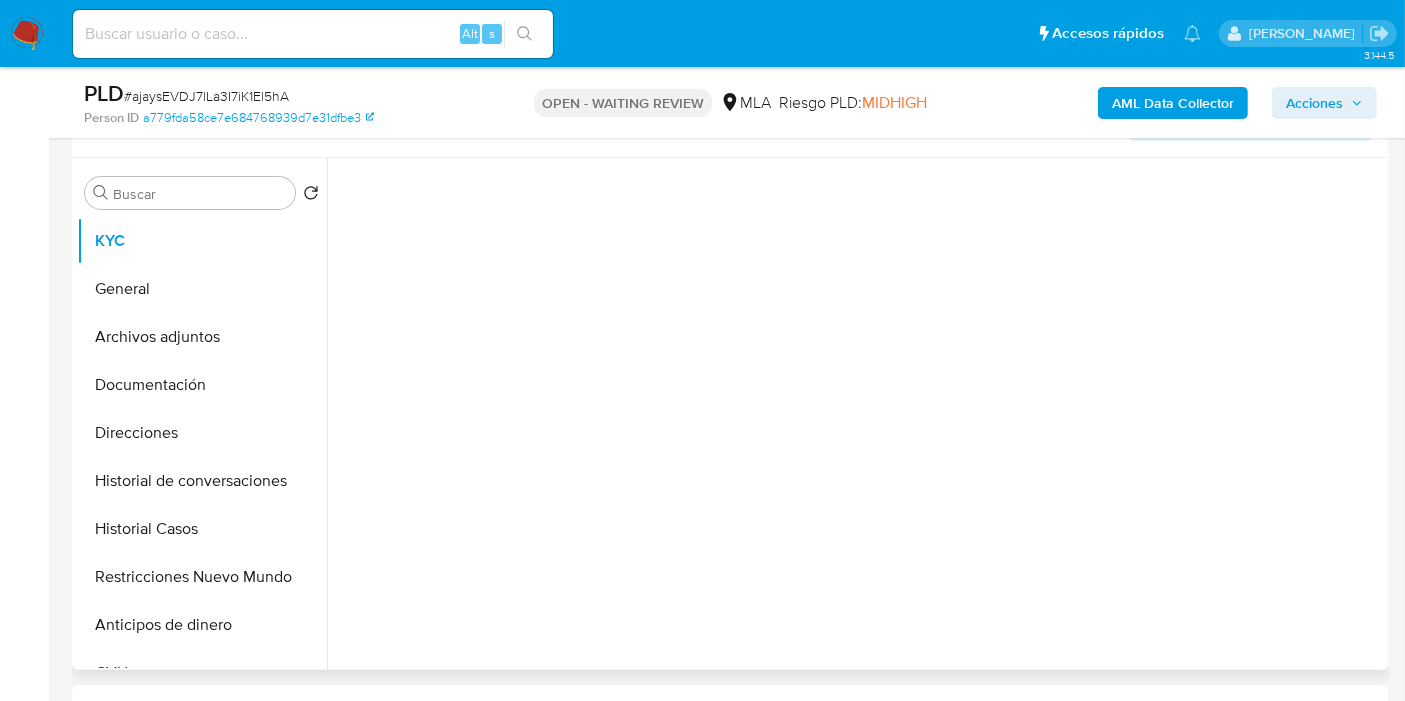 scroll, scrollTop: 333, scrollLeft: 0, axis: vertical 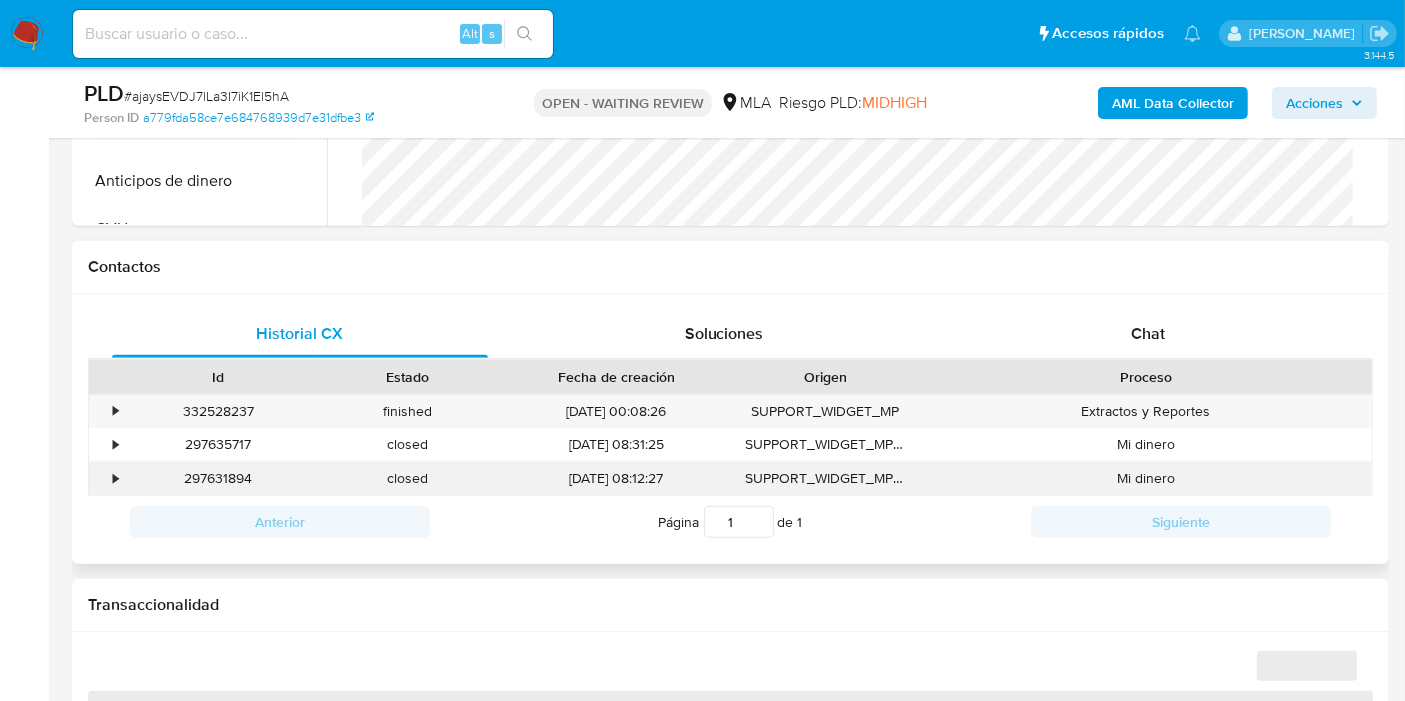 select on "10" 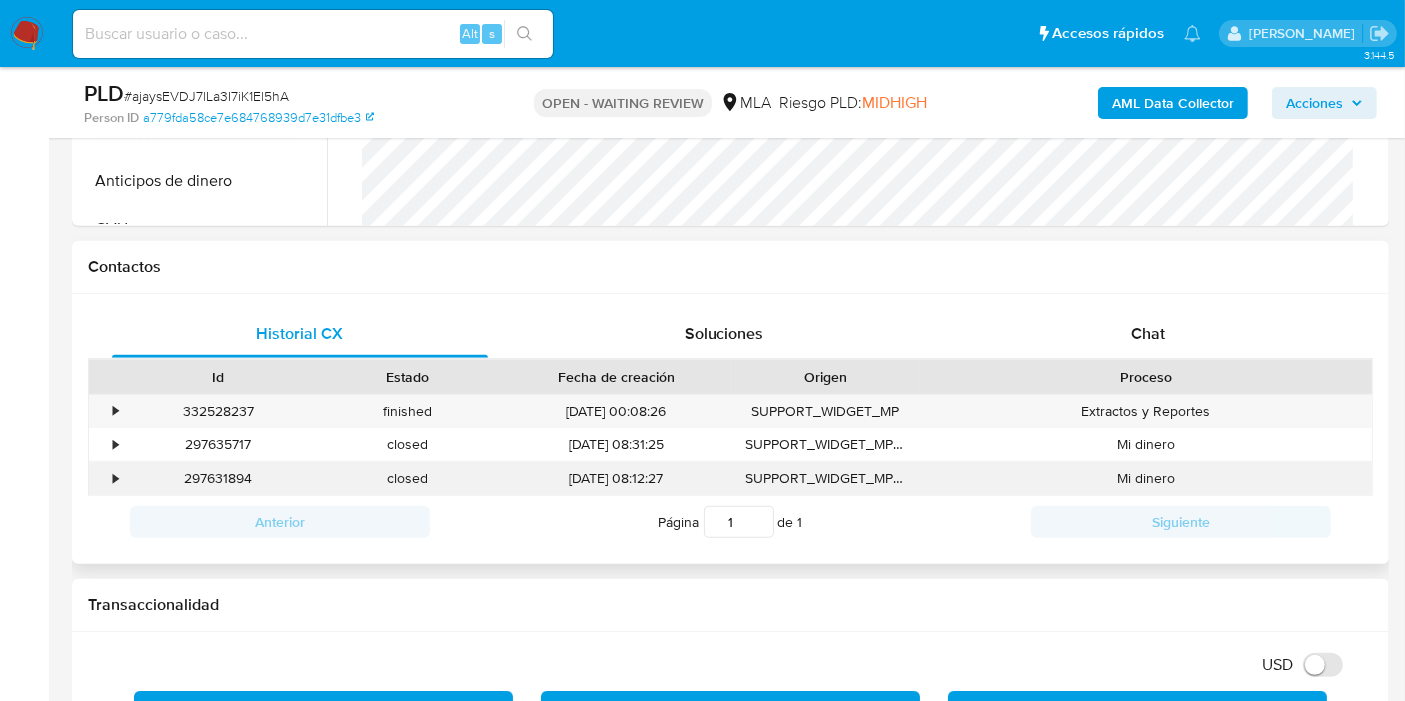 scroll, scrollTop: 888, scrollLeft: 0, axis: vertical 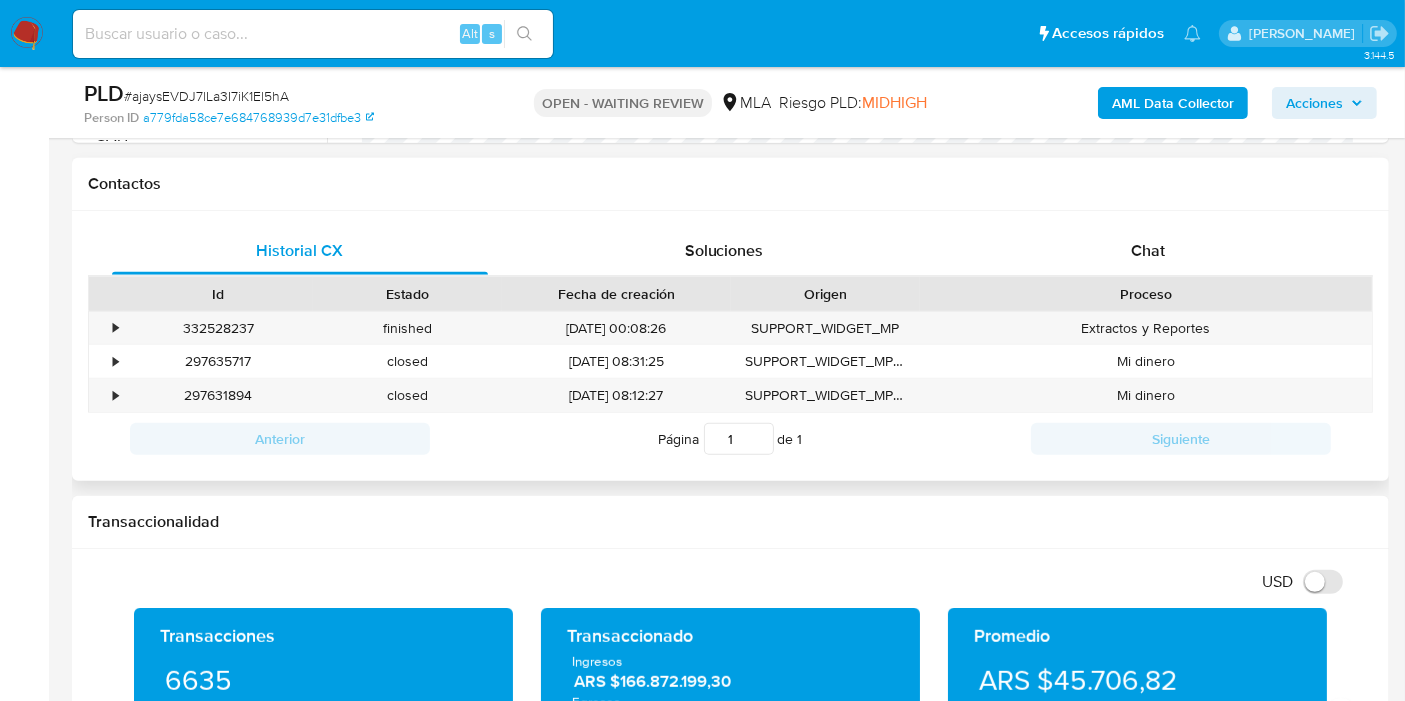 drag, startPoint x: 1205, startPoint y: 304, endPoint x: 1215, endPoint y: 249, distance: 55.9017 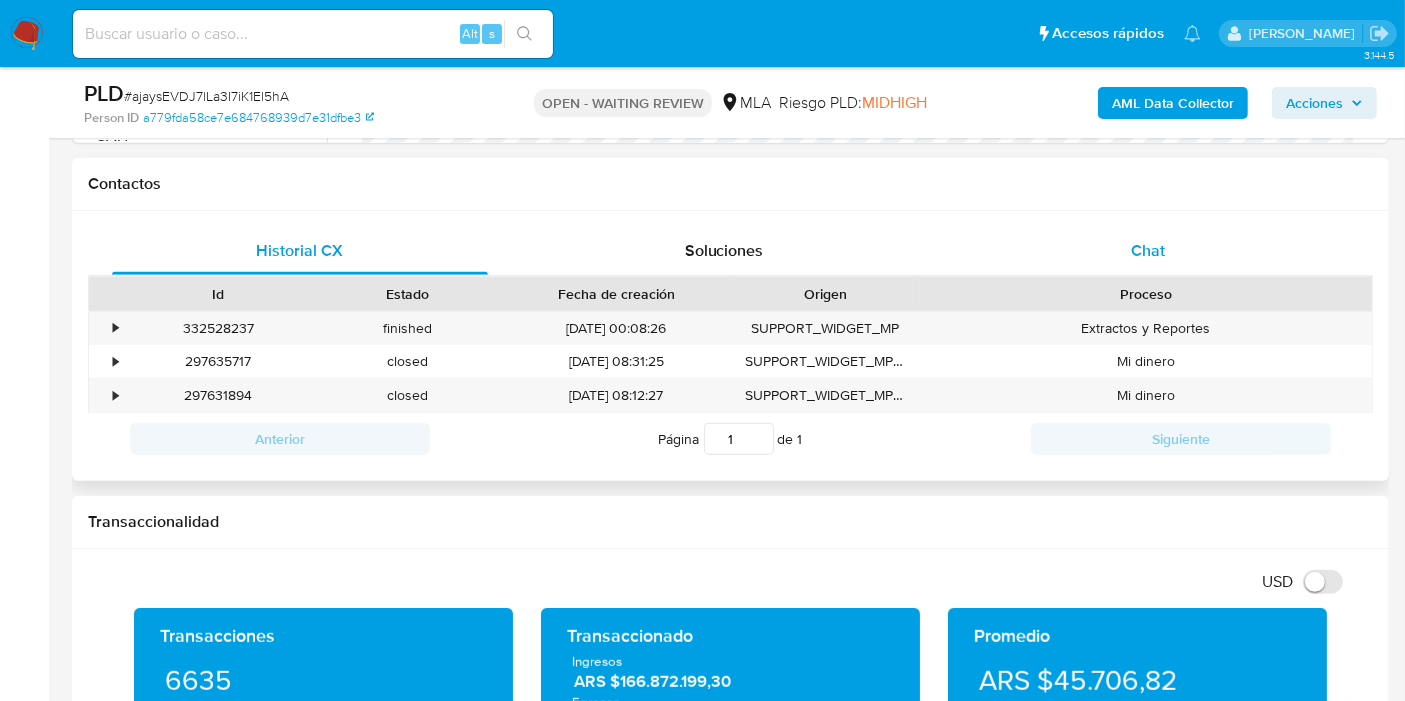 click on "Proceso" at bounding box center (1146, 294) 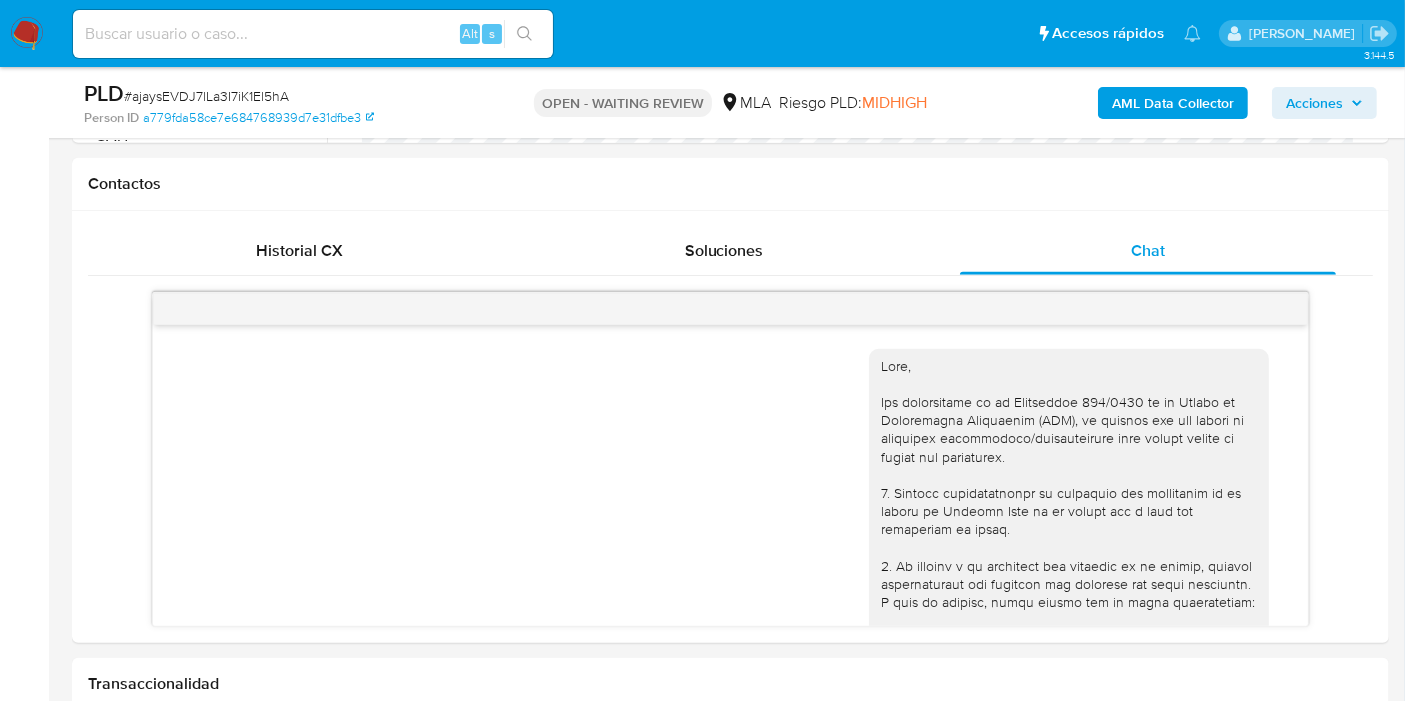 scroll, scrollTop: 2232, scrollLeft: 0, axis: vertical 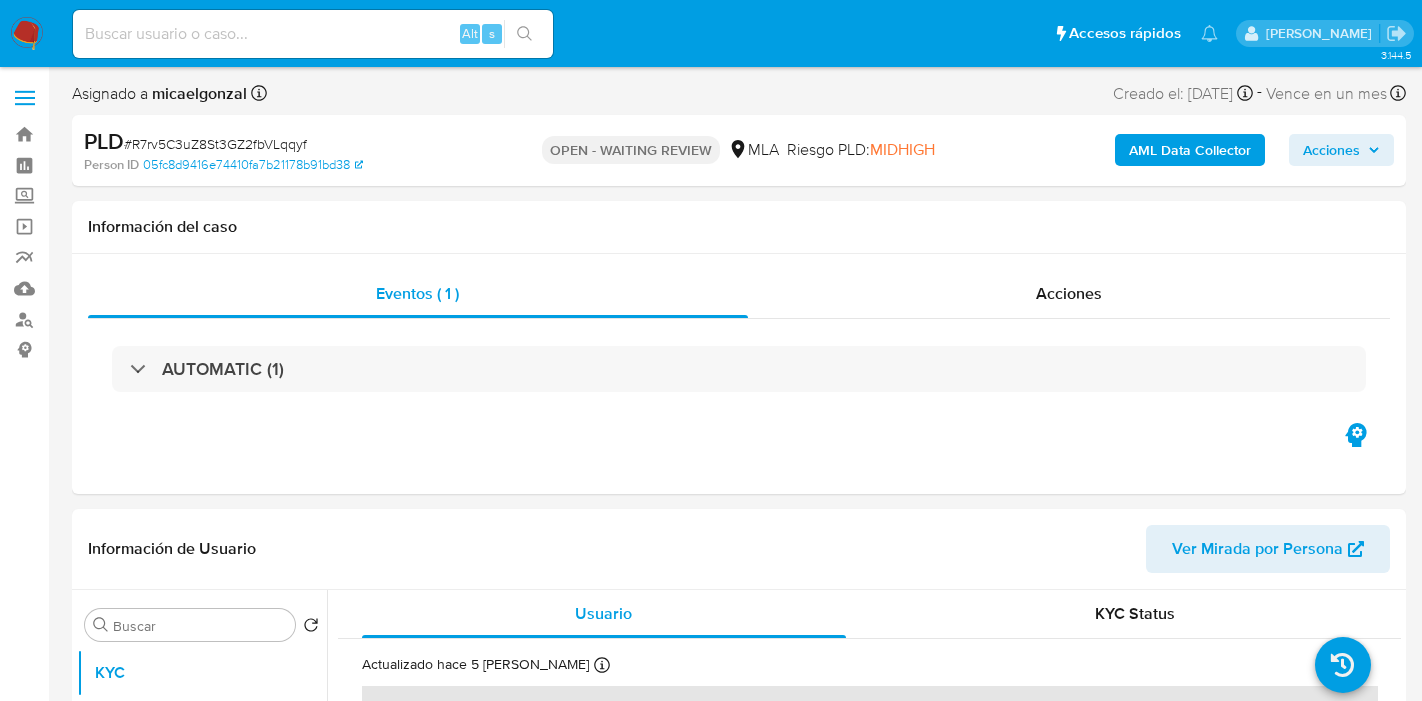 select on "10" 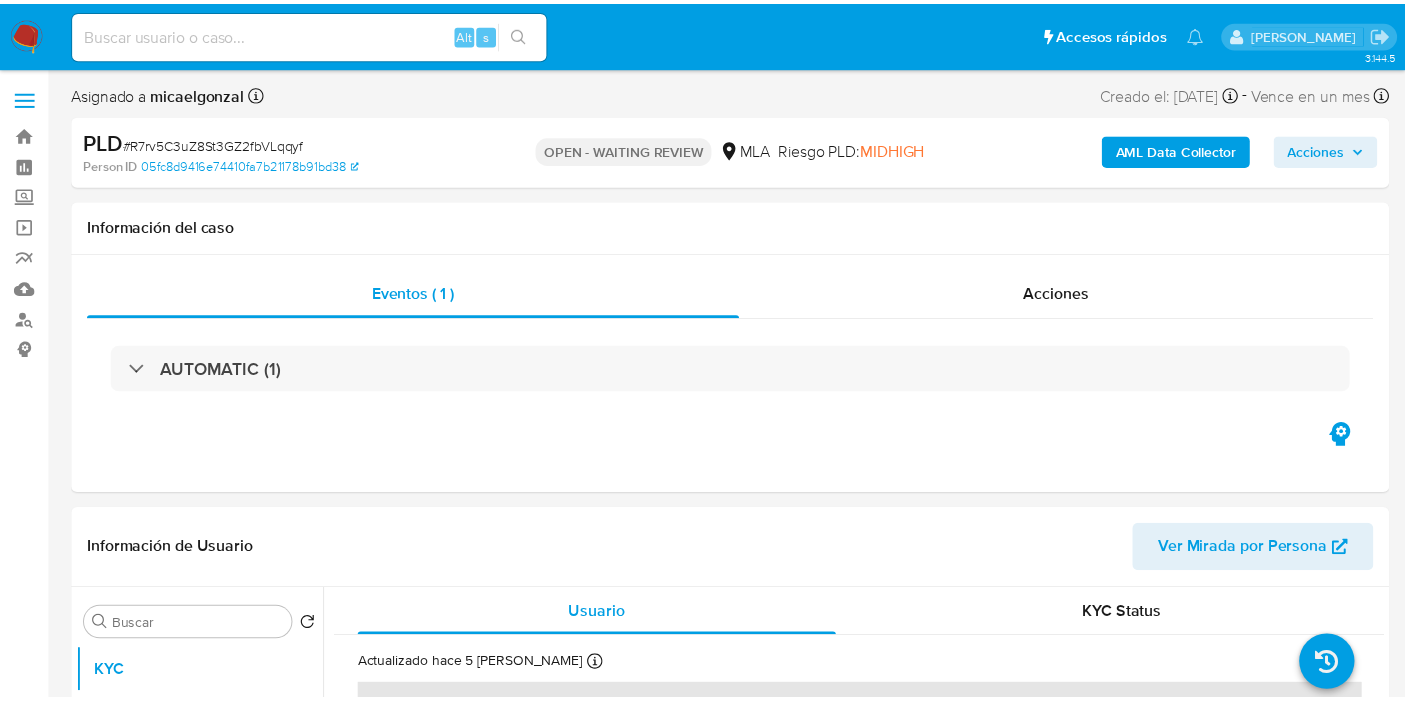 scroll, scrollTop: 0, scrollLeft: 0, axis: both 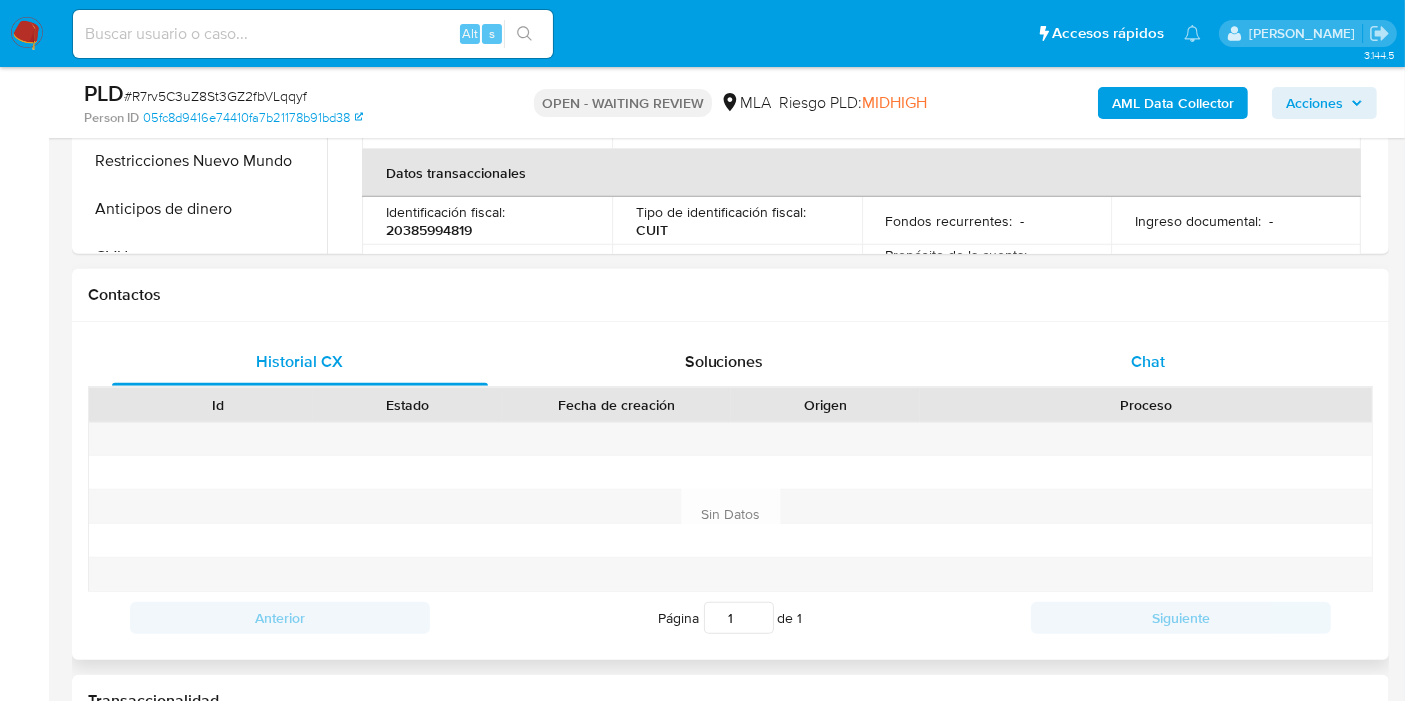 click on "Chat" at bounding box center (1148, 362) 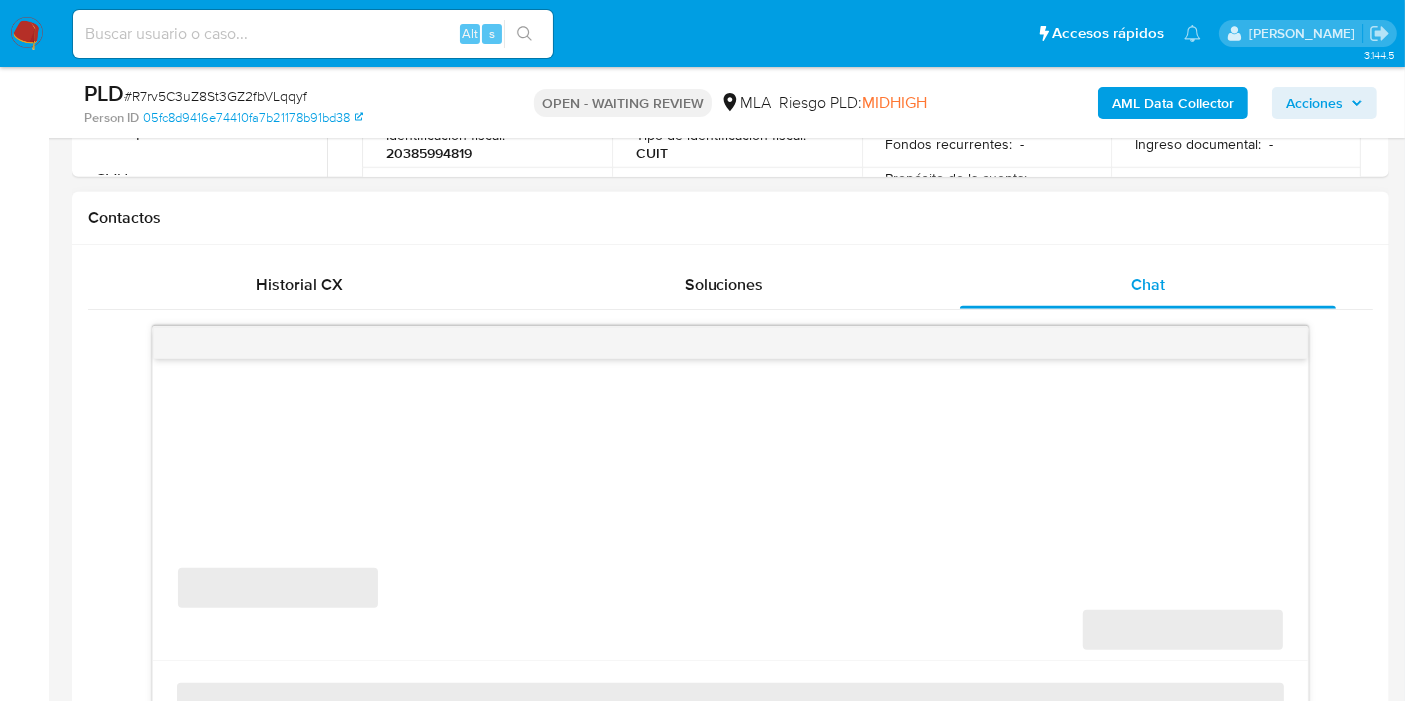 scroll, scrollTop: 888, scrollLeft: 0, axis: vertical 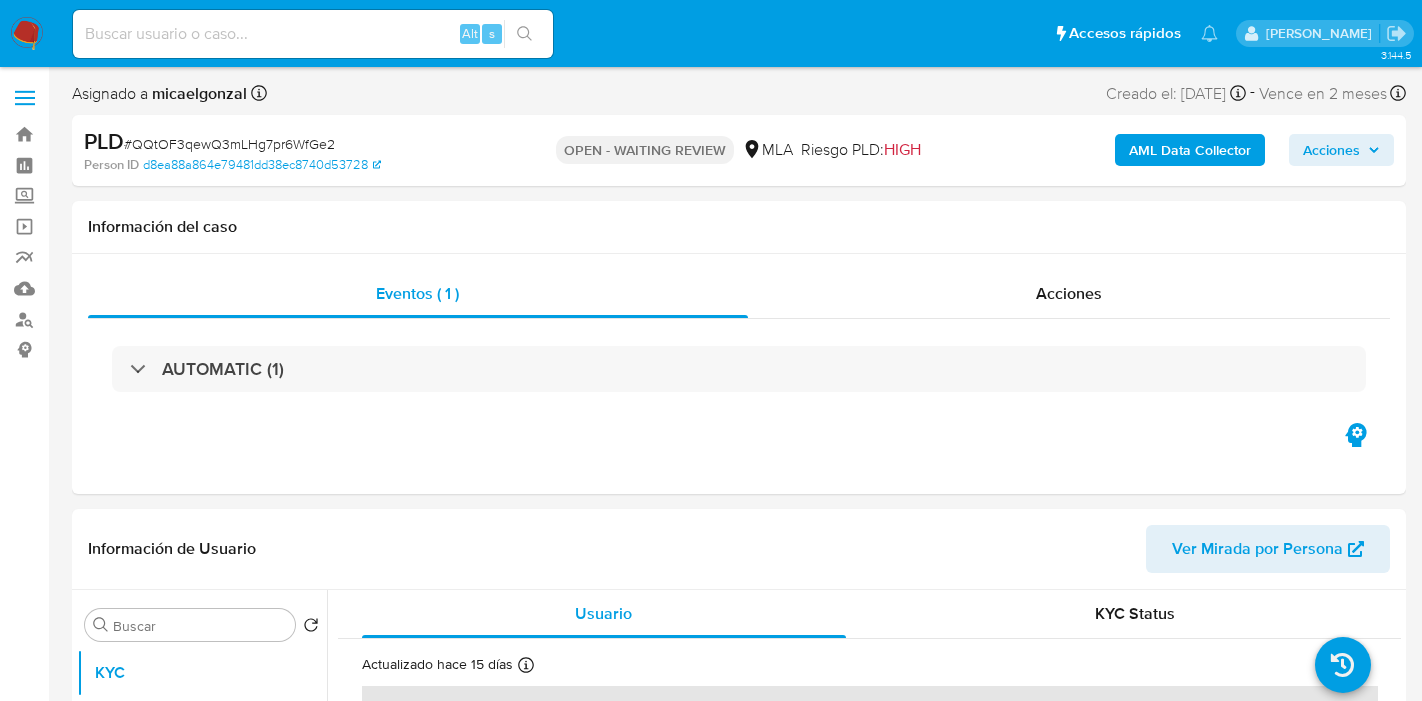 select on "10" 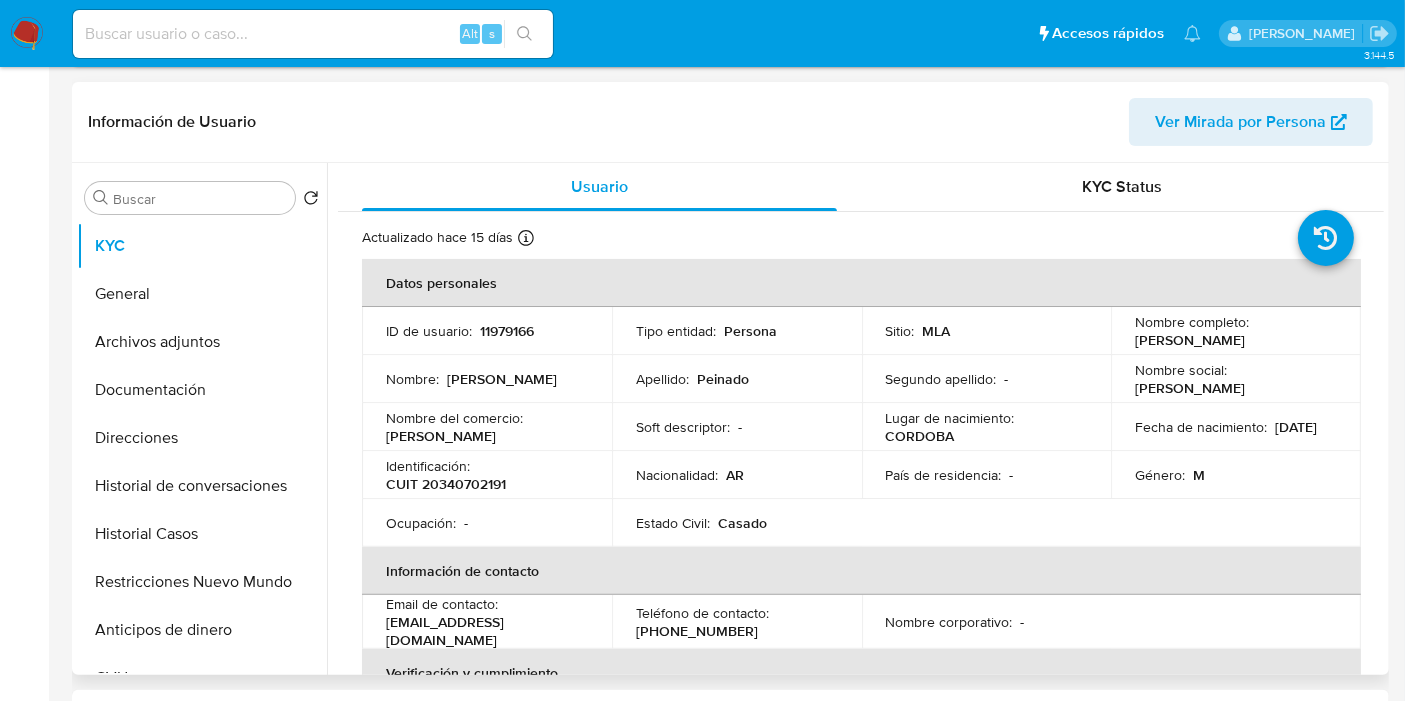 scroll, scrollTop: 444, scrollLeft: 0, axis: vertical 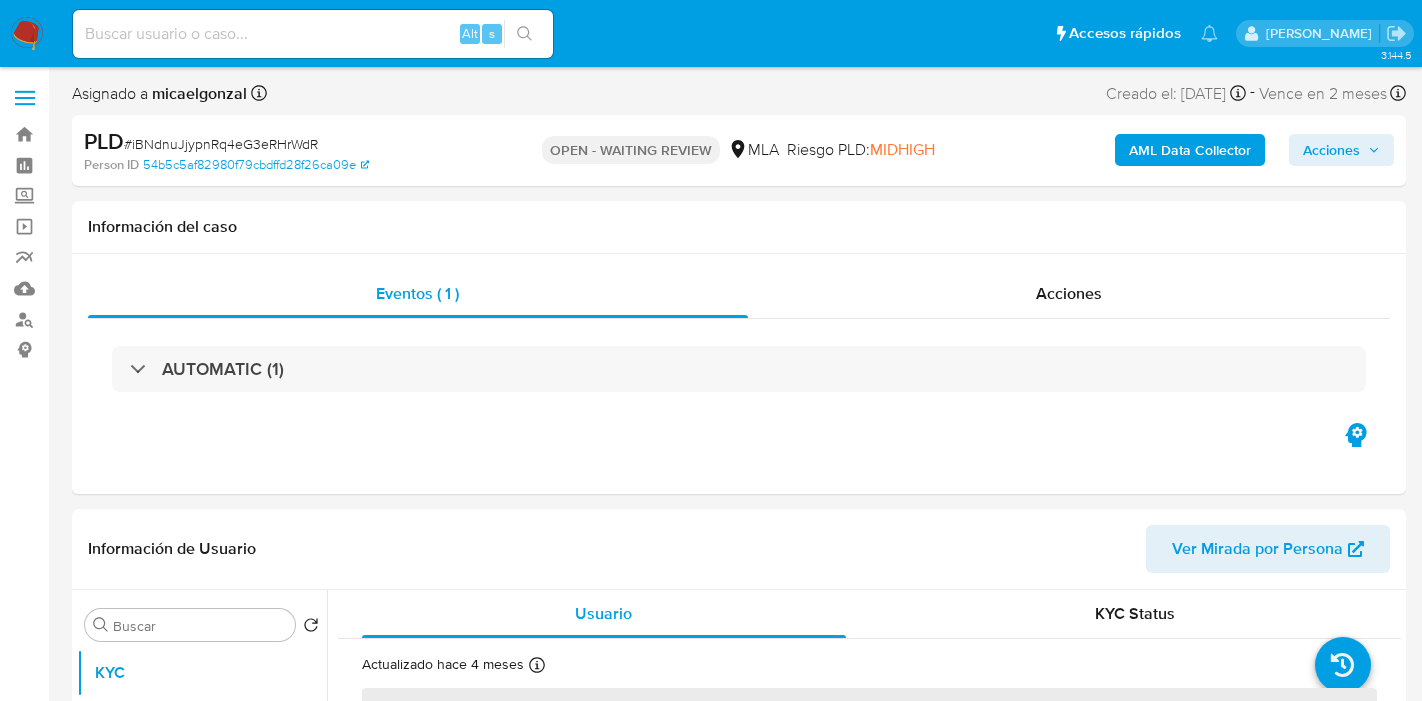 select on "10" 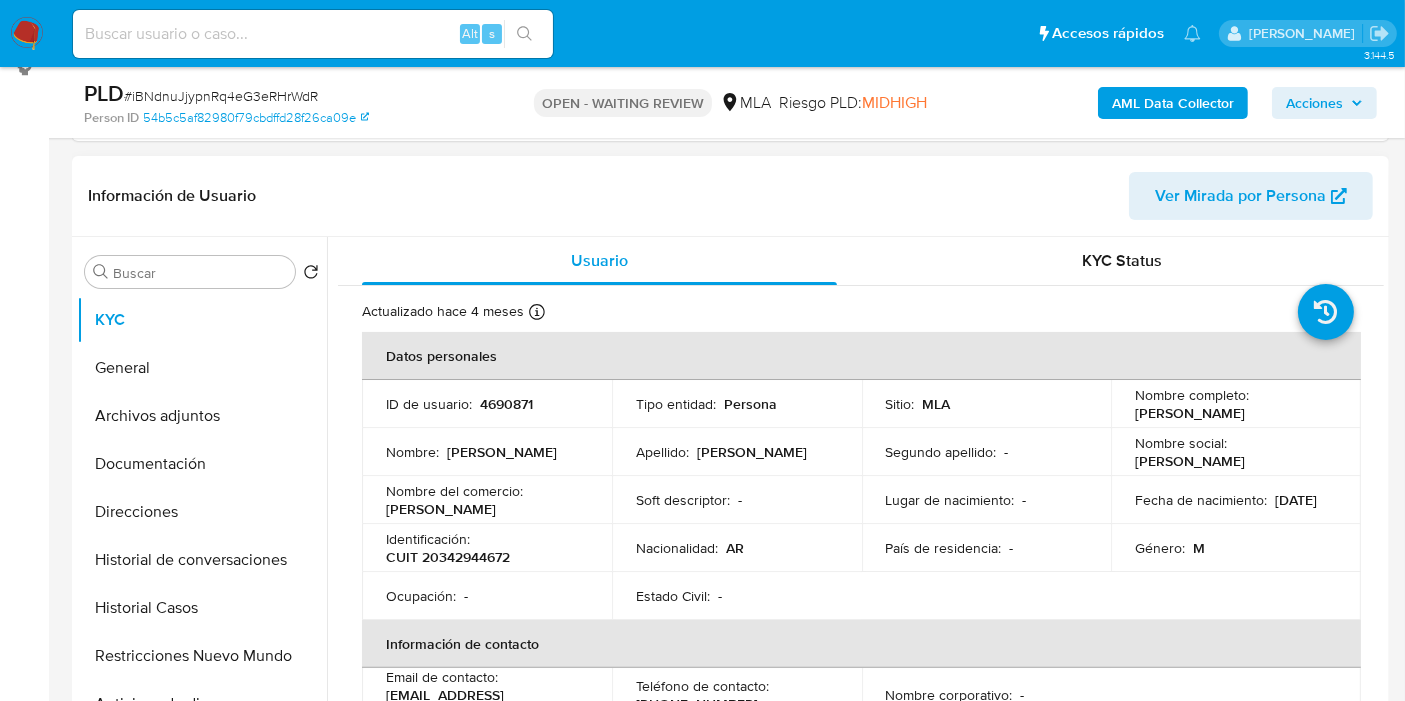 scroll, scrollTop: 444, scrollLeft: 0, axis: vertical 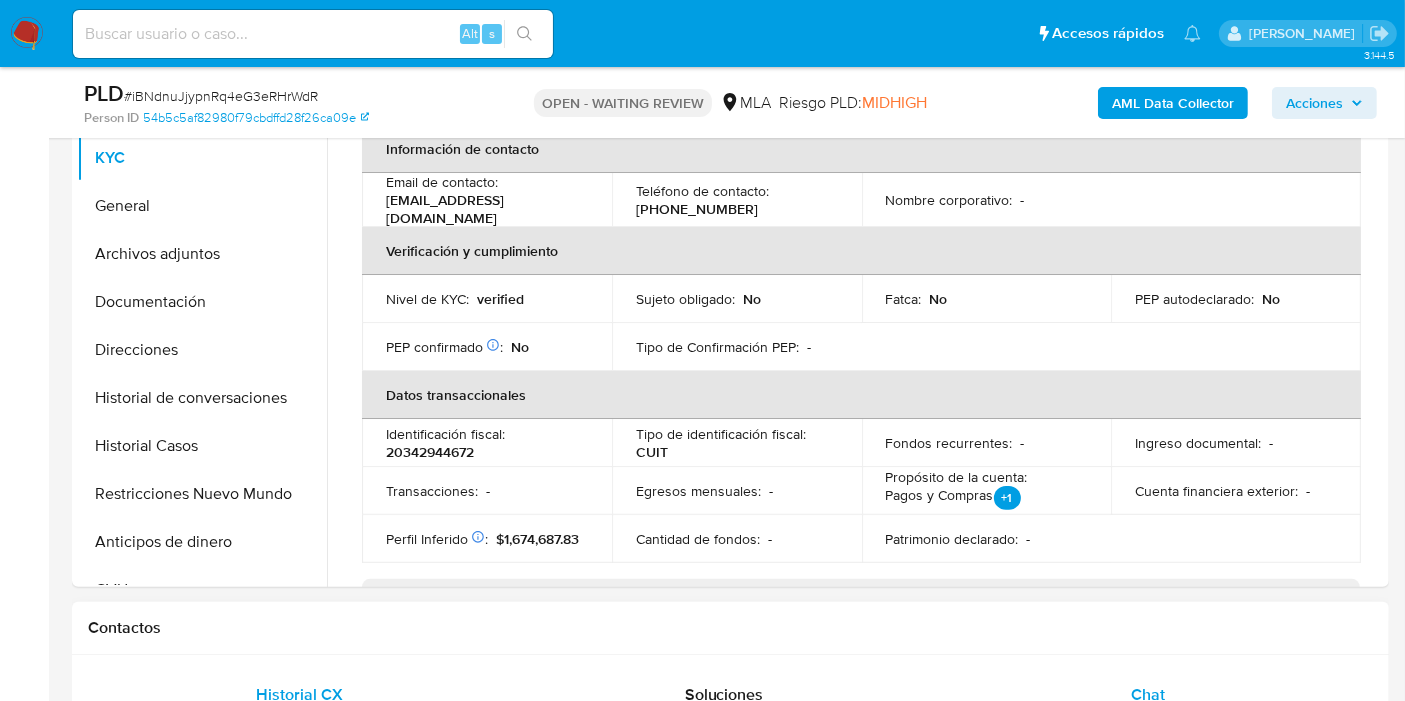 drag, startPoint x: 1053, startPoint y: 664, endPoint x: 1068, endPoint y: 681, distance: 22.671568 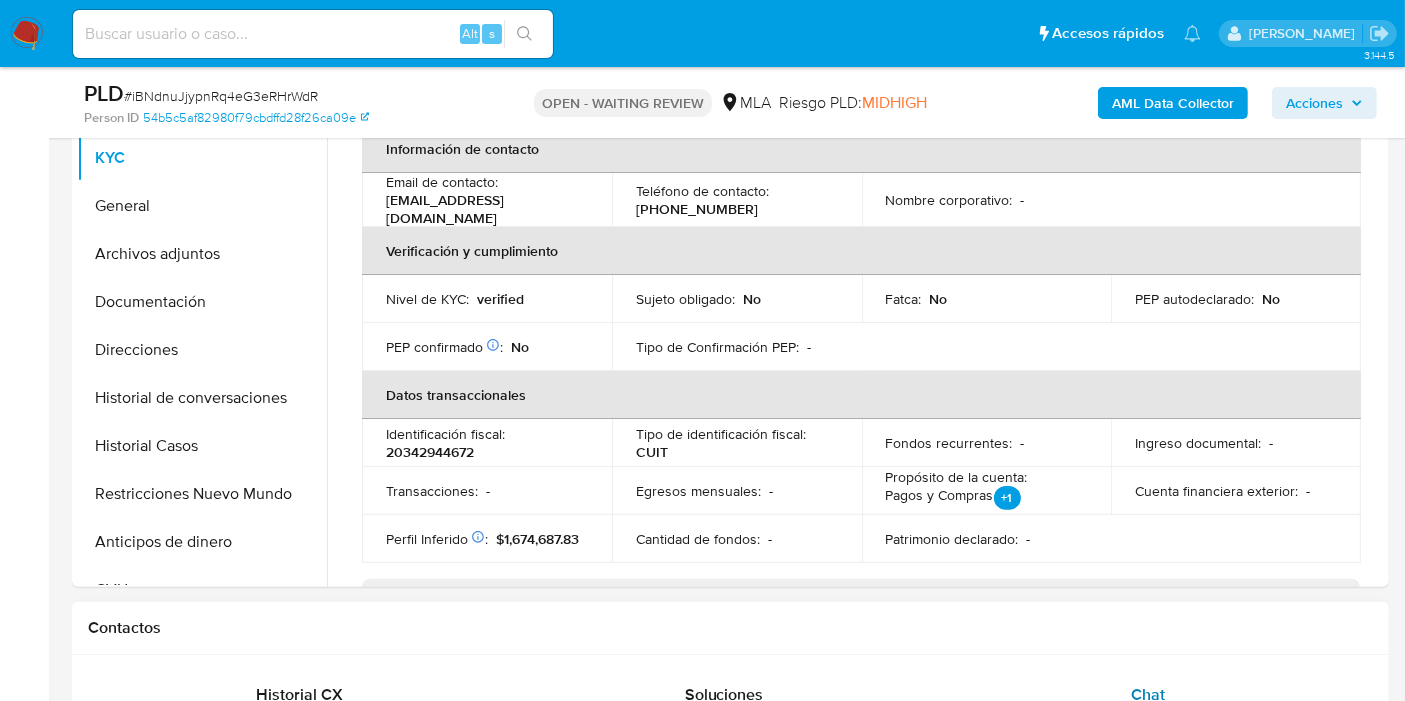 scroll, scrollTop: 777, scrollLeft: 0, axis: vertical 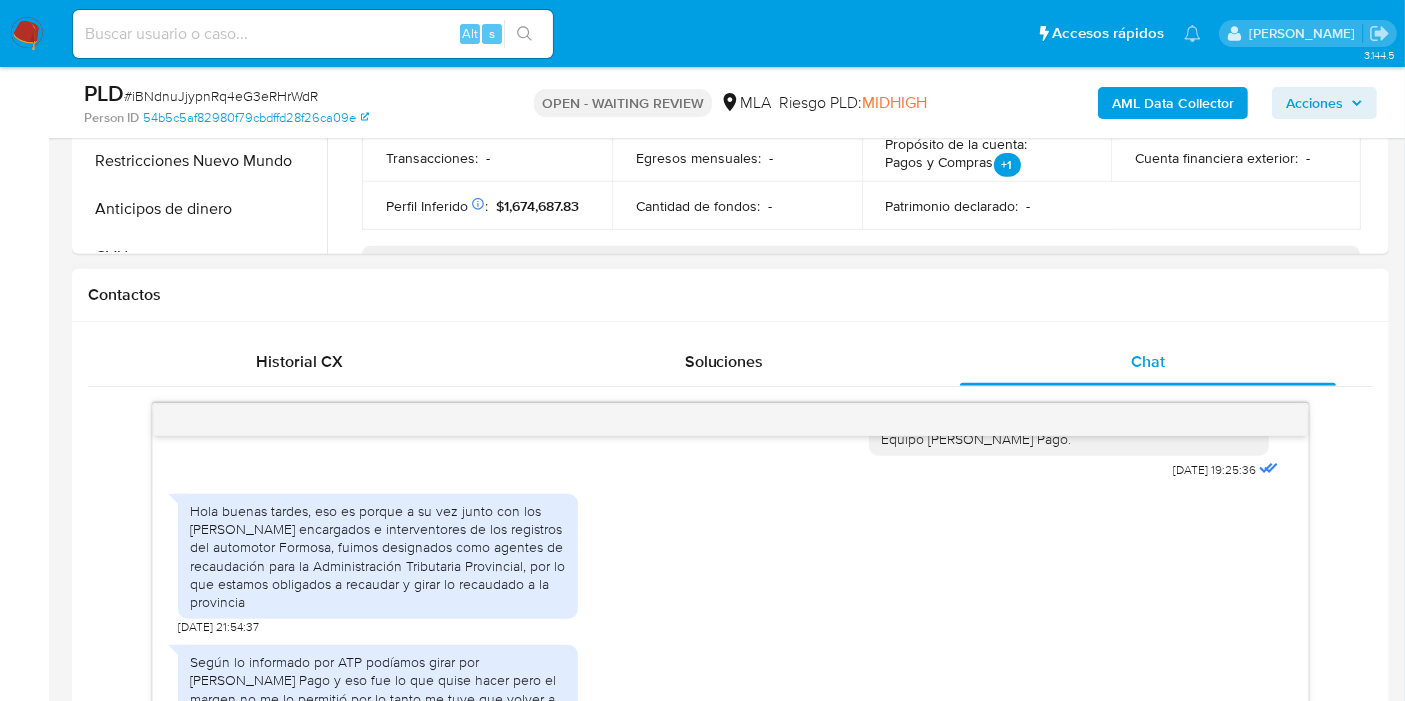 click on "Hola buenas tardes, eso es porque a su vez junto con los demas encargados e interventores de los registros del automotor Formosa, fuimos designados como agentes de recaudación para la Administración Tributaria Provincial, por lo que estamos obligados a recaudar y girar lo recaudado a la provincia" at bounding box center [378, 556] 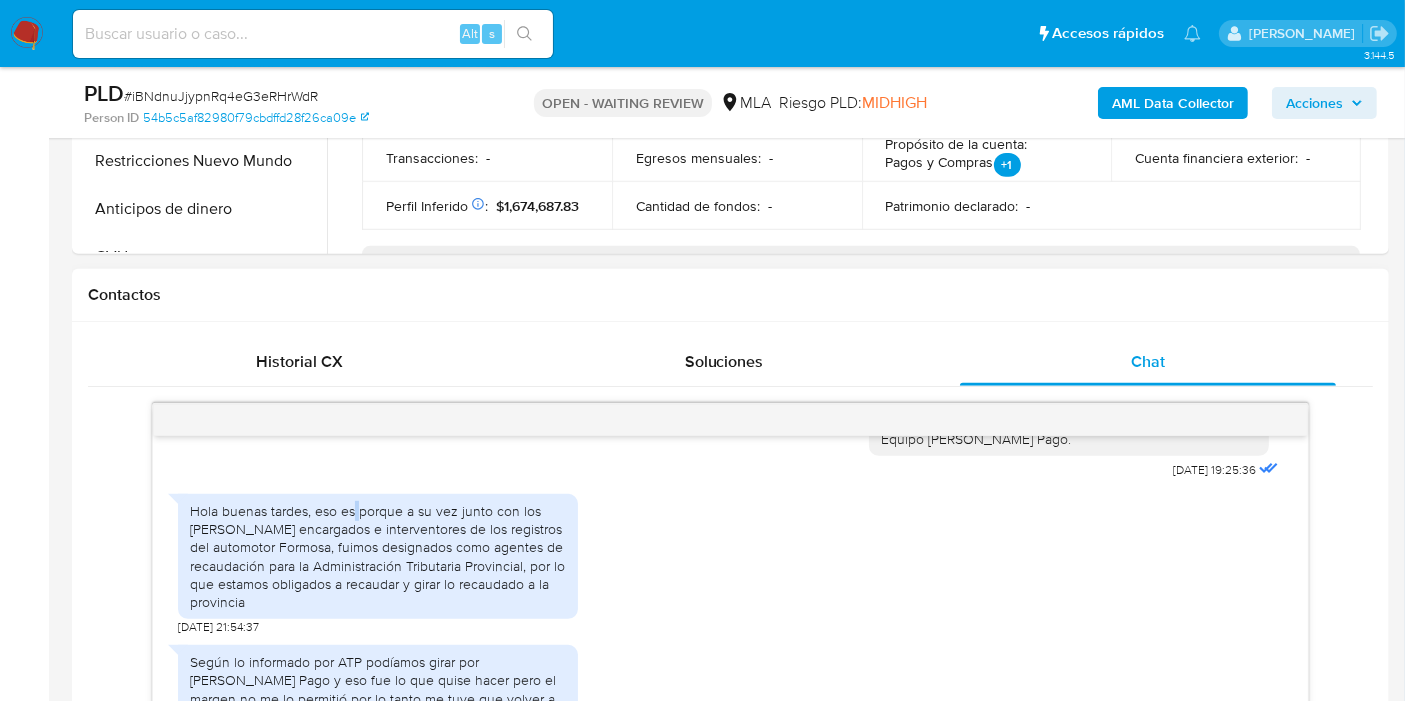 click on "Hola buenas tardes, eso es porque a su vez junto con los demas encargados e interventores de los registros del automotor Formosa, fuimos designados como agentes de recaudación para la Administración Tributaria Provincial, por lo que estamos obligados a recaudar y girar lo recaudado a la provincia" at bounding box center [378, 556] 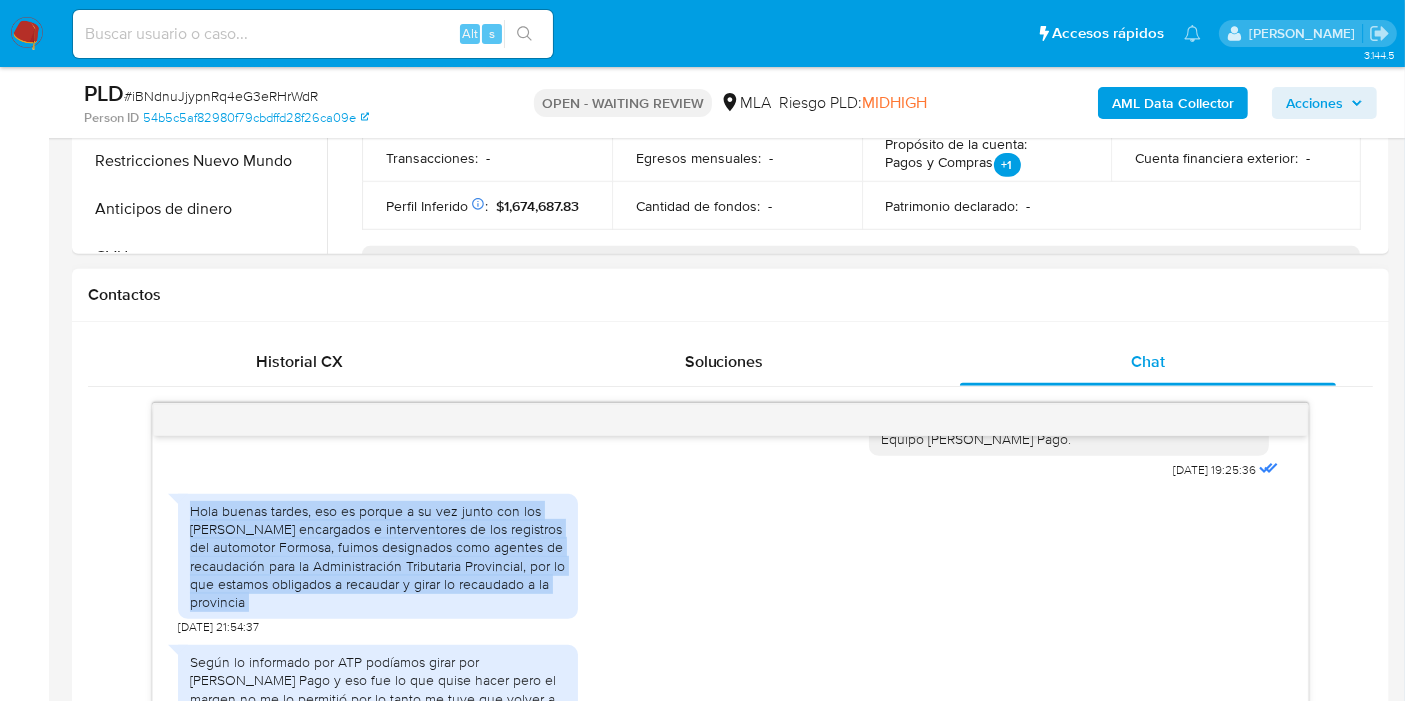 click on "Hola buenas tardes, eso es porque a su vez junto con los demas encargados e interventores de los registros del automotor Formosa, fuimos designados como agentes de recaudación para la Administración Tributaria Provincial, por lo que estamos obligados a recaudar y girar lo recaudado a la provincia" at bounding box center (378, 556) 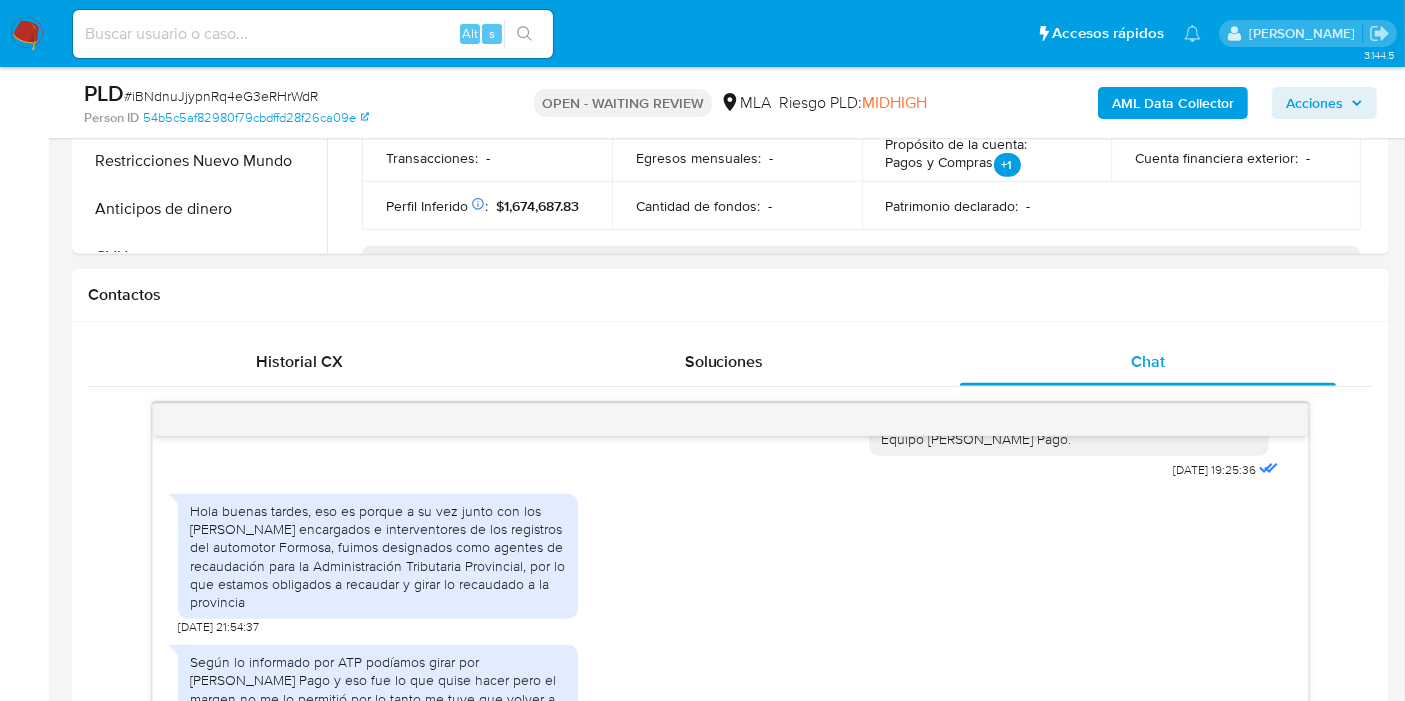 click on "Hola buenas tardes, eso es porque a su vez junto con los demas encargados e interventores de los registros del automotor Formosa, fuimos designados como agentes de recaudación para la Administración Tributaria Provincial, por lo que estamos obligados a recaudar y girar lo recaudado a la provincia" at bounding box center [378, 556] 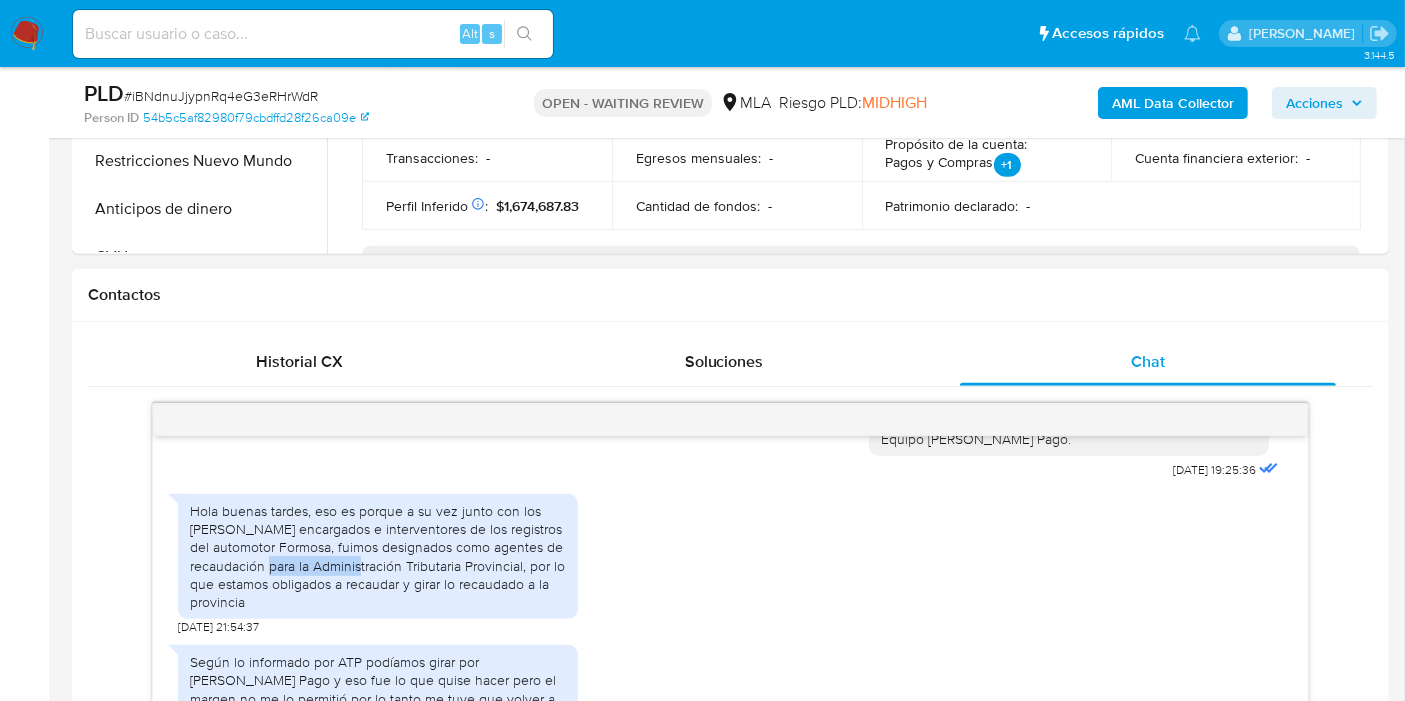 click on "Hola buenas tardes, eso es porque a su vez junto con los demas encargados e interventores de los registros del automotor Formosa, fuimos designados como agentes de recaudación para la Administración Tributaria Provincial, por lo que estamos obligados a recaudar y girar lo recaudado a la provincia" at bounding box center [378, 556] 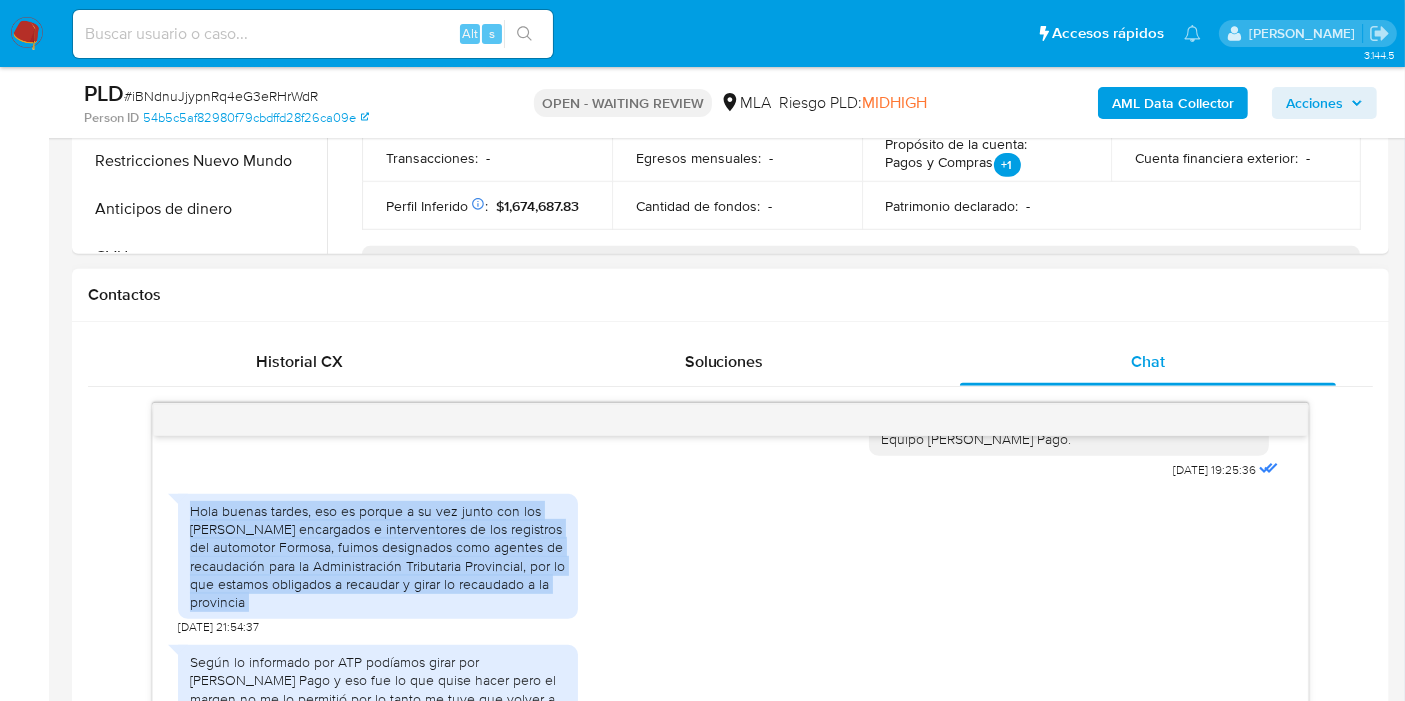 click on "Hola buenas tardes, eso es porque a su vez junto con los demas encargados e interventores de los registros del automotor Formosa, fuimos designados como agentes de recaudación para la Administración Tributaria Provincial, por lo que estamos obligados a recaudar y girar lo recaudado a la provincia" at bounding box center (378, 556) 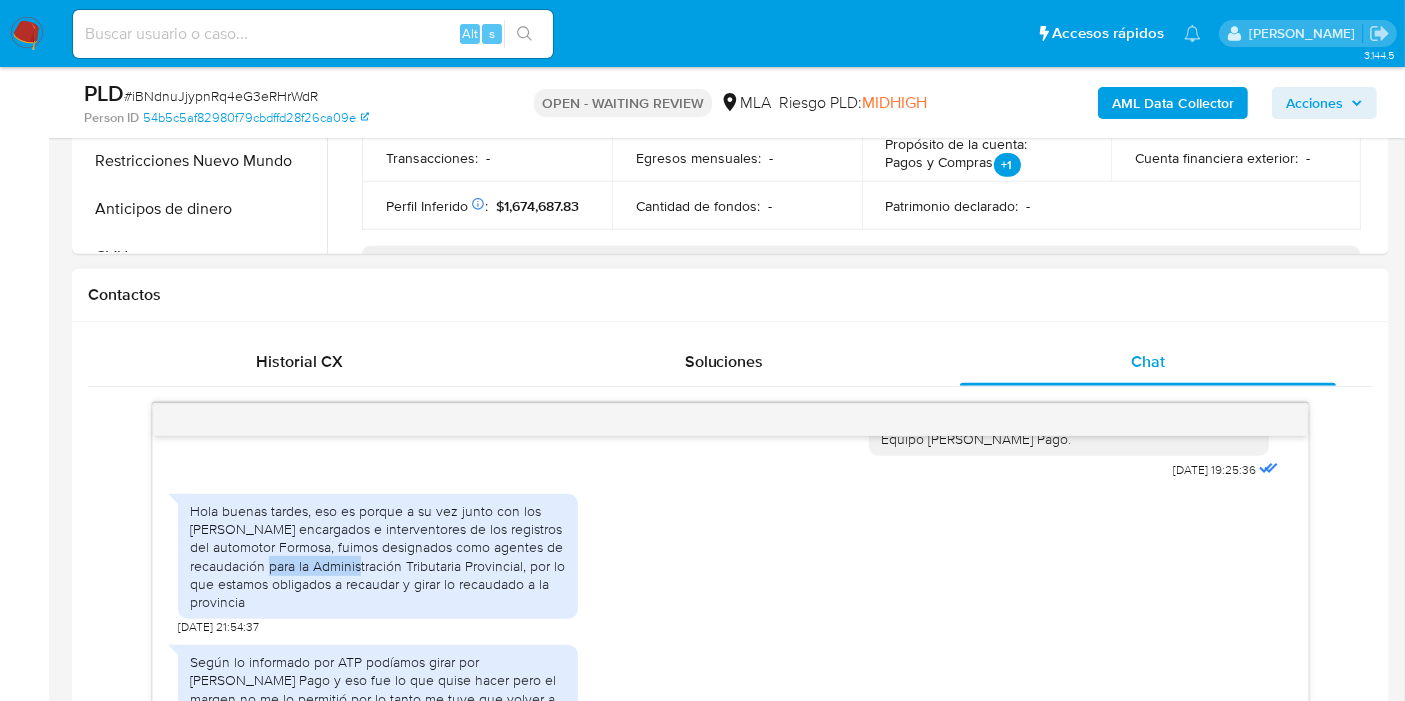 click on "Hola buenas tardes, eso es porque a su vez junto con los demas encargados e interventores de los registros del automotor Formosa, fuimos designados como agentes de recaudación para la Administración Tributaria Provincial, por lo que estamos obligados a recaudar y girar lo recaudado a la provincia" at bounding box center (378, 556) 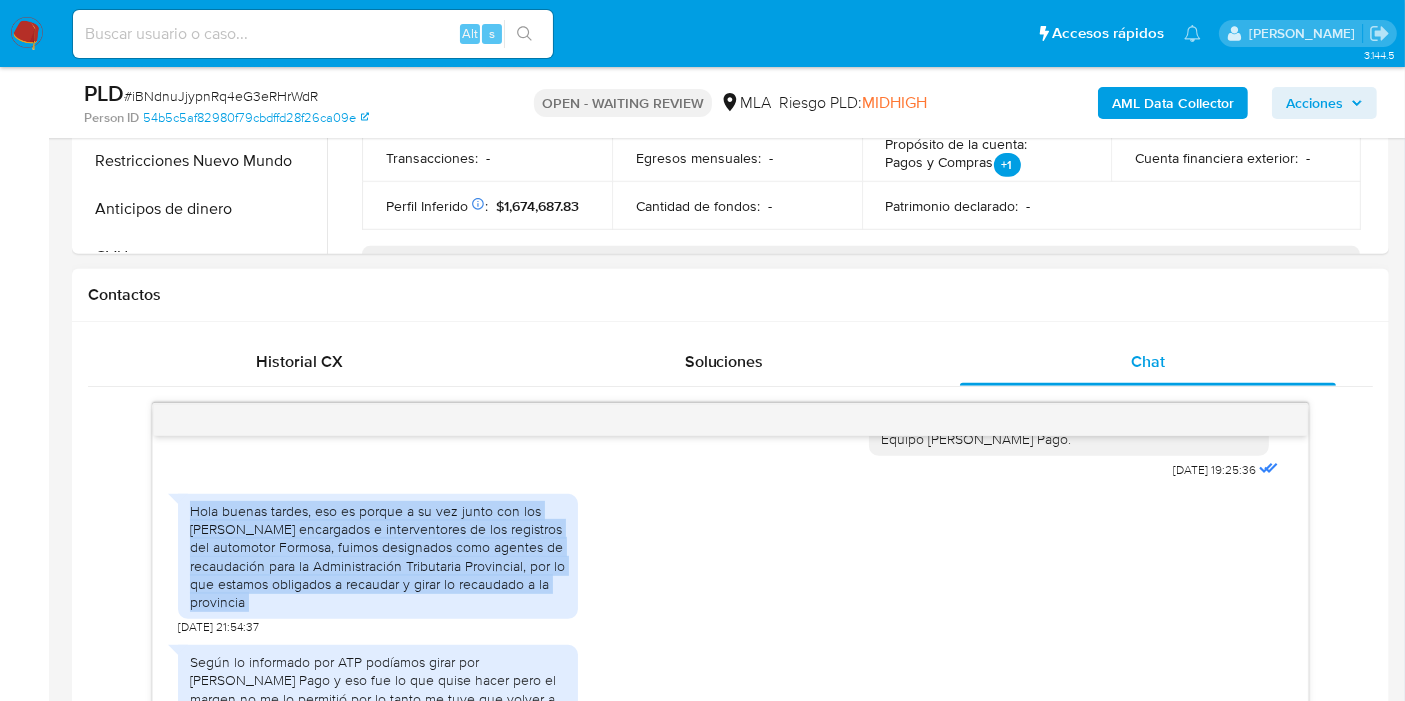 click on "Hola buenas tardes, eso es porque a su vez junto con los demas encargados e interventores de los registros del automotor Formosa, fuimos designados como agentes de recaudación para la Administración Tributaria Provincial, por lo que estamos obligados a recaudar y girar lo recaudado a la provincia" at bounding box center [378, 556] 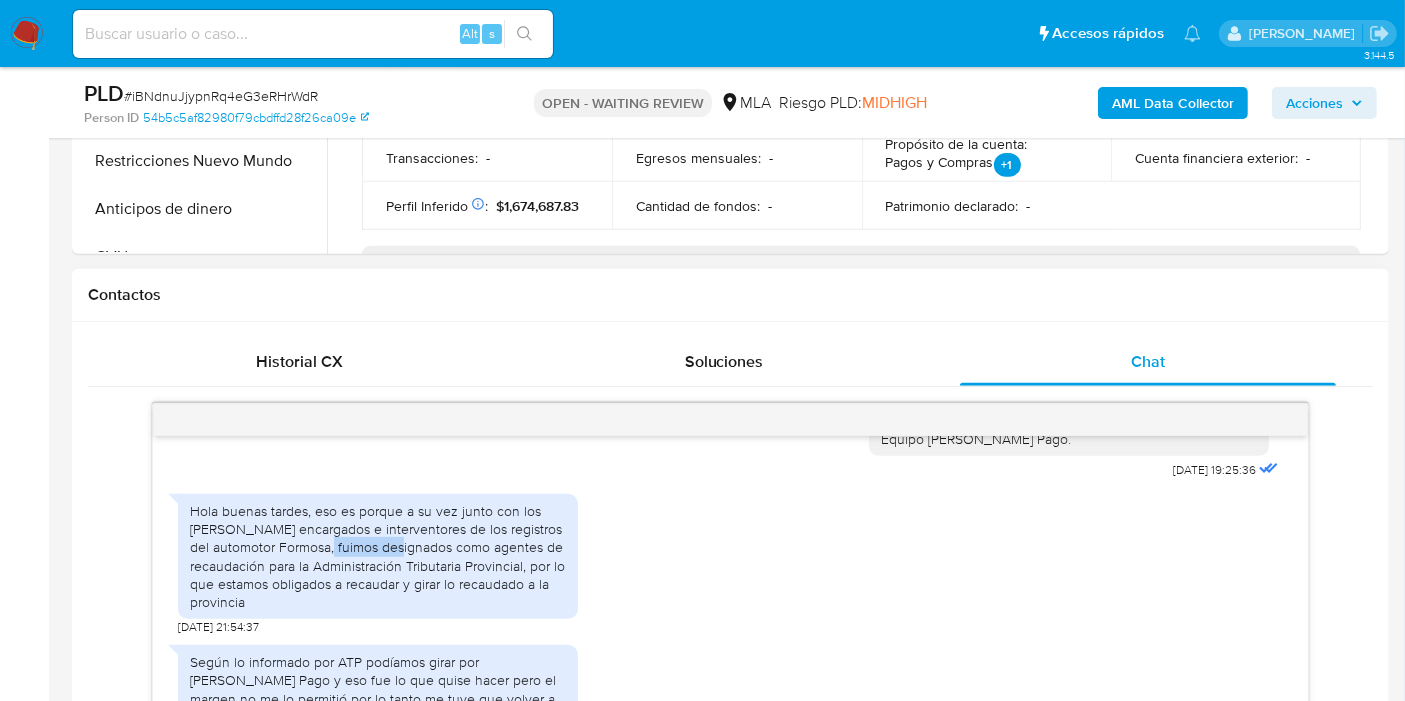 click on "Hola buenas tardes, eso es porque a su vez junto con los demas encargados e interventores de los registros del automotor Formosa, fuimos designados como agentes de recaudación para la Administración Tributaria Provincial, por lo que estamos obligados a recaudar y girar lo recaudado a la provincia" at bounding box center [378, 556] 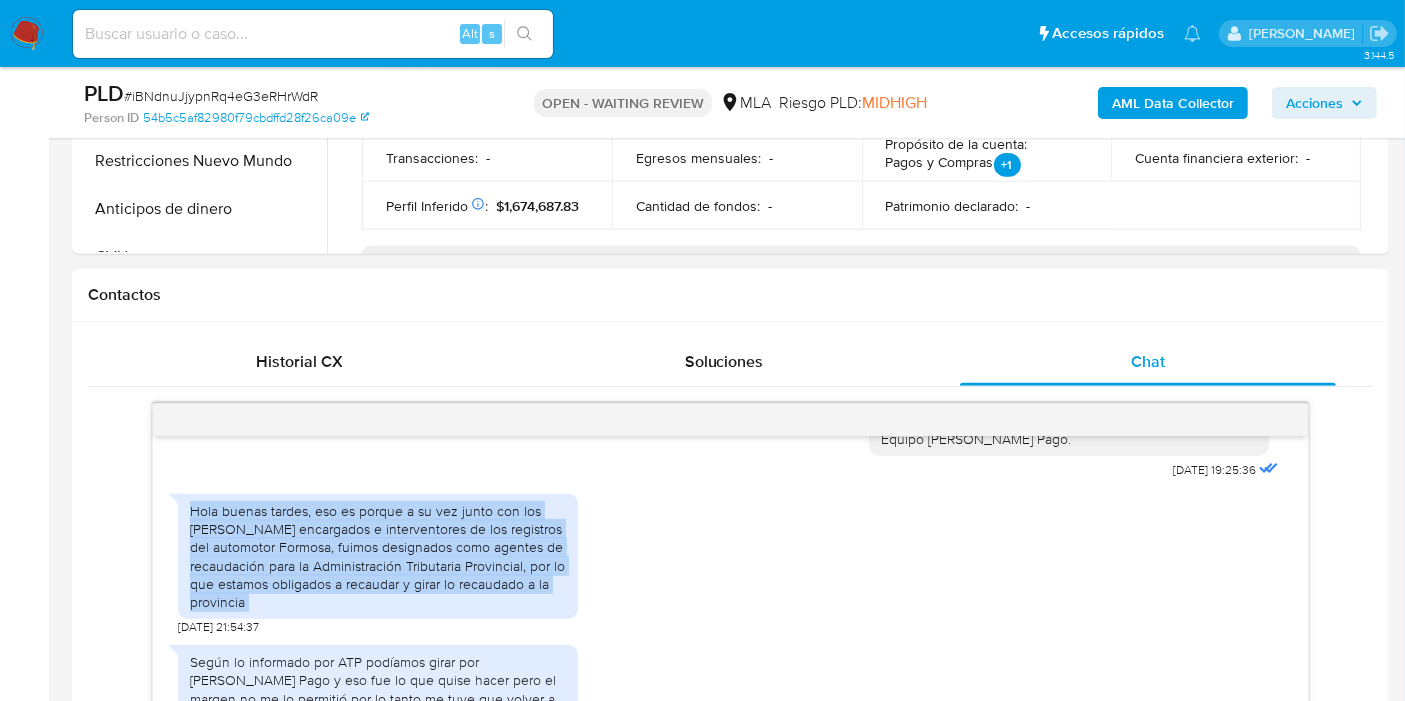 click on "Hola buenas tardes, eso es porque a su vez junto con los demas encargados e interventores de los registros del automotor Formosa, fuimos designados como agentes de recaudación para la Administración Tributaria Provincial, por lo que estamos obligados a recaudar y girar lo recaudado a la provincia" at bounding box center [378, 556] 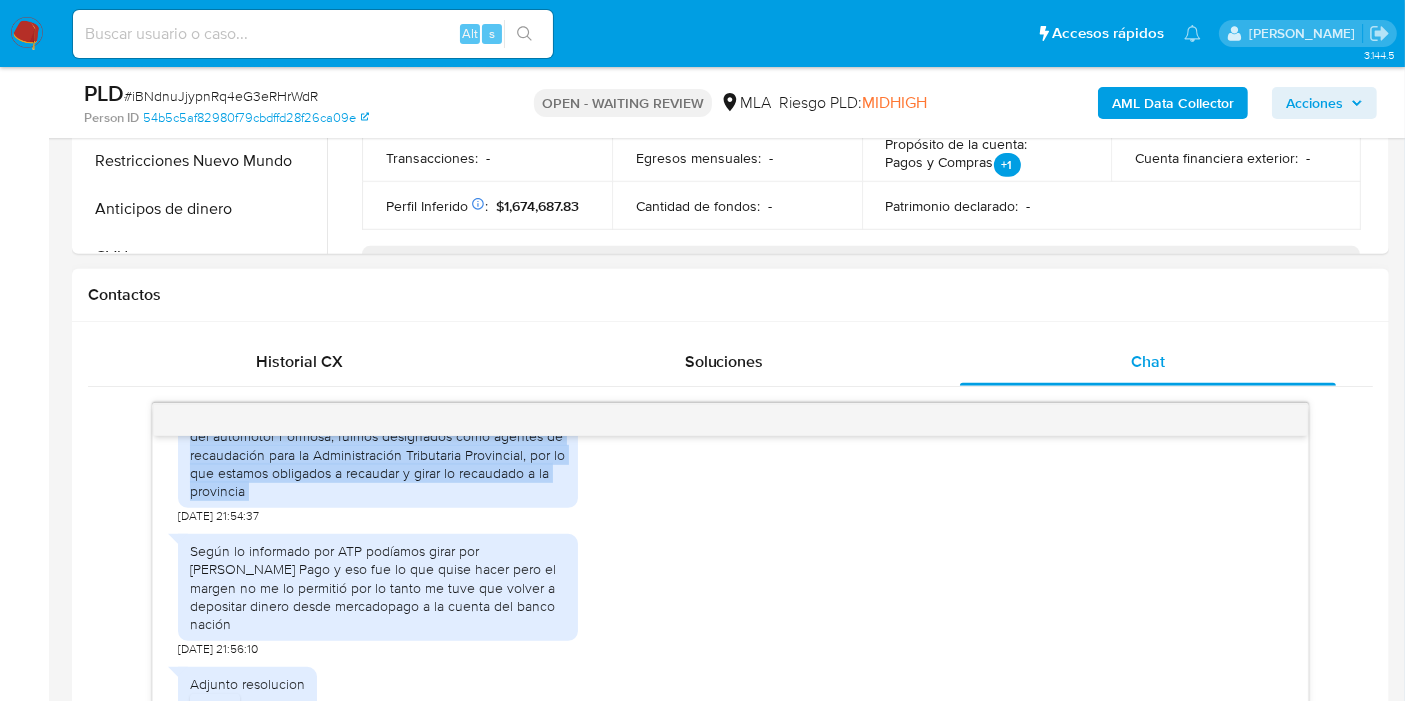 scroll, scrollTop: 575, scrollLeft: 0, axis: vertical 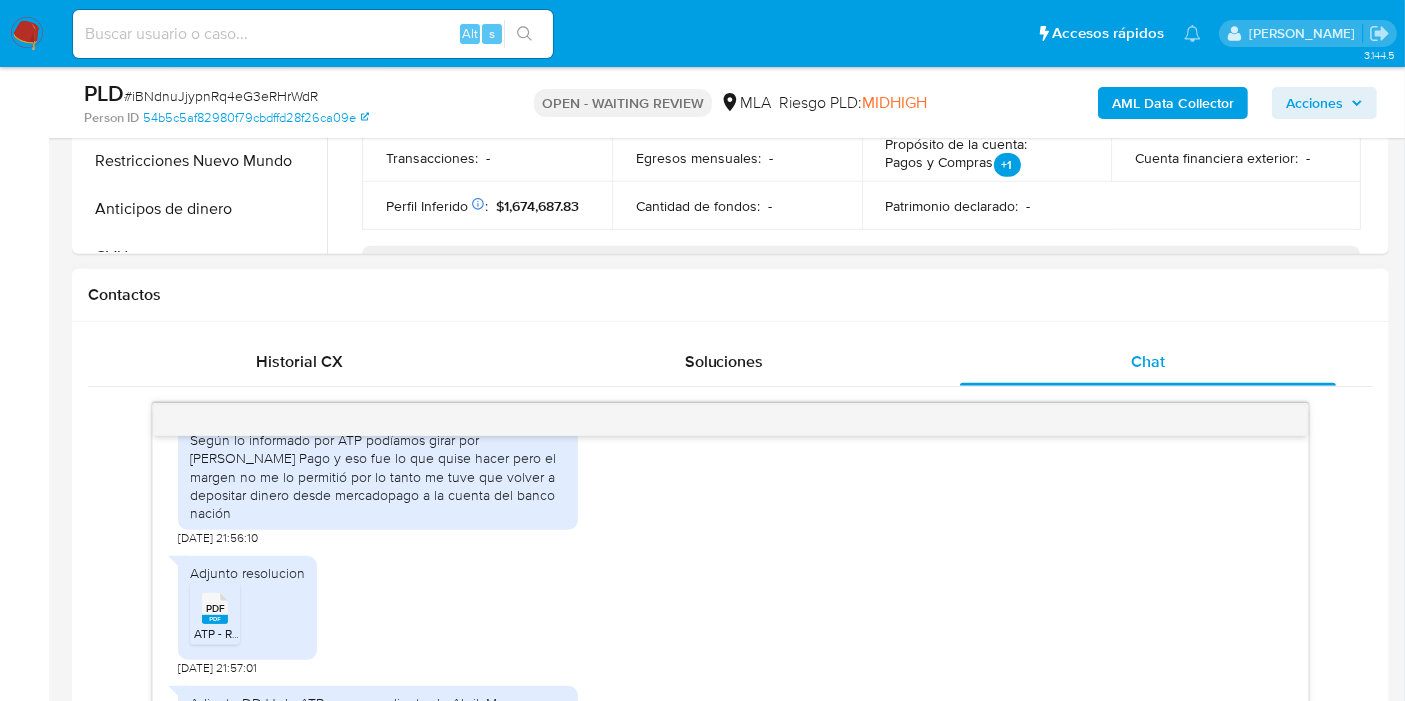 click on "Según lo informado por ATP podíamos girar por Mercado Pago y eso fue lo que quise hacer pero el margen no me lo permitió por lo tanto me tuve que volver a depositar dinero desde mercadopago a la cuenta del banco nación" at bounding box center [378, 476] 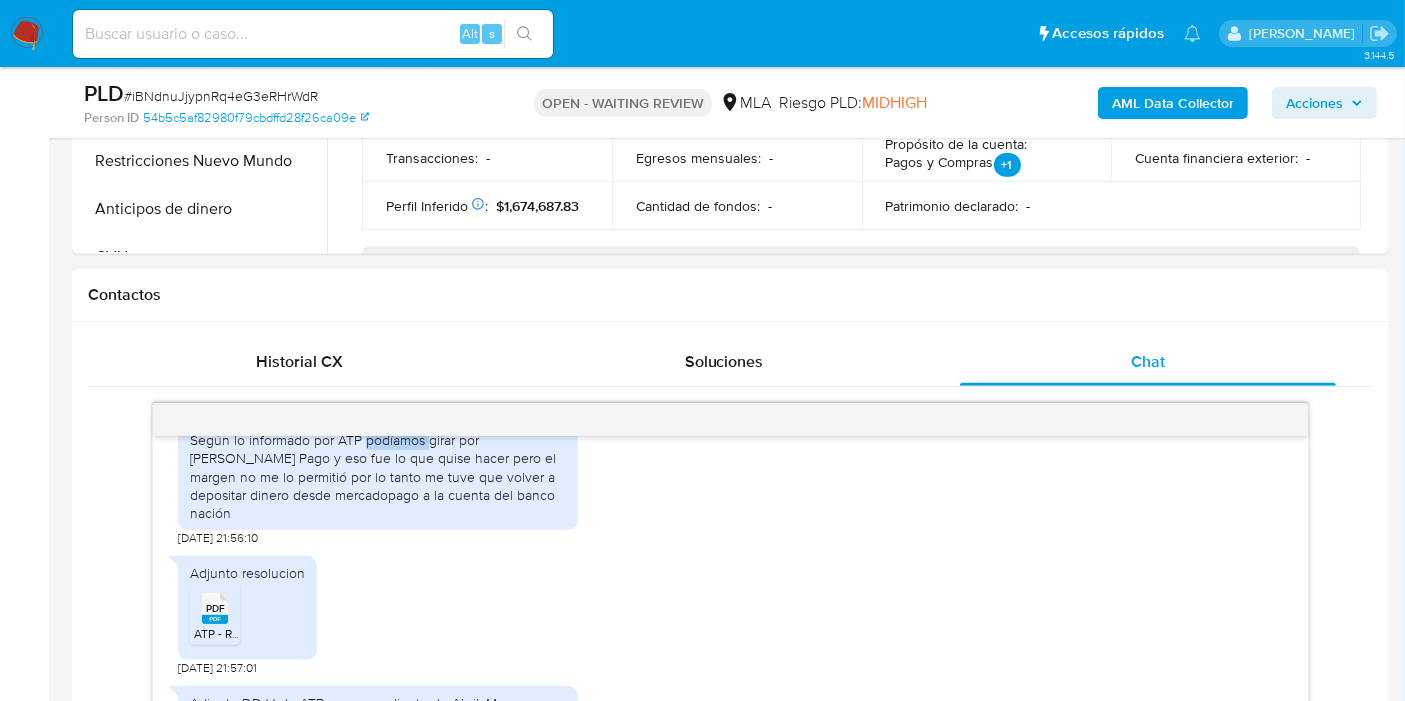 click on "Según lo informado por ATP podíamos girar por Mercado Pago y eso fue lo que quise hacer pero el margen no me lo permitió por lo tanto me tuve que volver a depositar dinero desde mercadopago a la cuenta del banco nación" at bounding box center [378, 476] 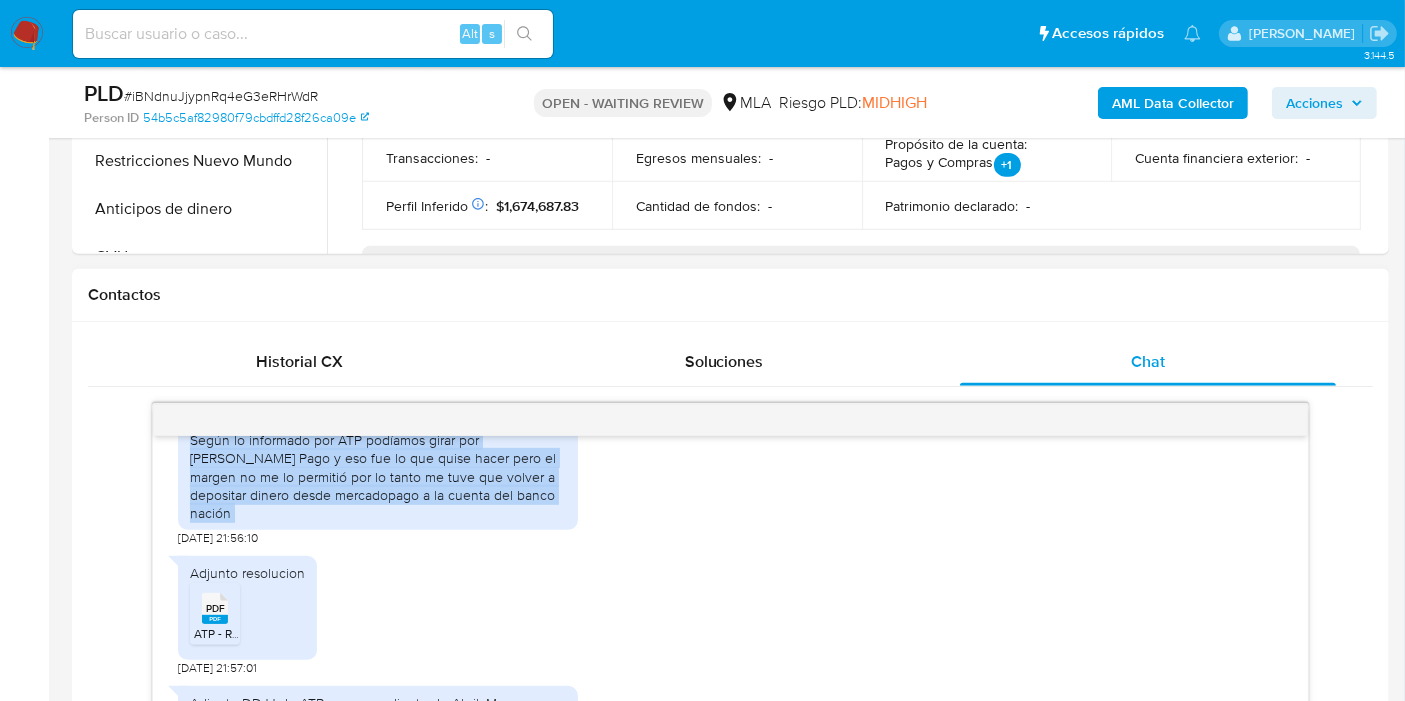 click on "Según lo informado por ATP podíamos girar por Mercado Pago y eso fue lo que quise hacer pero el margen no me lo permitió por lo tanto me tuve que volver a depositar dinero desde mercadopago a la cuenta del banco nación" at bounding box center (378, 476) 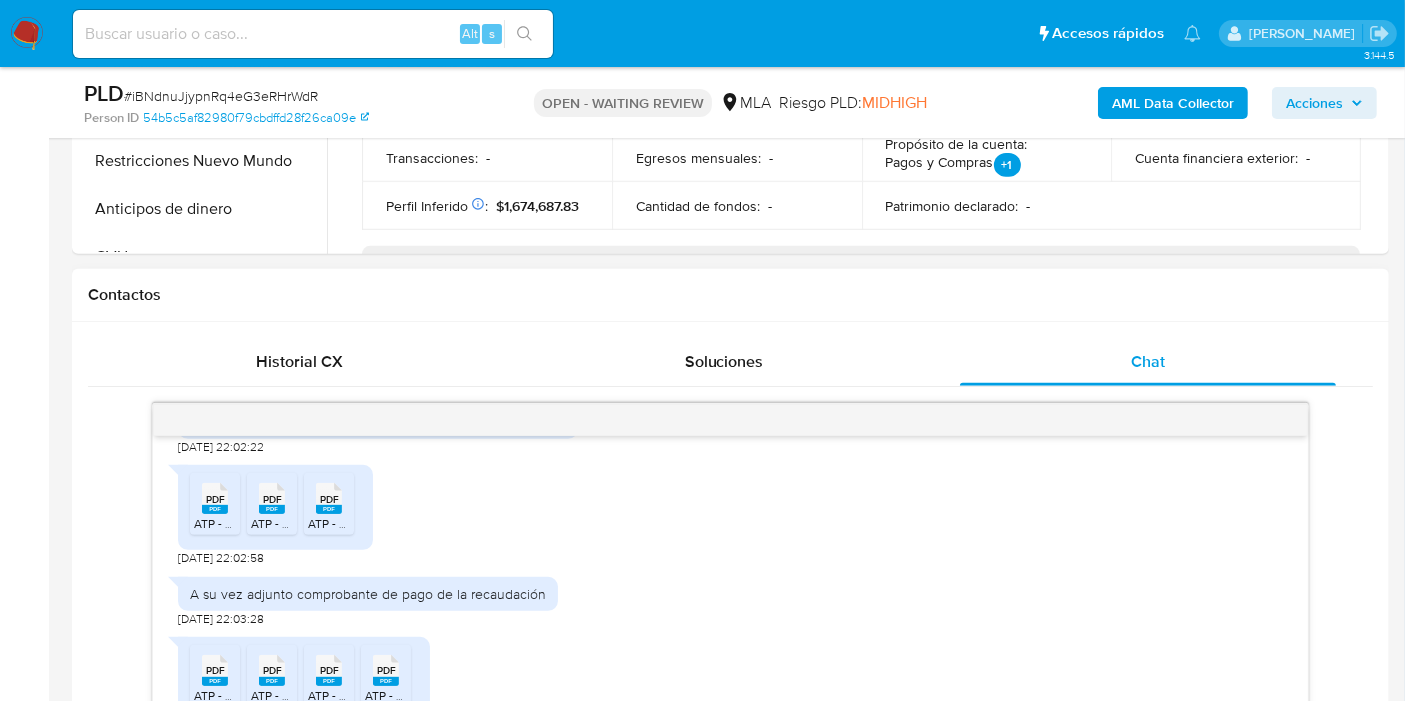 scroll, scrollTop: 908, scrollLeft: 0, axis: vertical 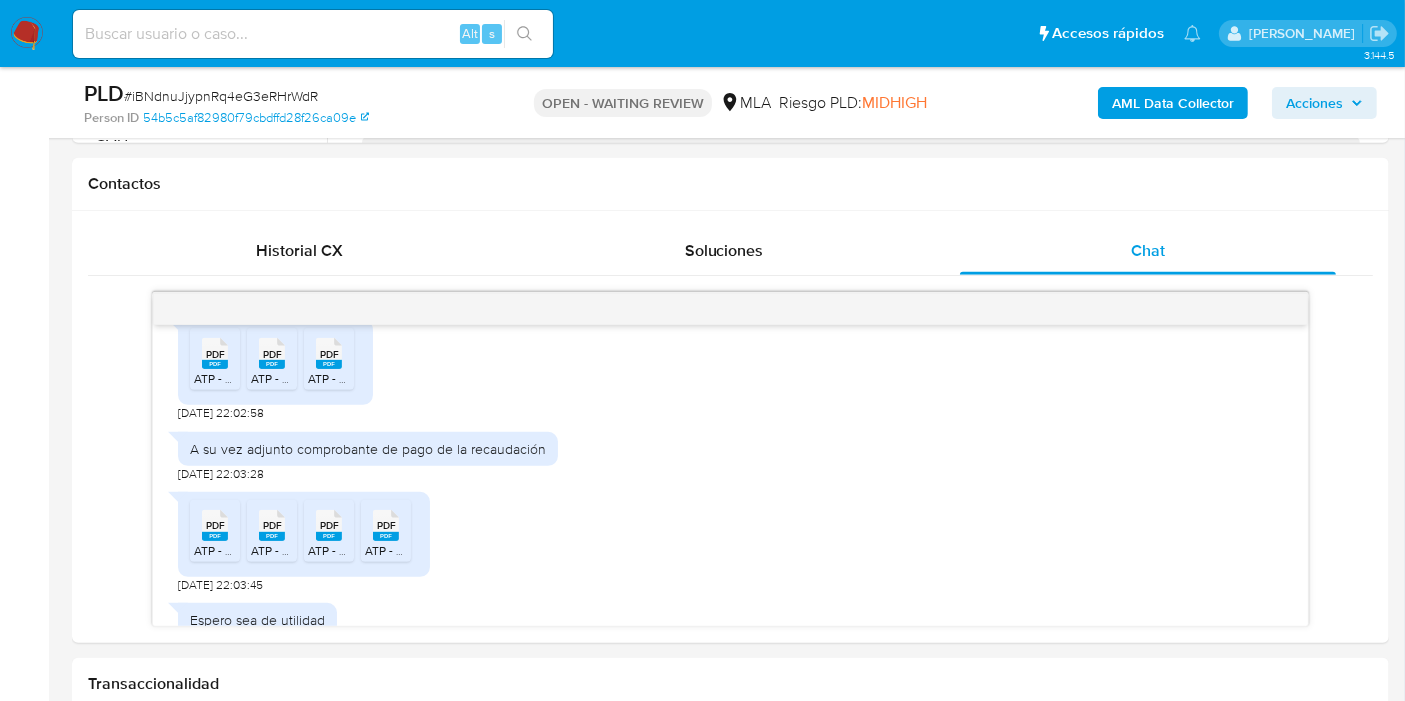 click at bounding box center [27, 34] 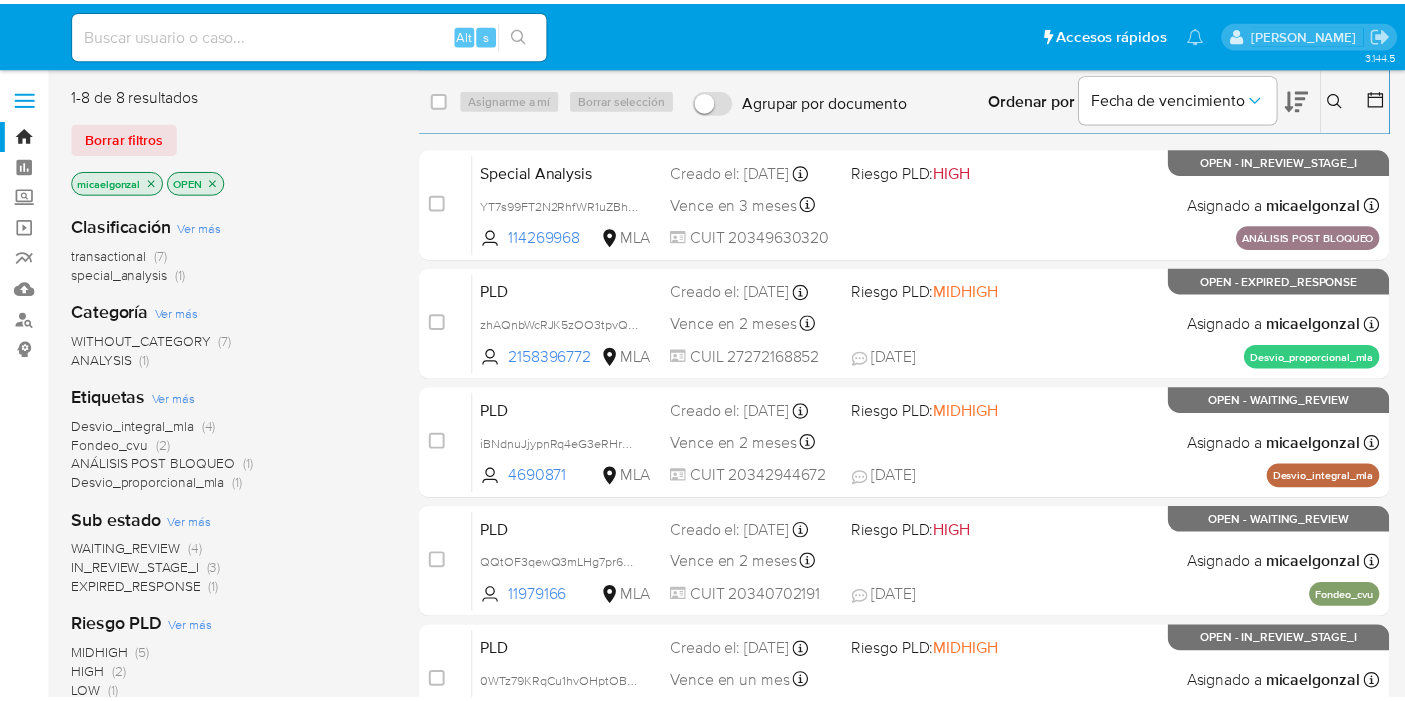 scroll, scrollTop: 0, scrollLeft: 0, axis: both 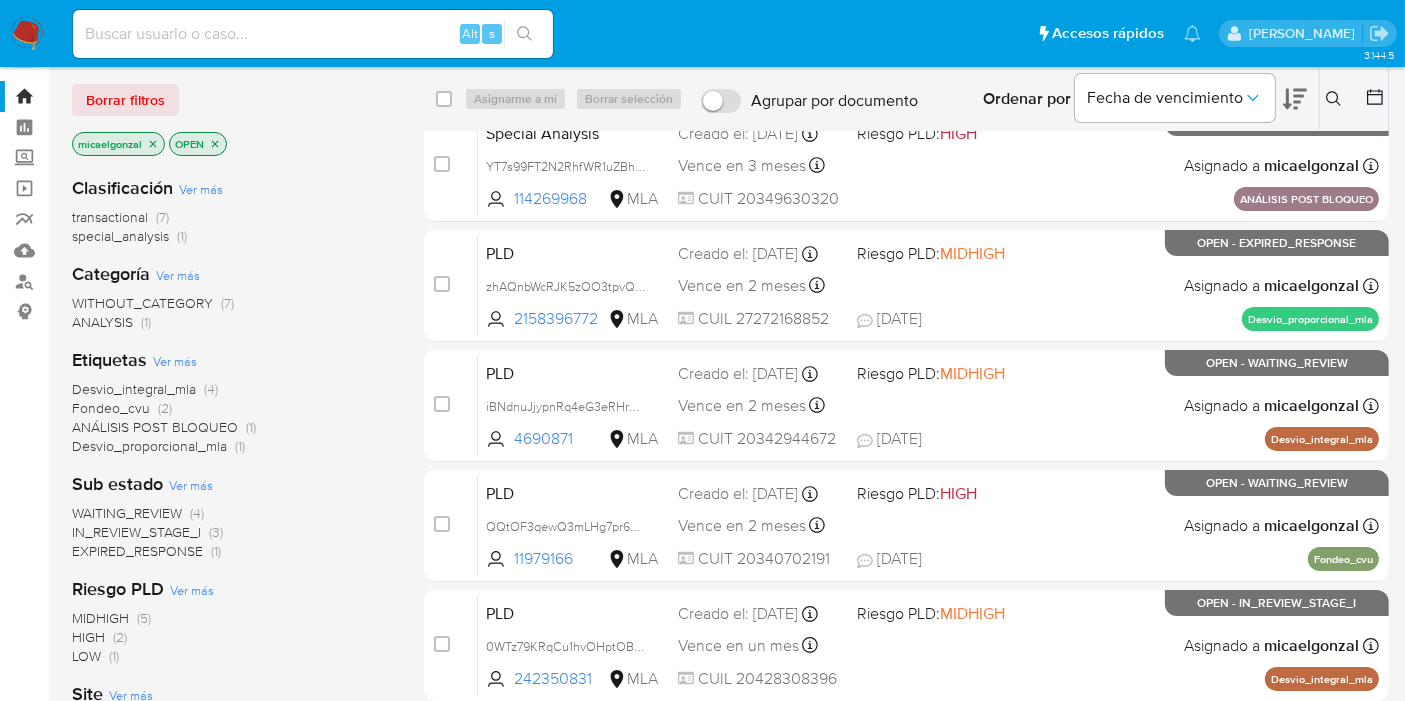 click on "micaelgonzal" at bounding box center (118, 144) 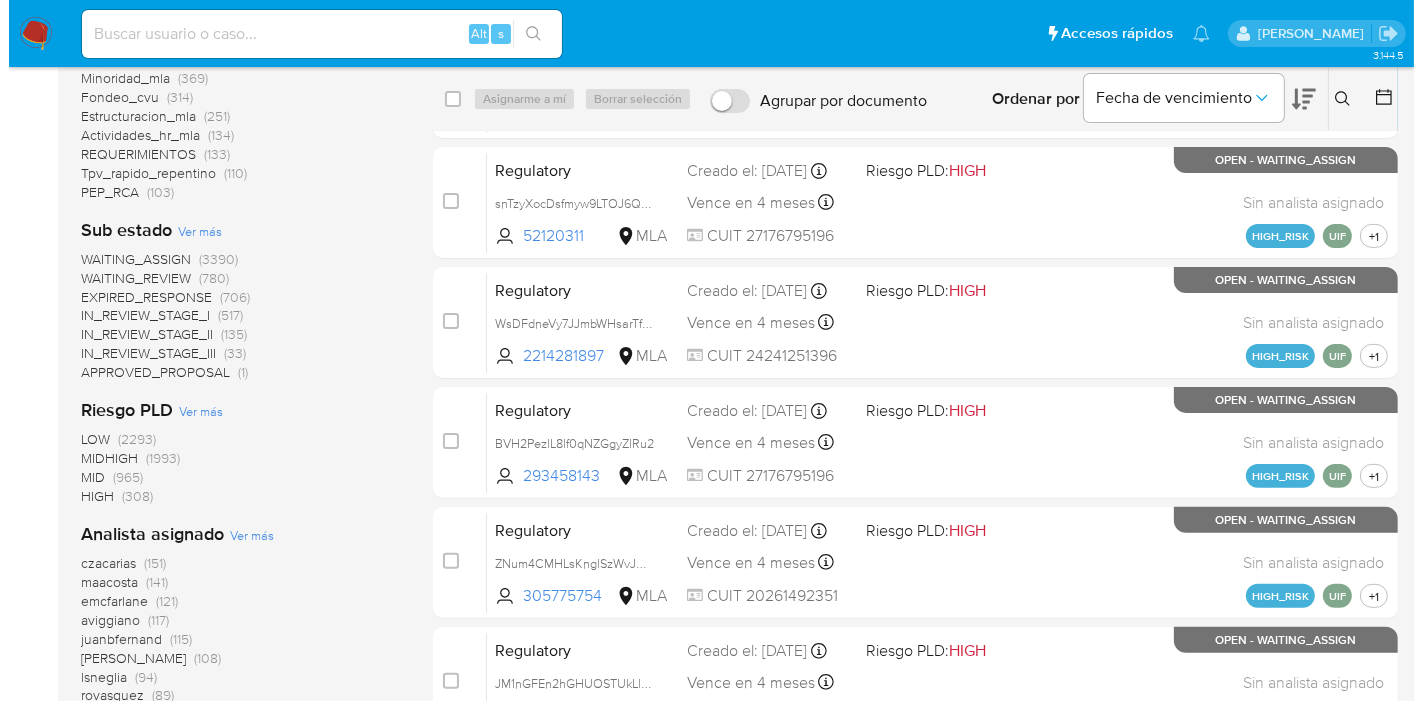 scroll, scrollTop: 594, scrollLeft: 0, axis: vertical 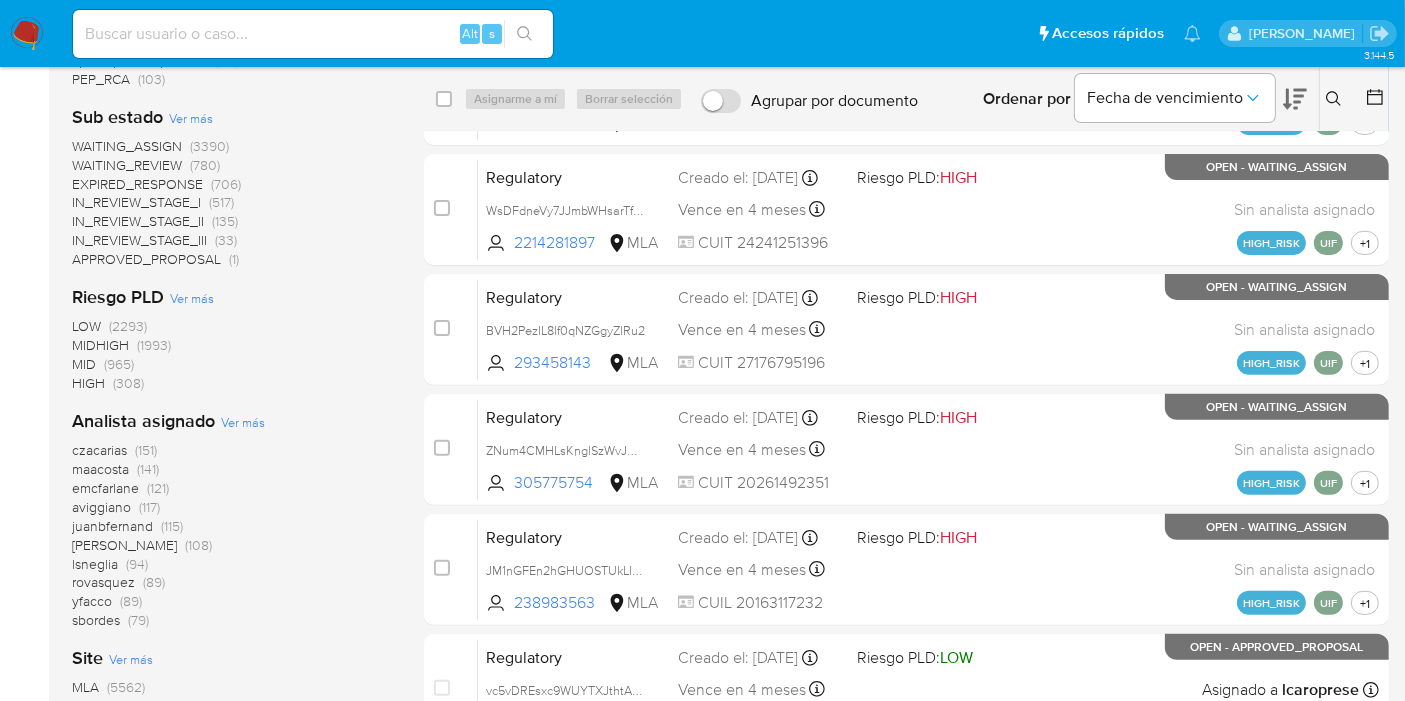 click on "Ver más" at bounding box center (243, 422) 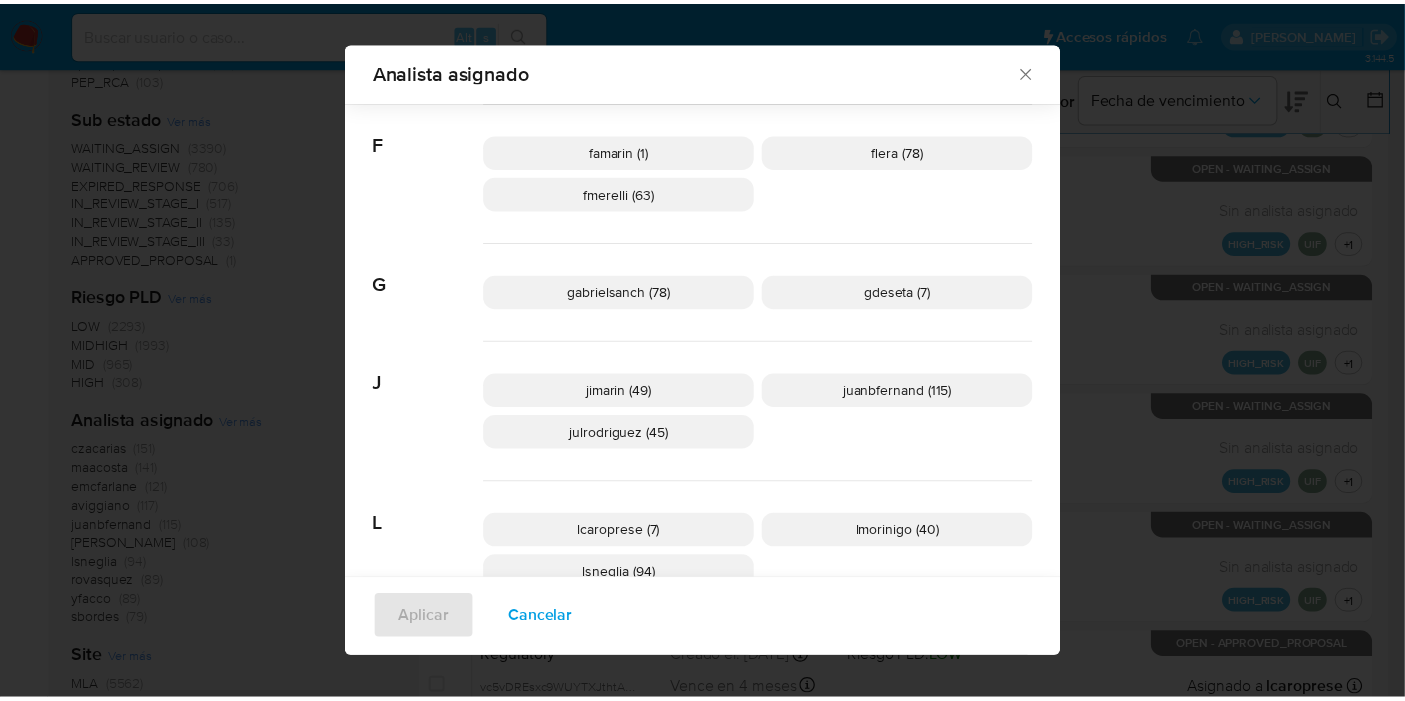 scroll, scrollTop: 291, scrollLeft: 0, axis: vertical 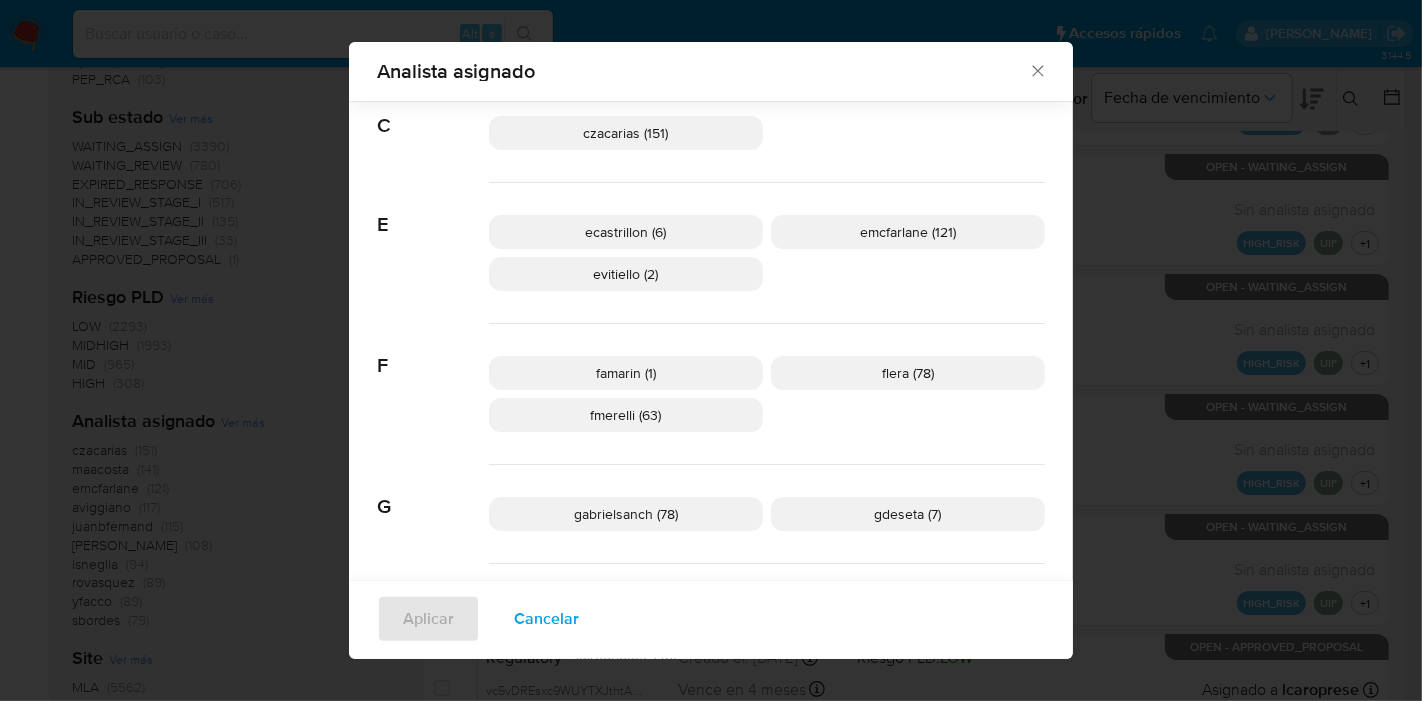 click on "Analista asignado Buscar 9 9b67c4c7-5718-49c3-93b1-153dcf44f7df (1) A afaruolo (11) amedzovich (108) aviggiano (117) C czacarias (151) E ecastrillon (6) emcfarlane (121) evitiello (2) F famarin (1) flera (78) fmerelli (63) G gabrielsanch (78) gdeseta (7) J jimarin (49) juanbfernand (115) julrodriguez (45) L lcaroprese (7) lmorinigo (40) lsneglia (94) M maacosta (141) mariaeugensa (72) mbarcan (74) mcisterna (48) mcragno (32) mdegiuli (5) micaelgonzal (8) mpernia (35) mpliatskas (64) mwhite (60) N nduclosson (78) nhuarte (39) nicfernandez (49) P pmayol (48) R robmunoz (7) rocgarcia (30) rovasquez (89) S sbordes (79) U uanfernandez (3) V vduch (6) vsantellan (21) Y yfacco (89) Aplicar Cancelar" at bounding box center (711, 350) 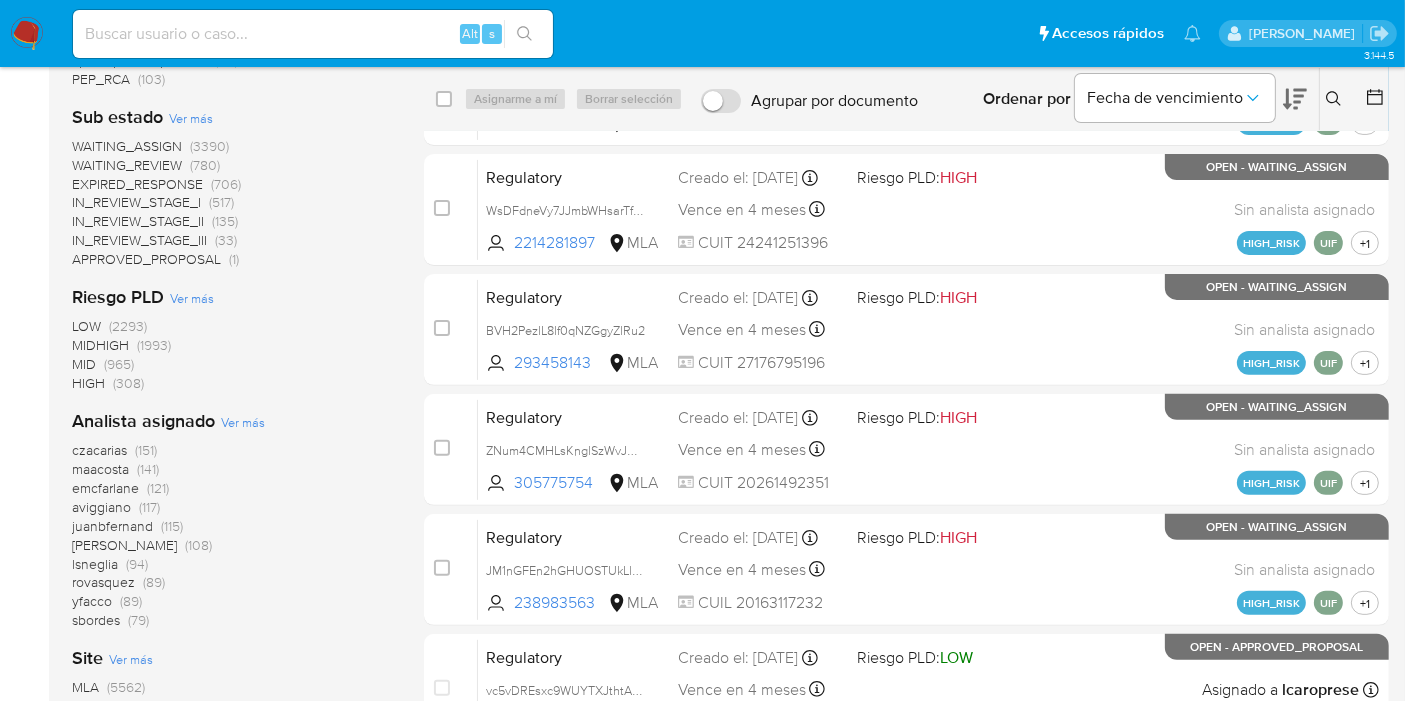 click at bounding box center [27, 34] 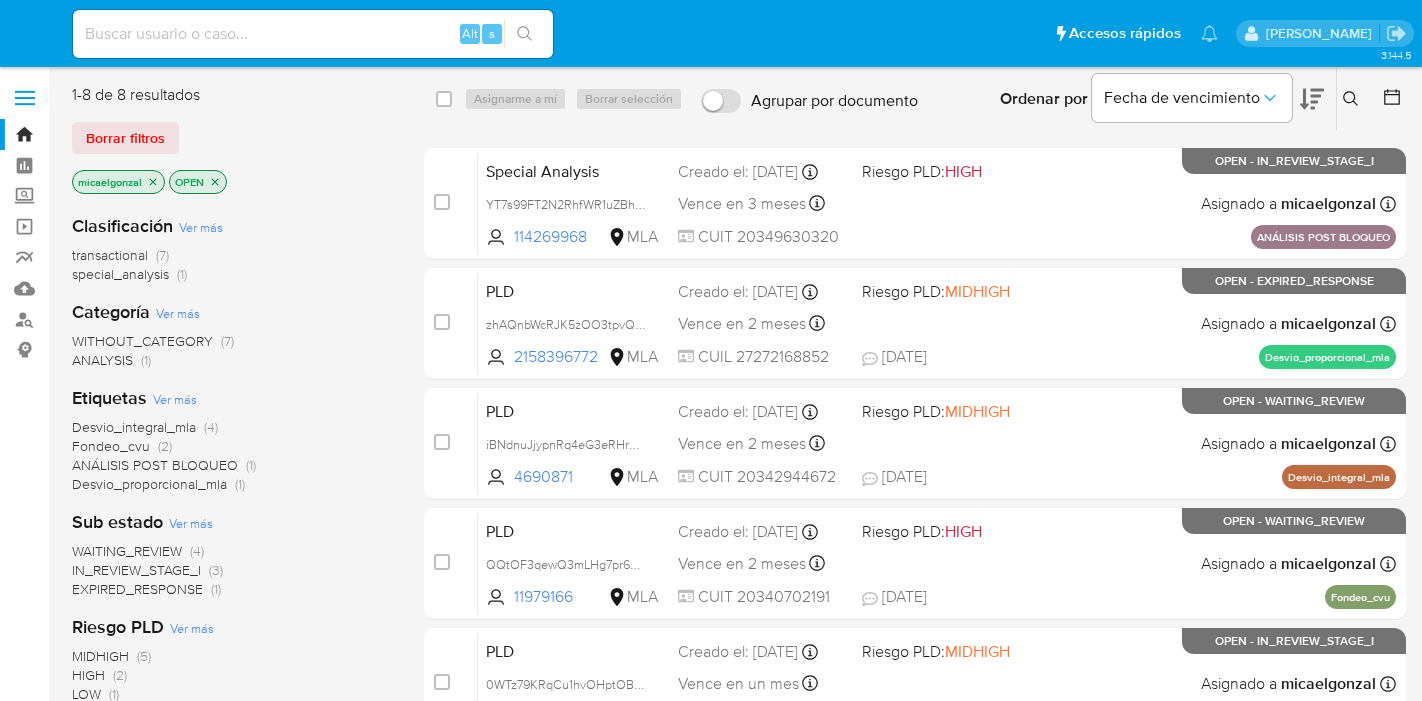 scroll, scrollTop: 0, scrollLeft: 0, axis: both 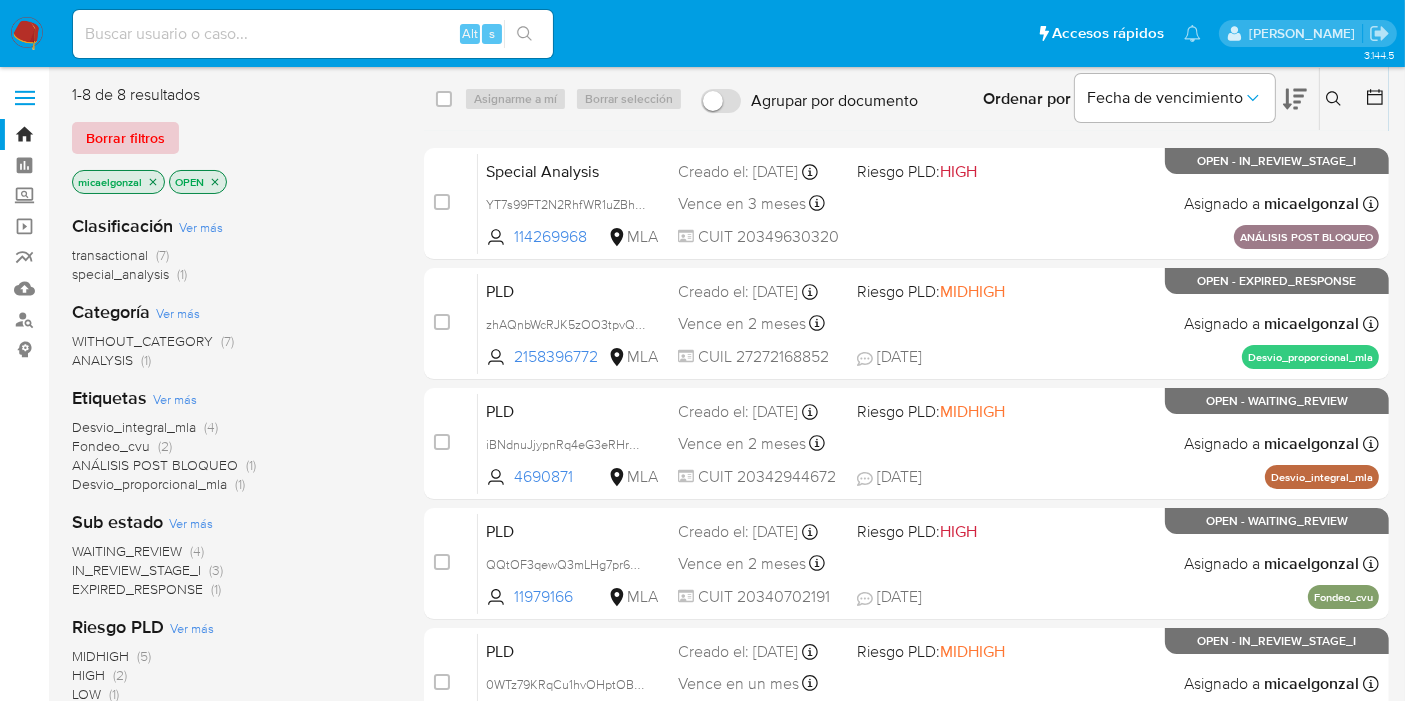 click on "Borrar filtros" at bounding box center (125, 138) 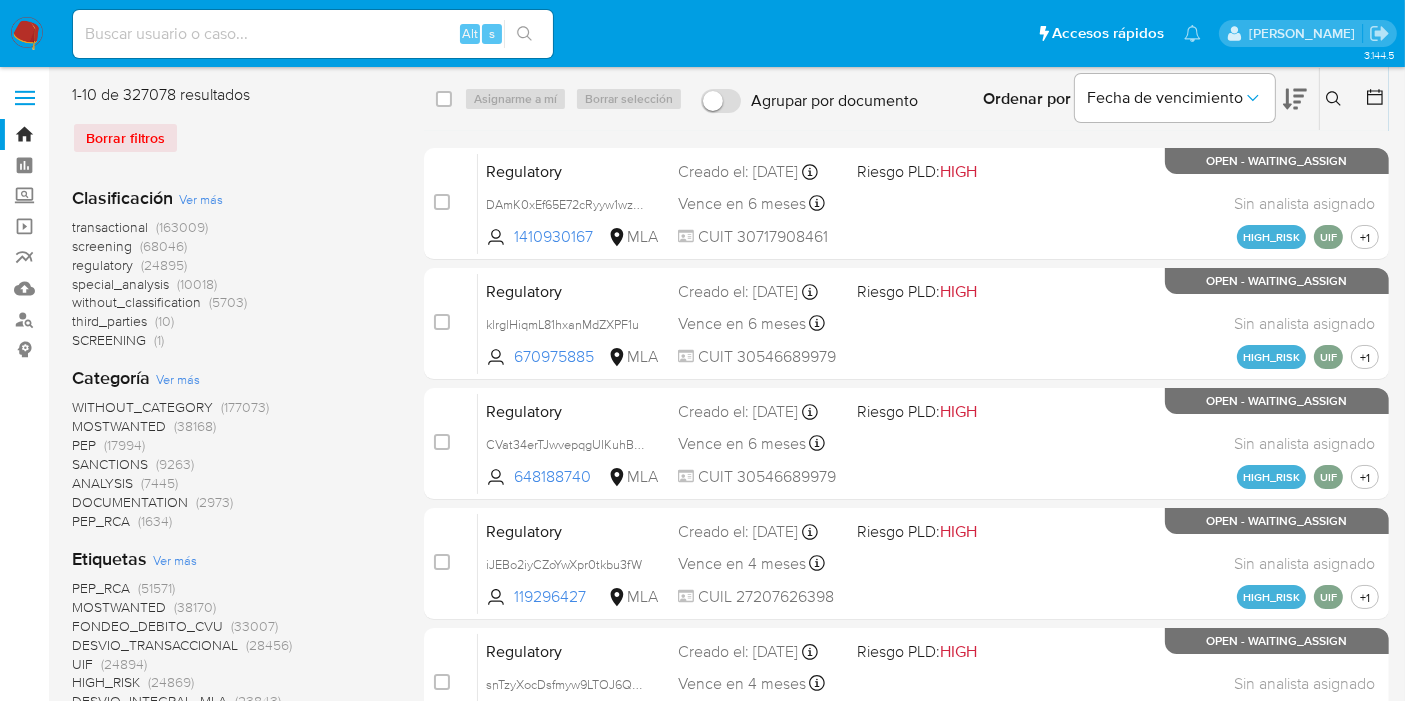 click on "Pausado Ver notificaciones Alt s Accesos rápidos   Presiona las siguientes teclas para acceder a algunas de las funciones Buscar caso o usuario Alt s Volver al home Alt h [PERSON_NAME]" at bounding box center [702, 33] 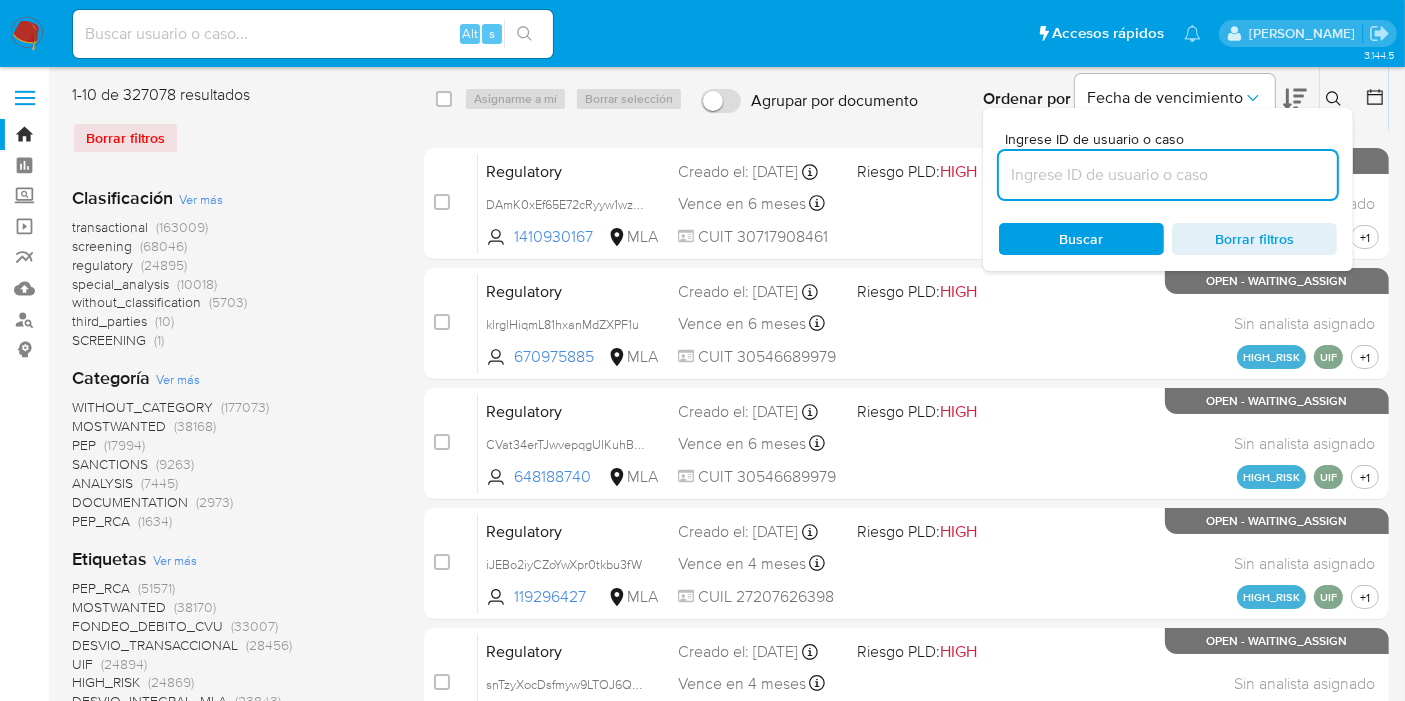 click at bounding box center (1168, 175) 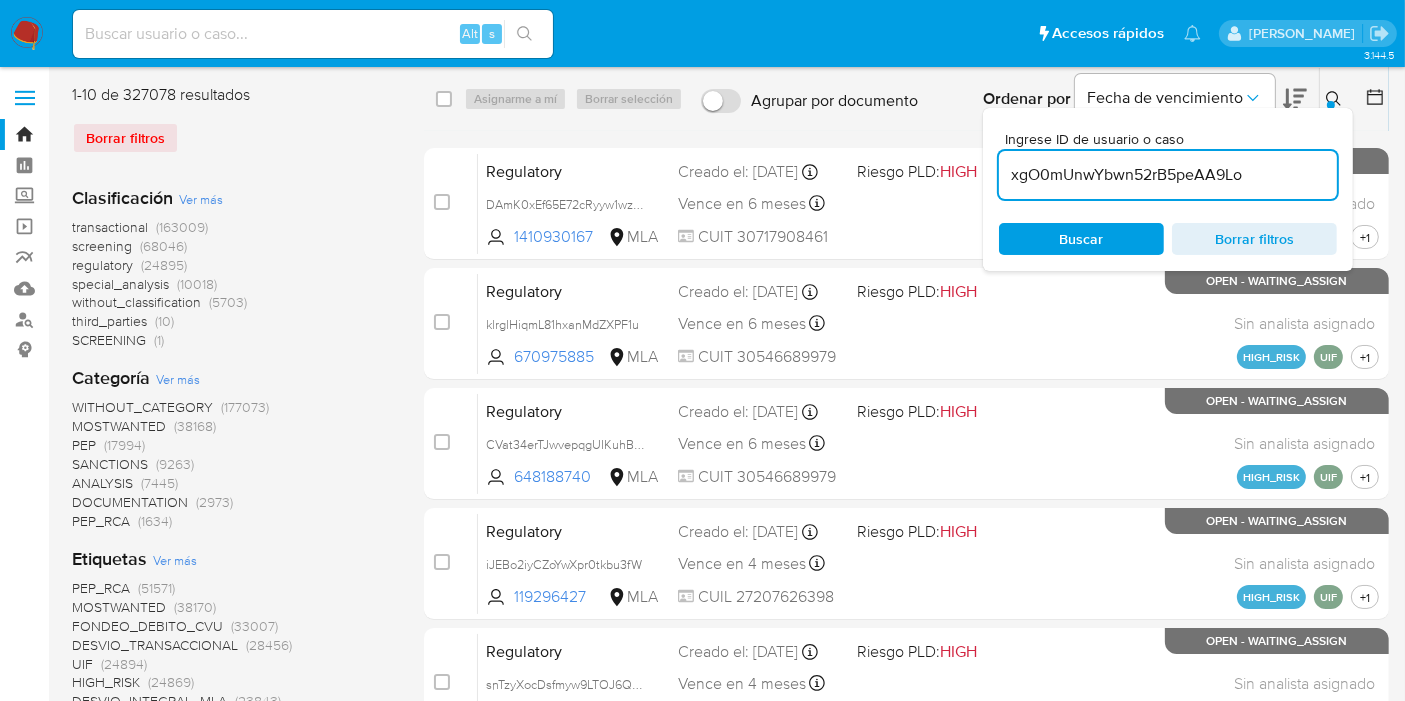 type on "xgO0mUnwYbwn52rB5peAA9Lo" 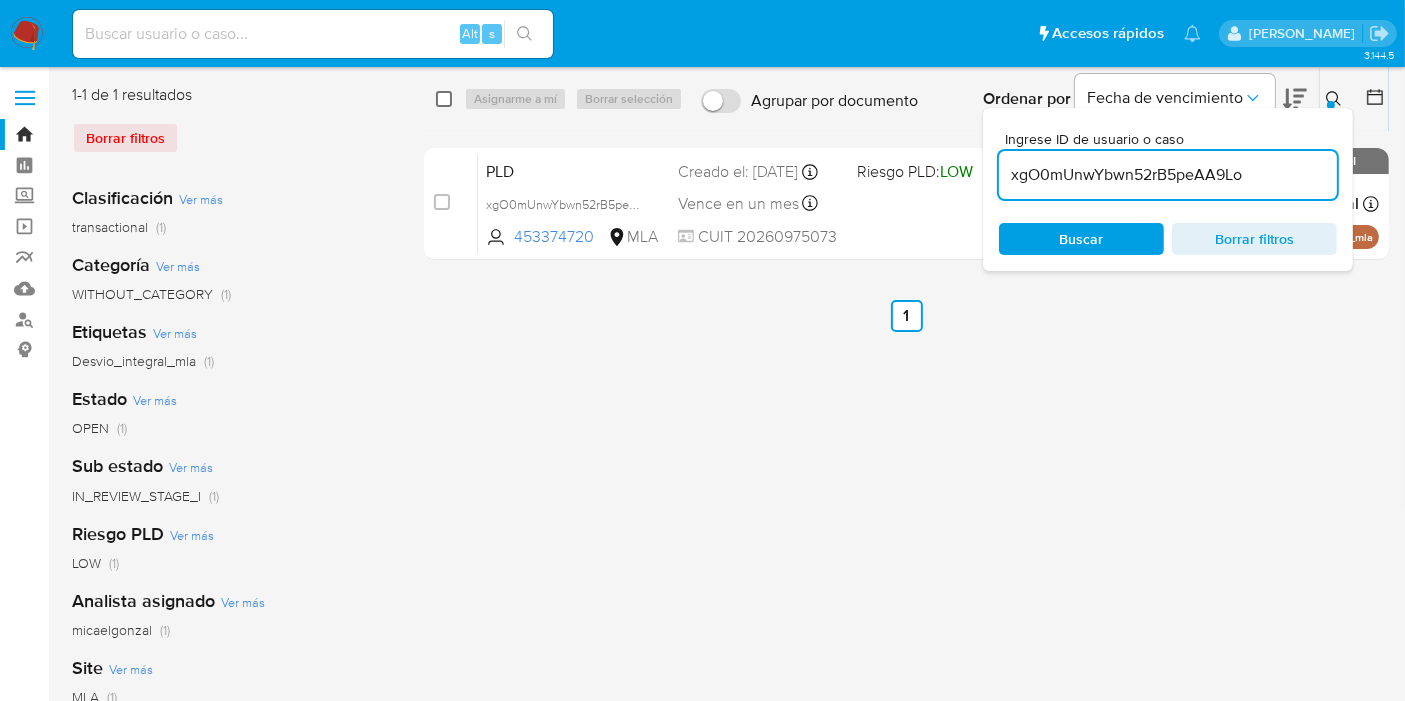 click at bounding box center [444, 99] 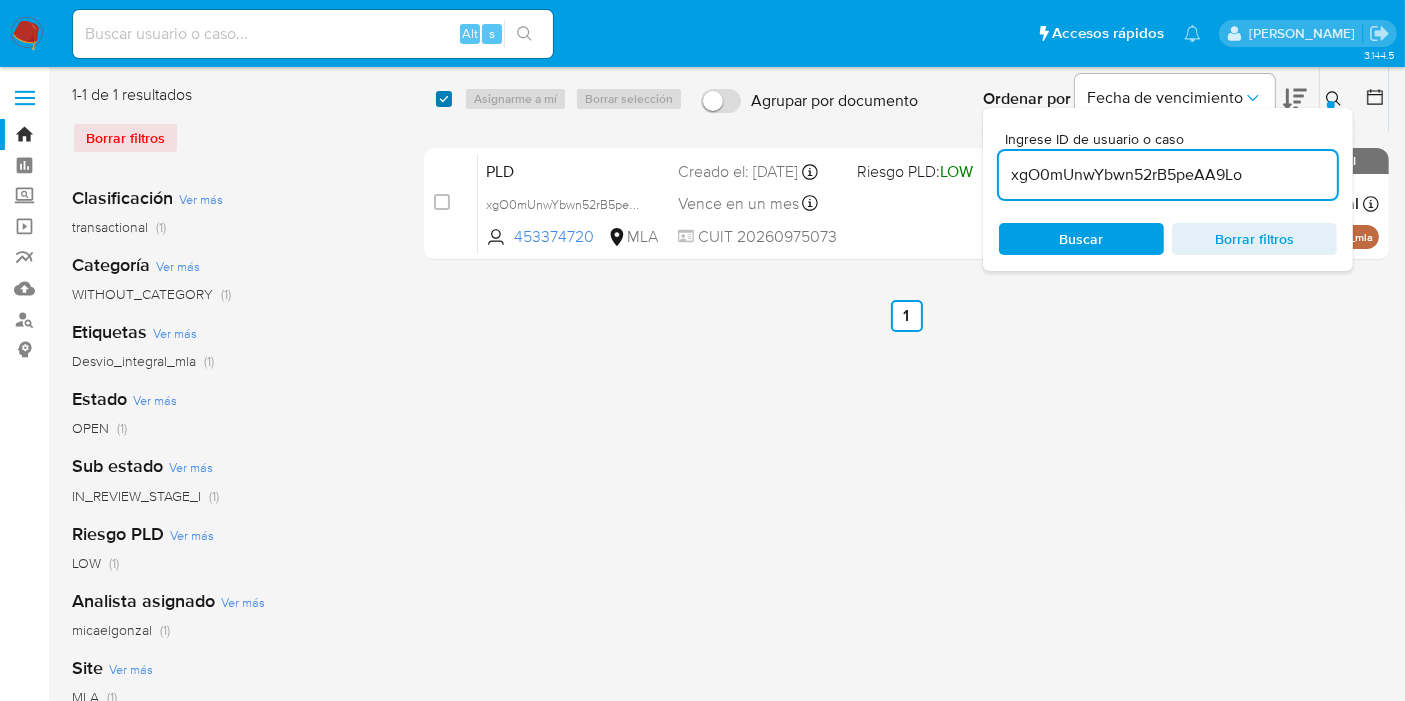 checkbox on "true" 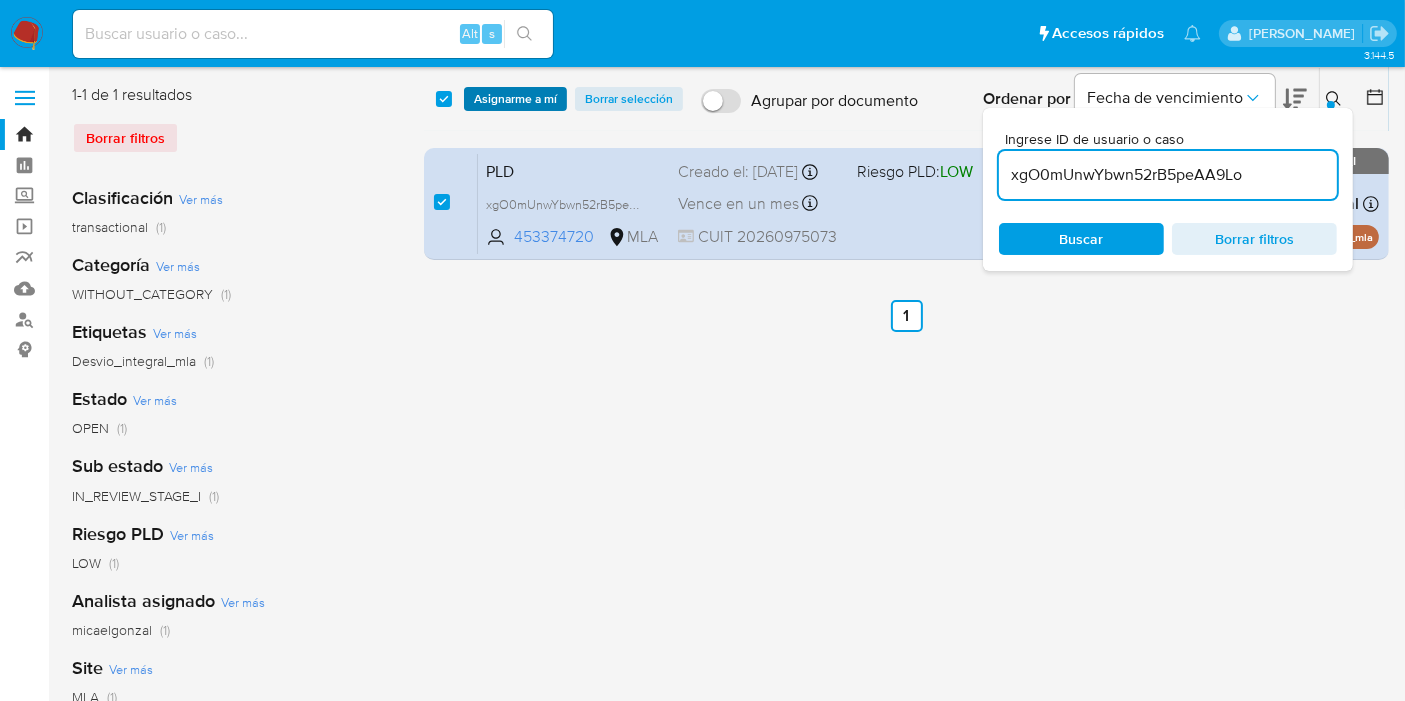 click on "Asignarme a mí" at bounding box center (515, 99) 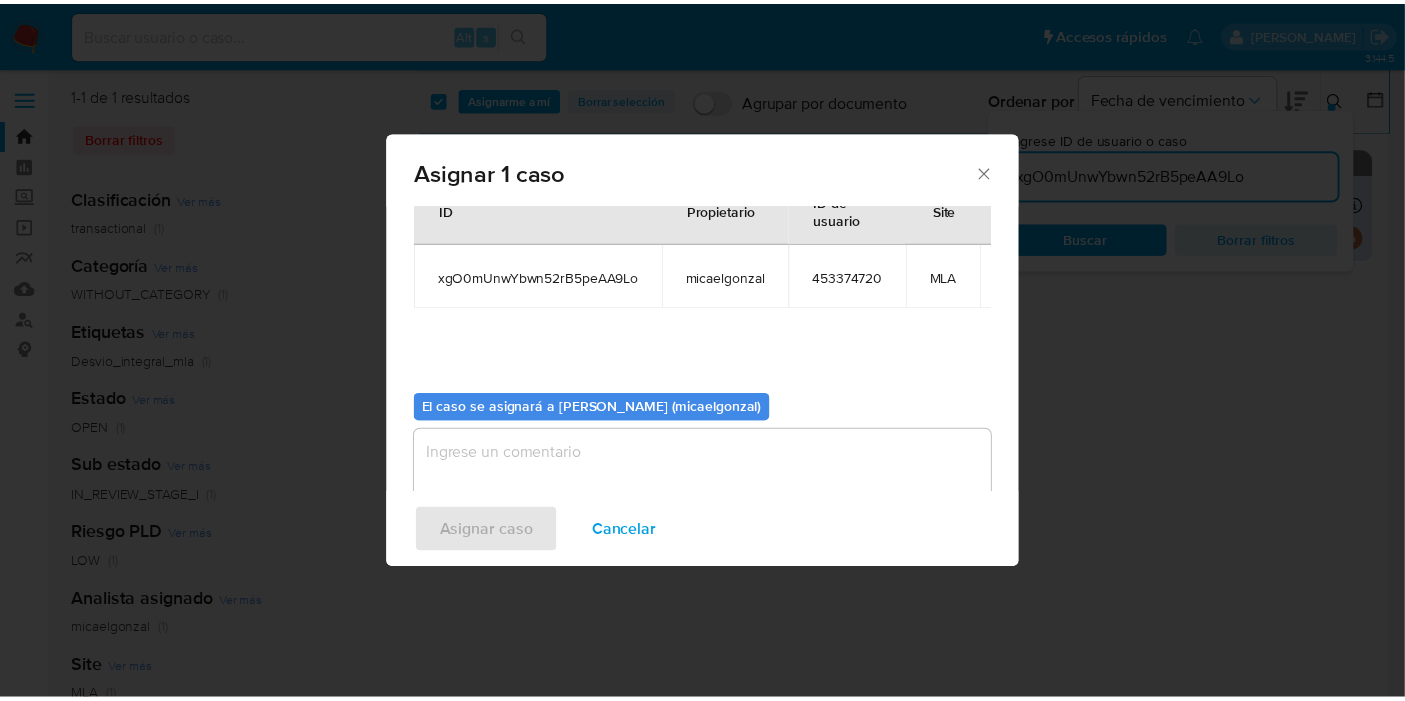 scroll, scrollTop: 120, scrollLeft: 0, axis: vertical 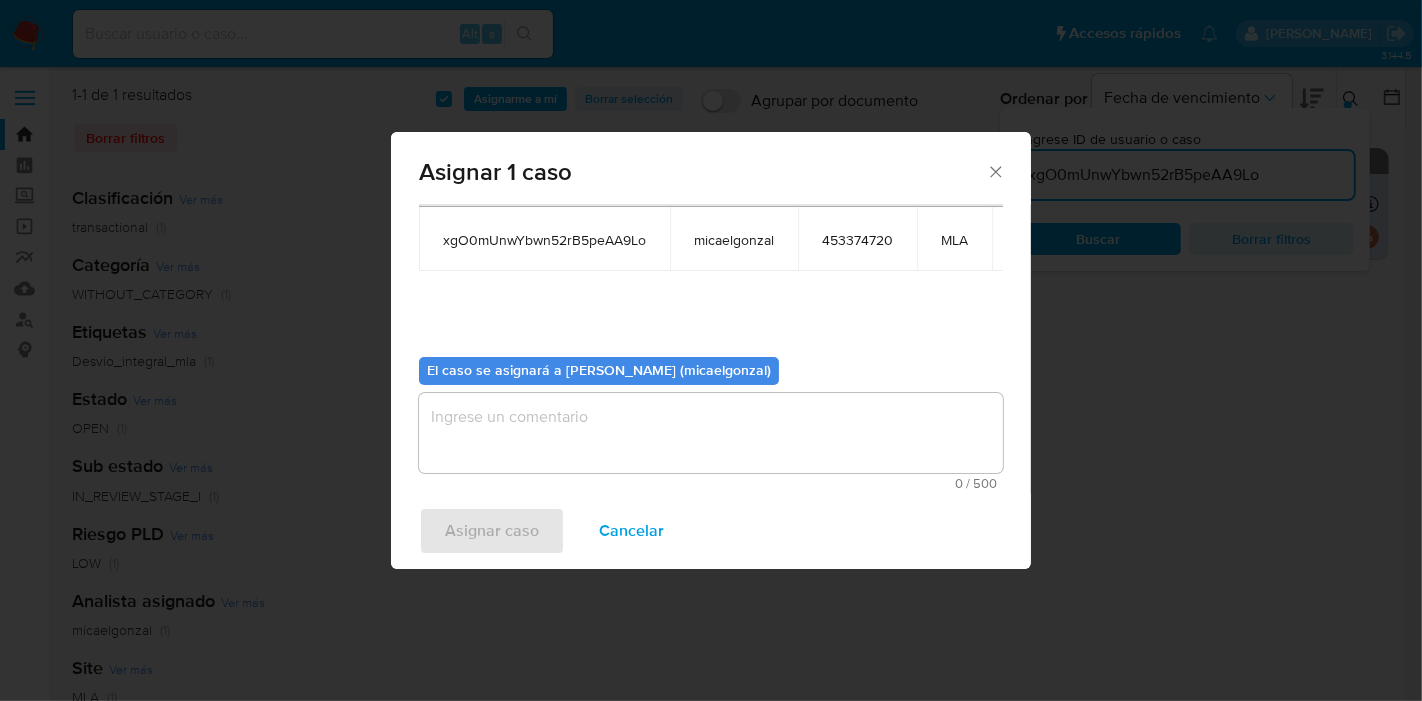click at bounding box center (711, 433) 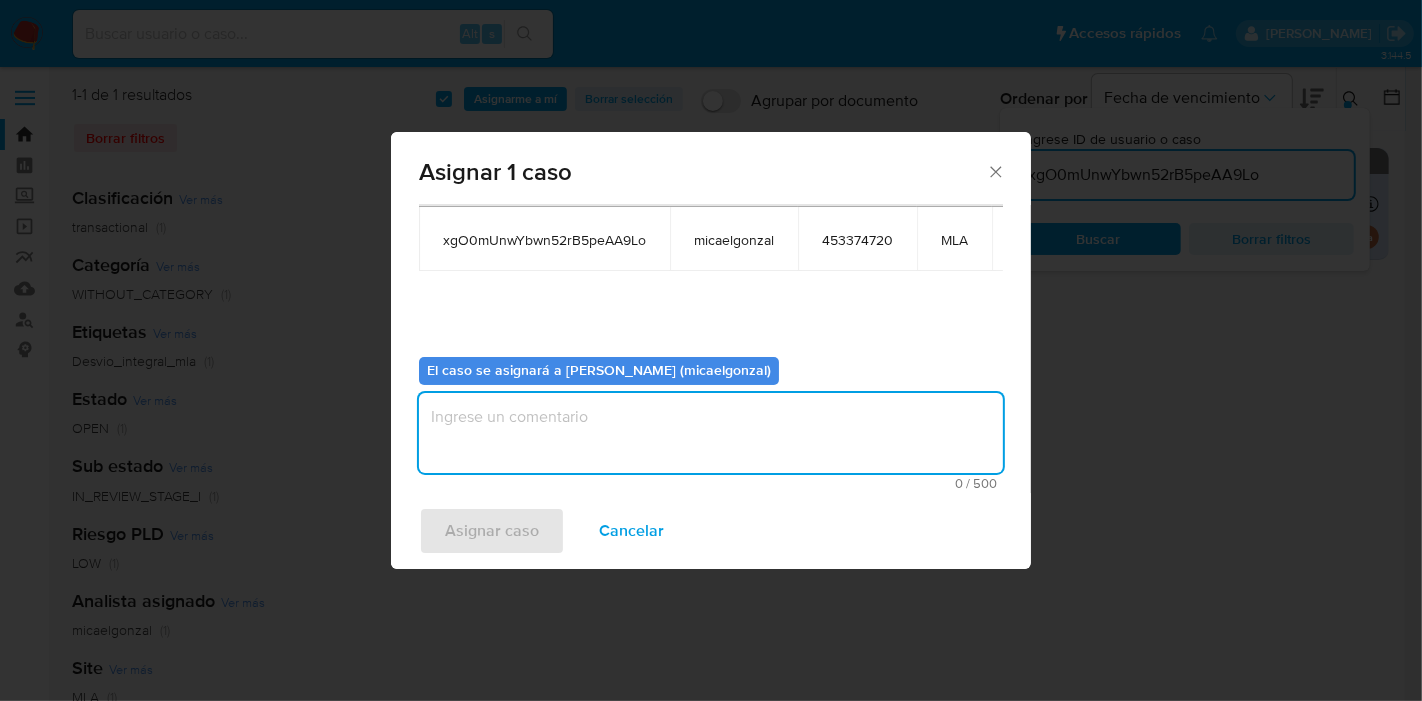 click at bounding box center (711, 433) 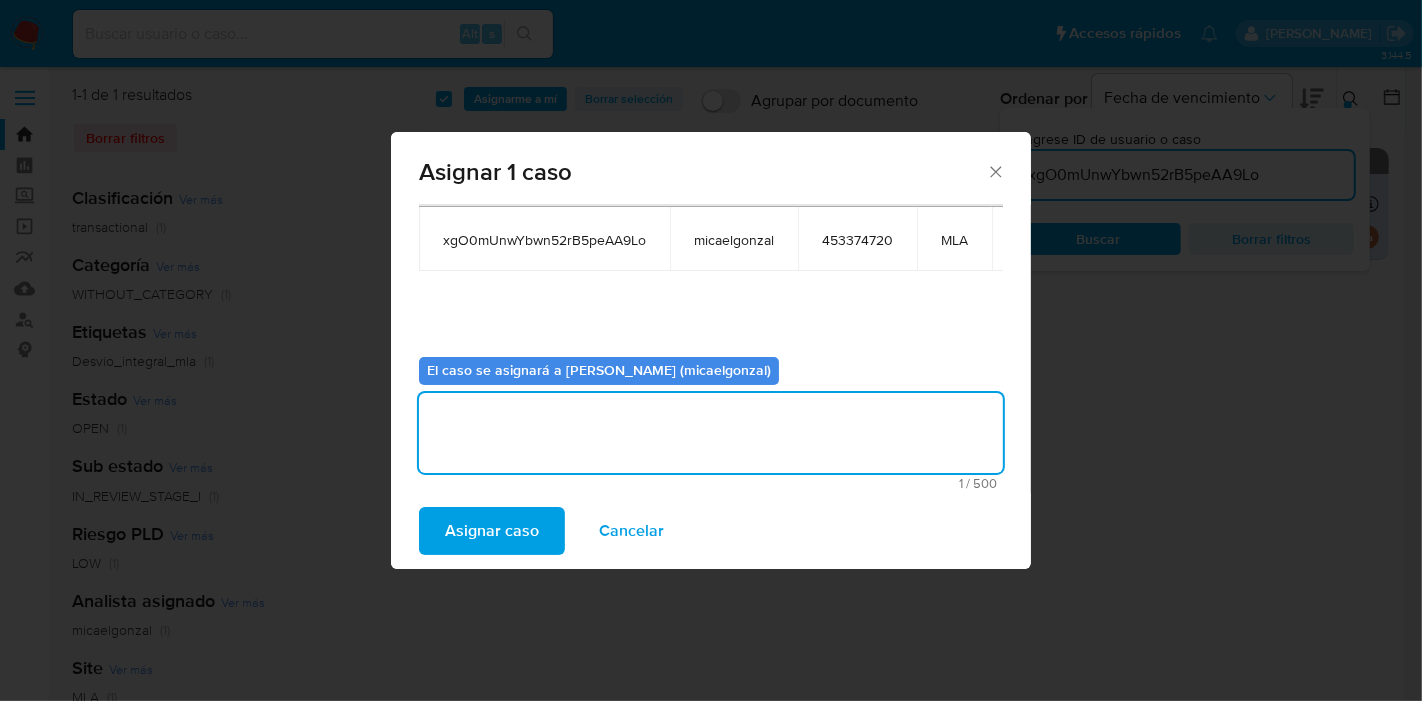 click on "Asignar caso" at bounding box center [492, 531] 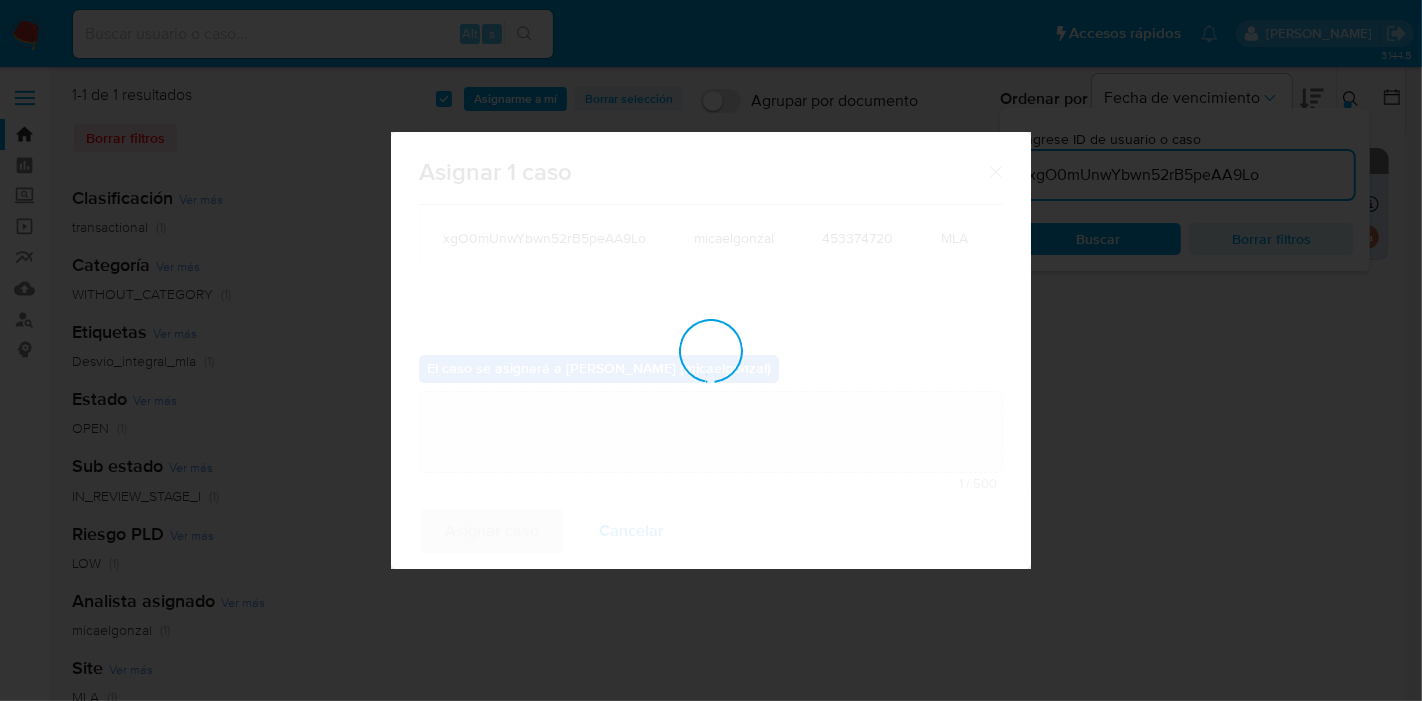type 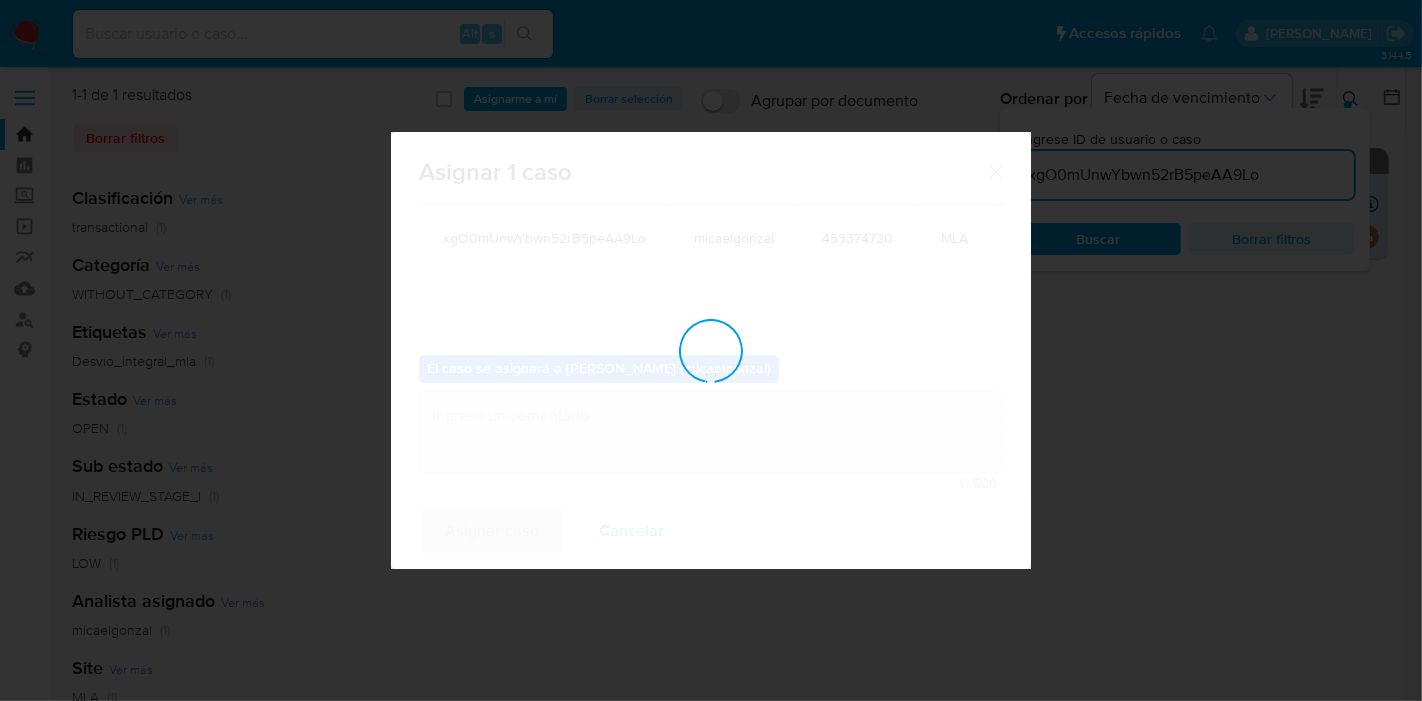 checkbox on "false" 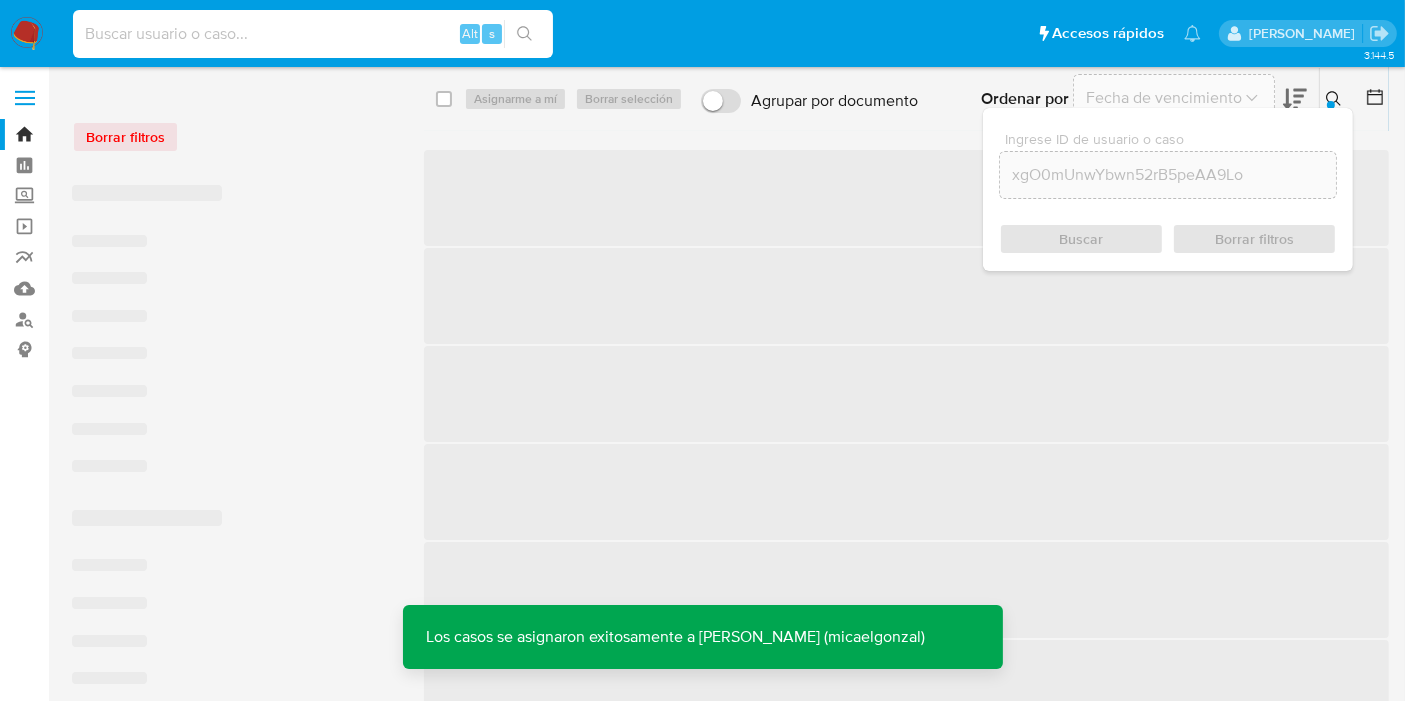 click at bounding box center [313, 34] 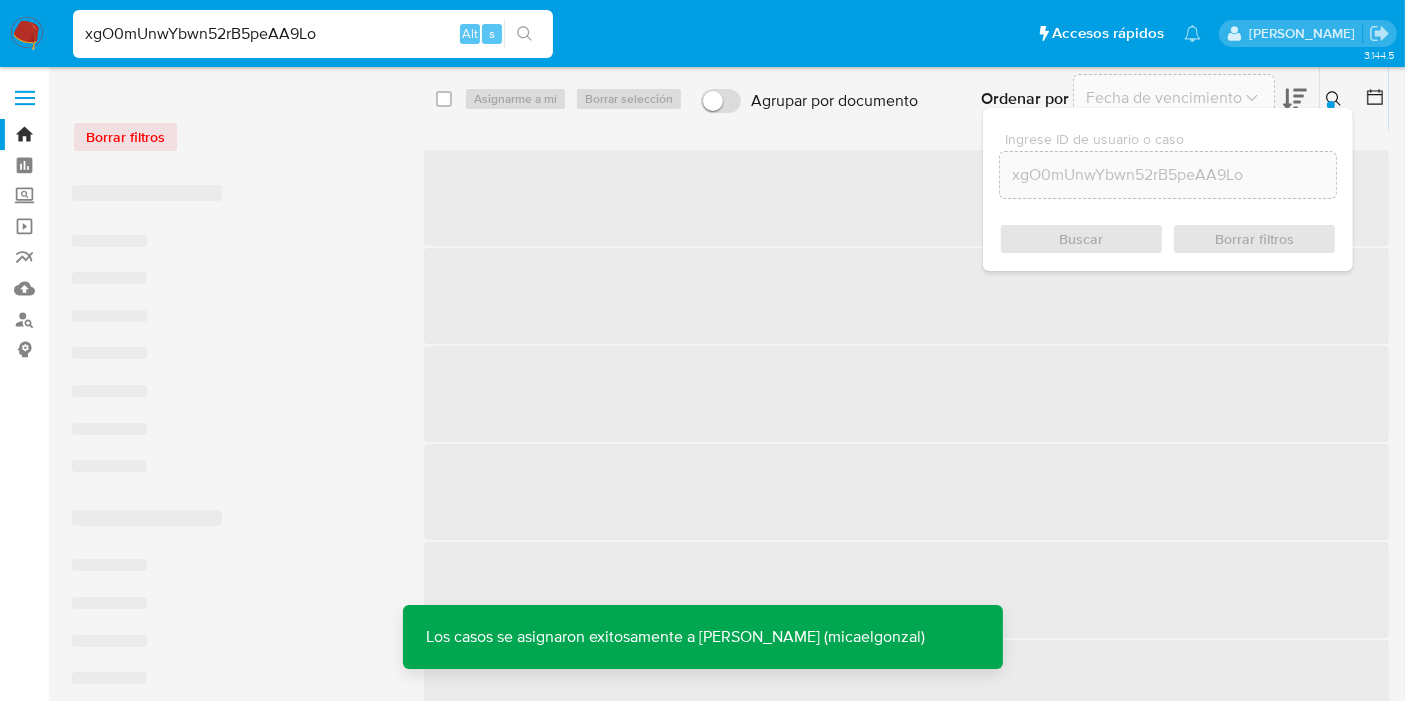 type on "xgO0mUnwYbwn52rB5peAA9Lo" 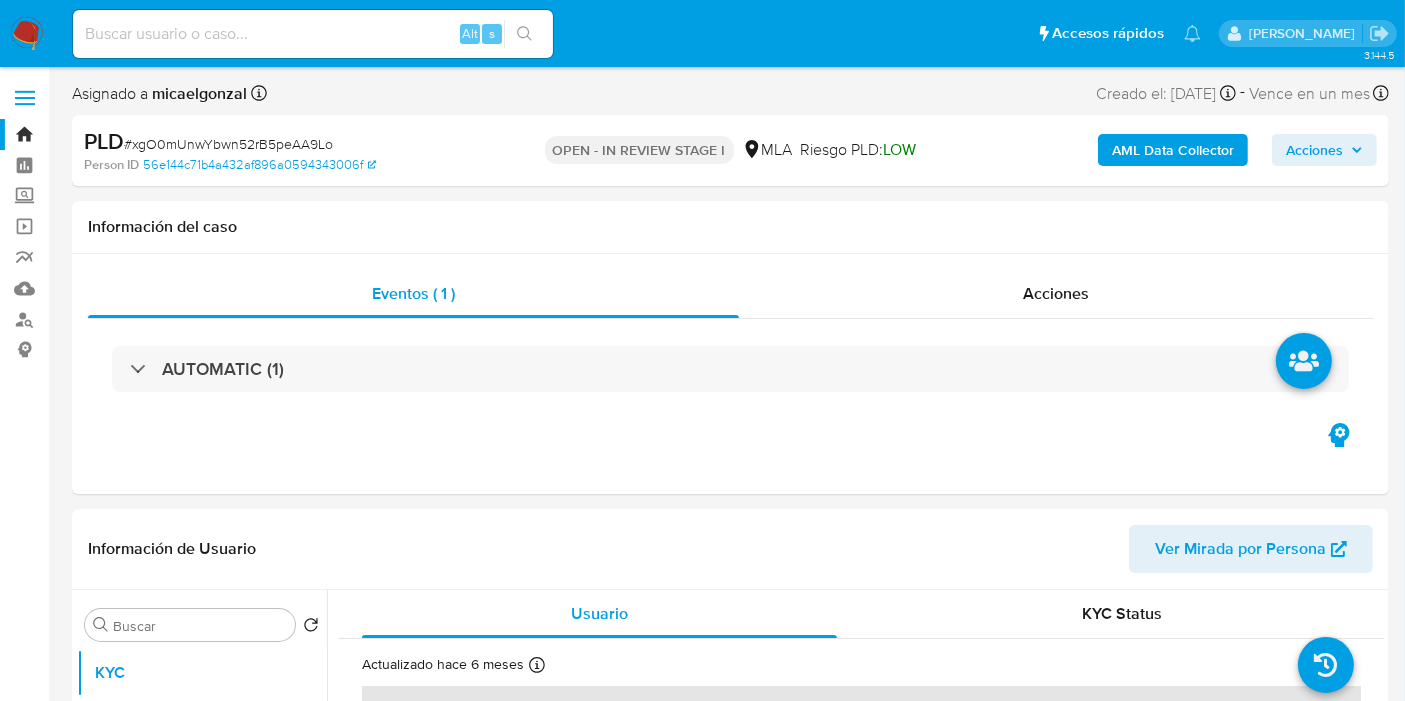 select on "10" 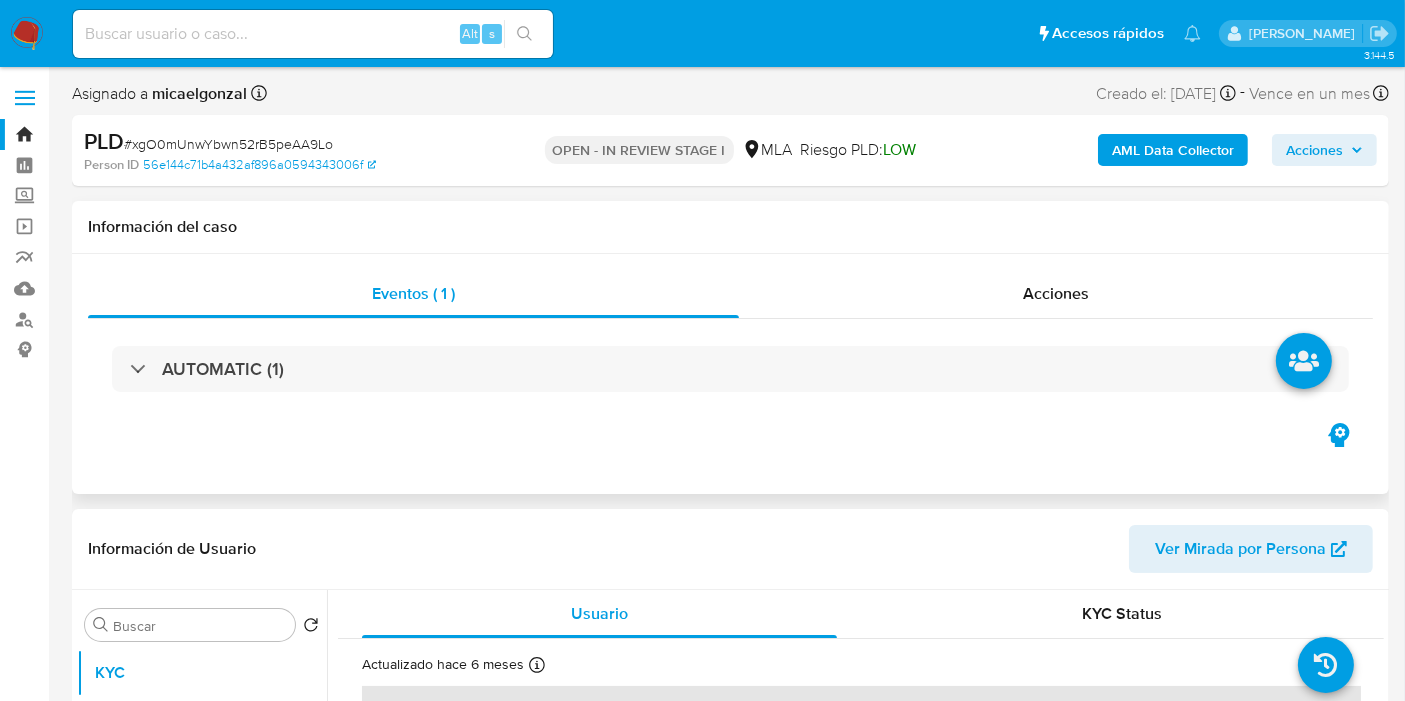scroll, scrollTop: 333, scrollLeft: 0, axis: vertical 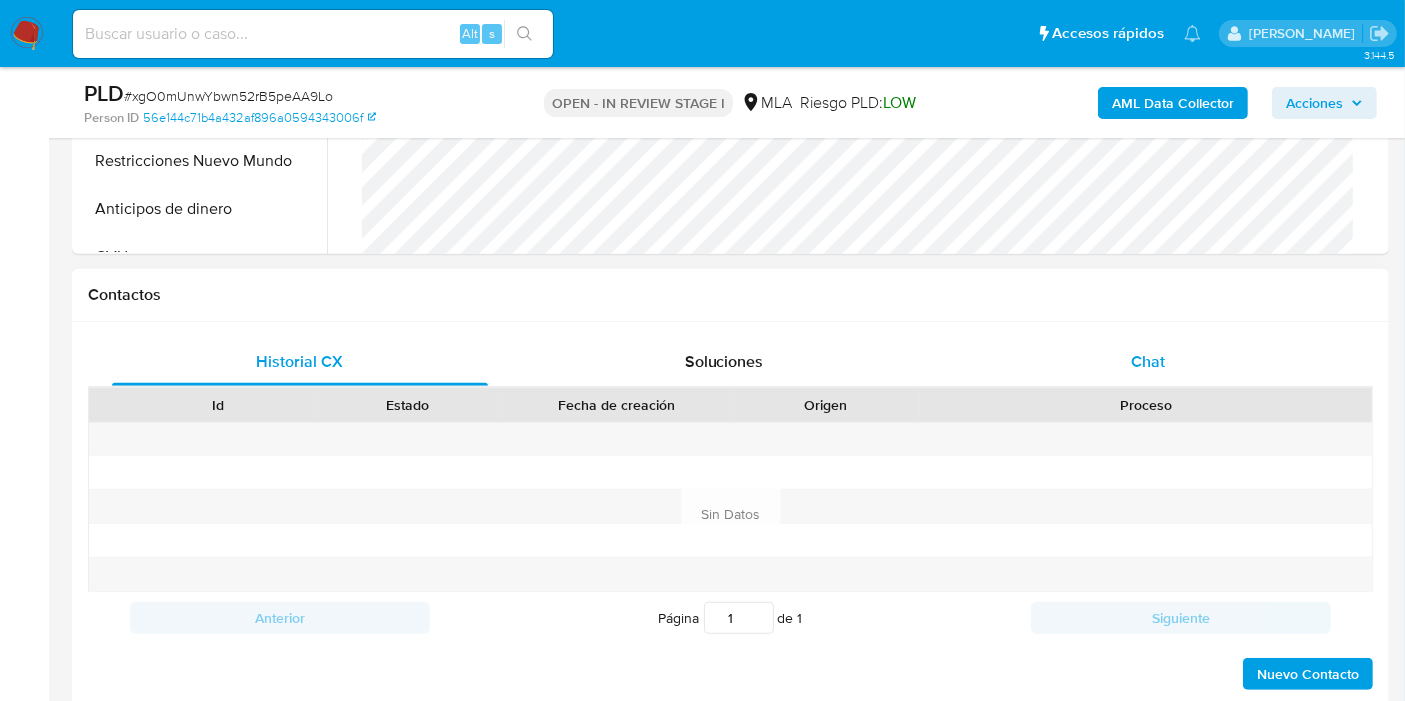 drag, startPoint x: 1170, startPoint y: 393, endPoint x: 1200, endPoint y: 368, distance: 39.051247 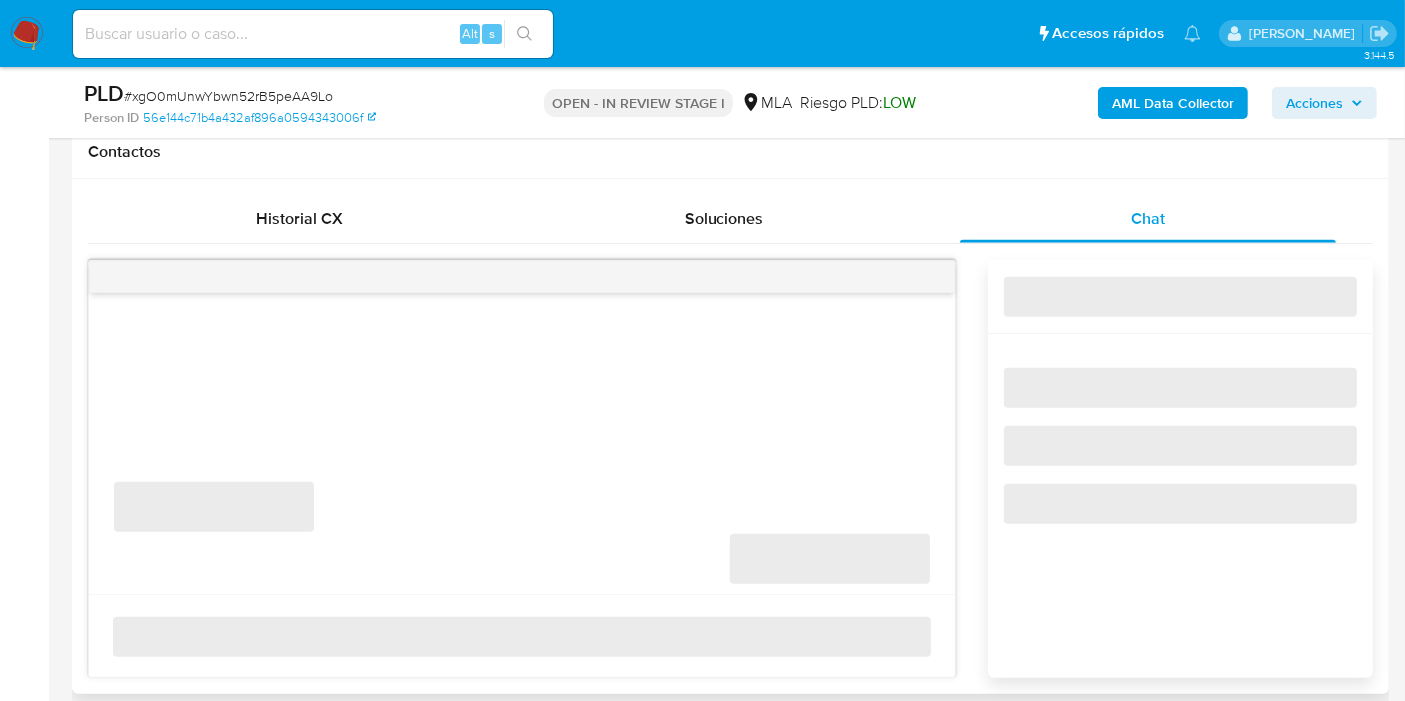 scroll, scrollTop: 1000, scrollLeft: 0, axis: vertical 